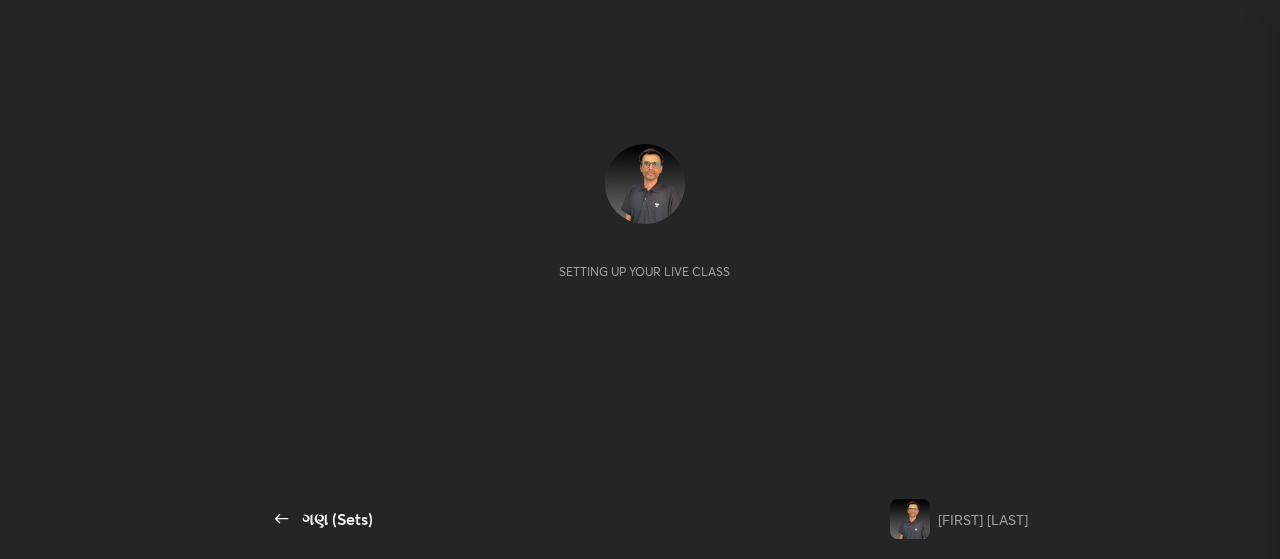 scroll, scrollTop: 0, scrollLeft: 0, axis: both 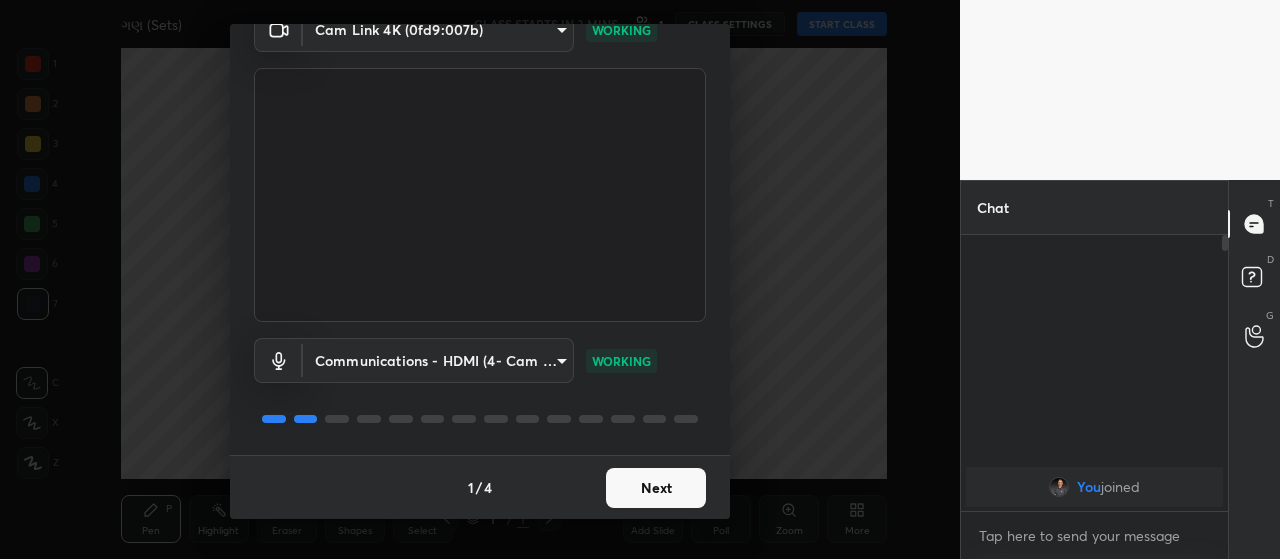 click on "Next" at bounding box center (656, 488) 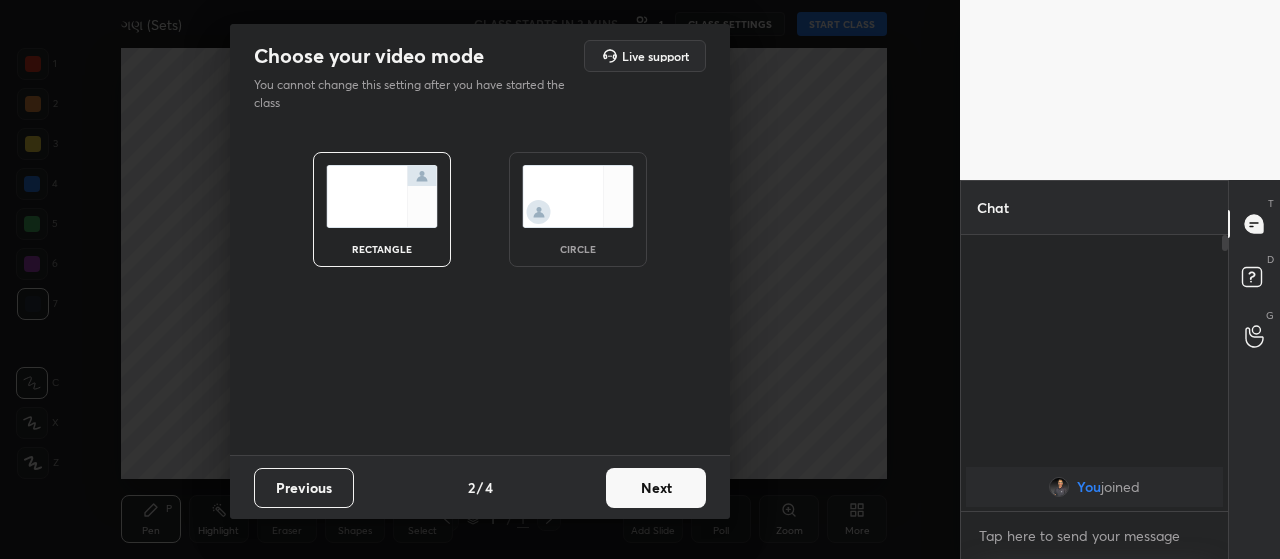 scroll, scrollTop: 0, scrollLeft: 0, axis: both 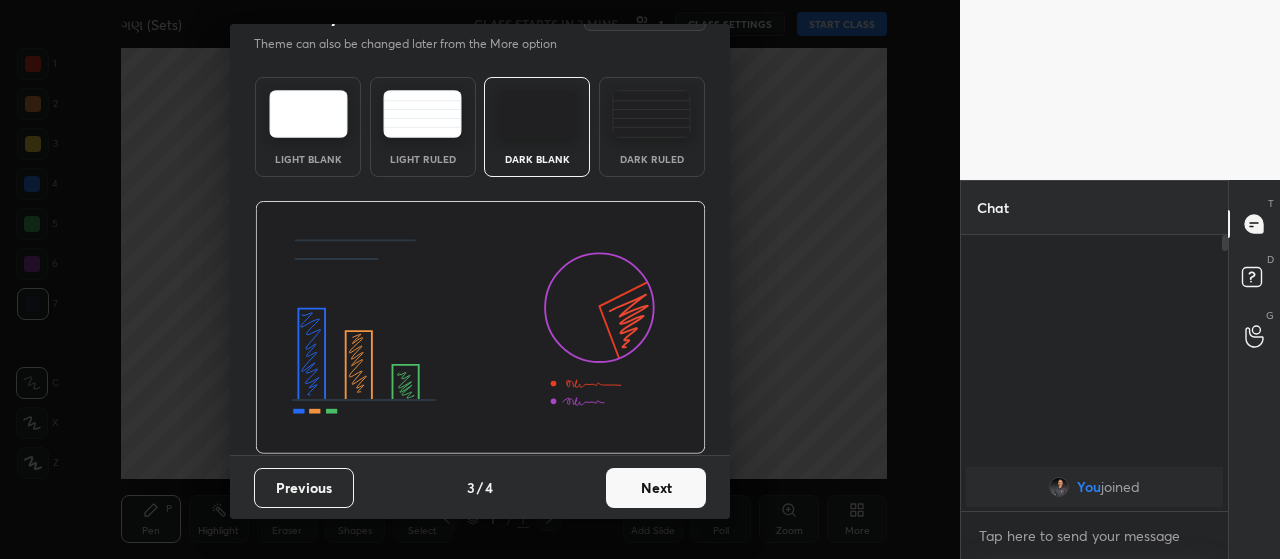 click on "Next" at bounding box center (656, 488) 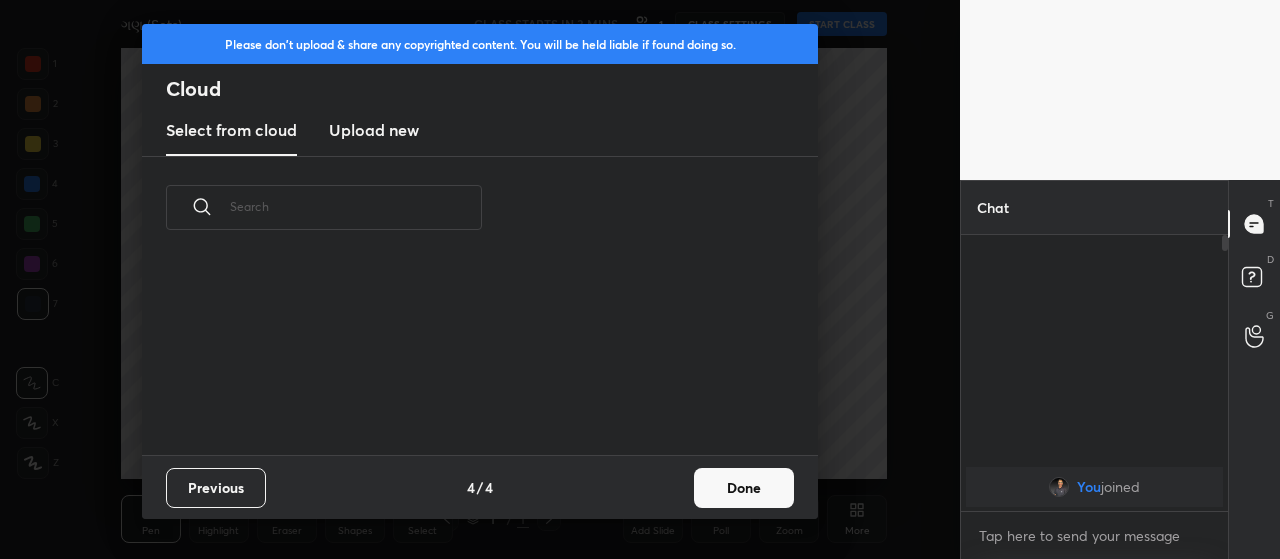 scroll, scrollTop: 0, scrollLeft: 0, axis: both 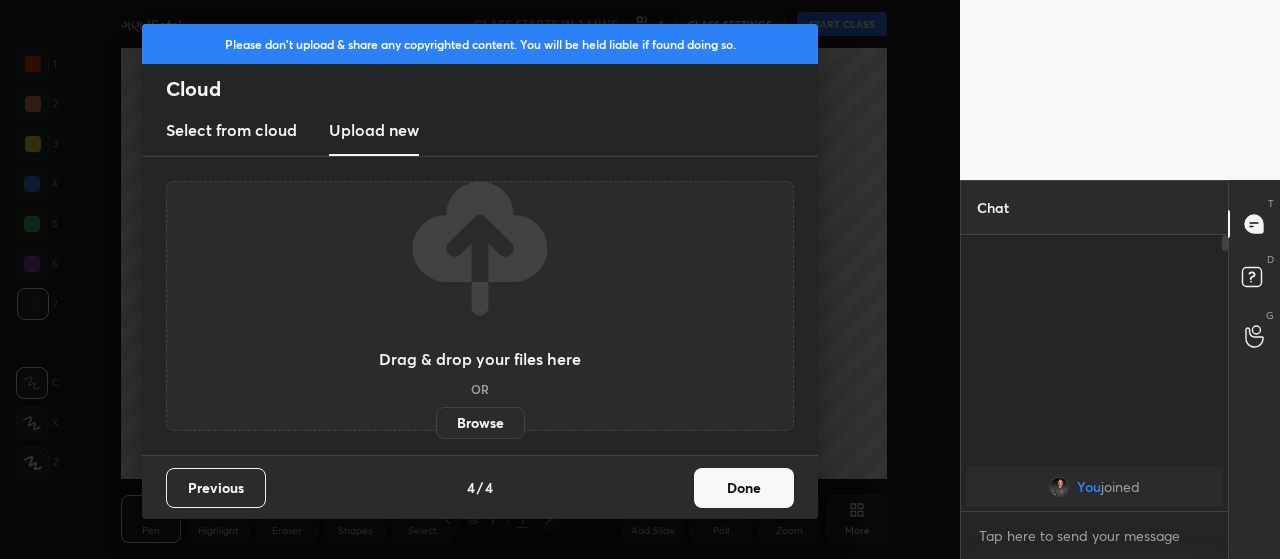 click on "Browse" at bounding box center (480, 423) 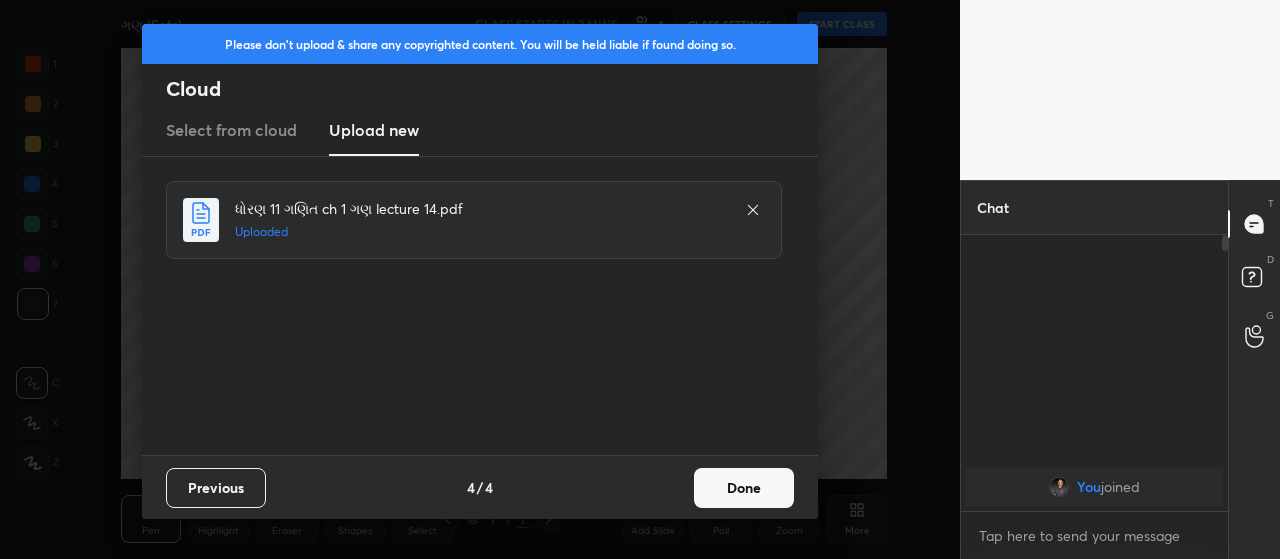 click on "Done" at bounding box center [744, 488] 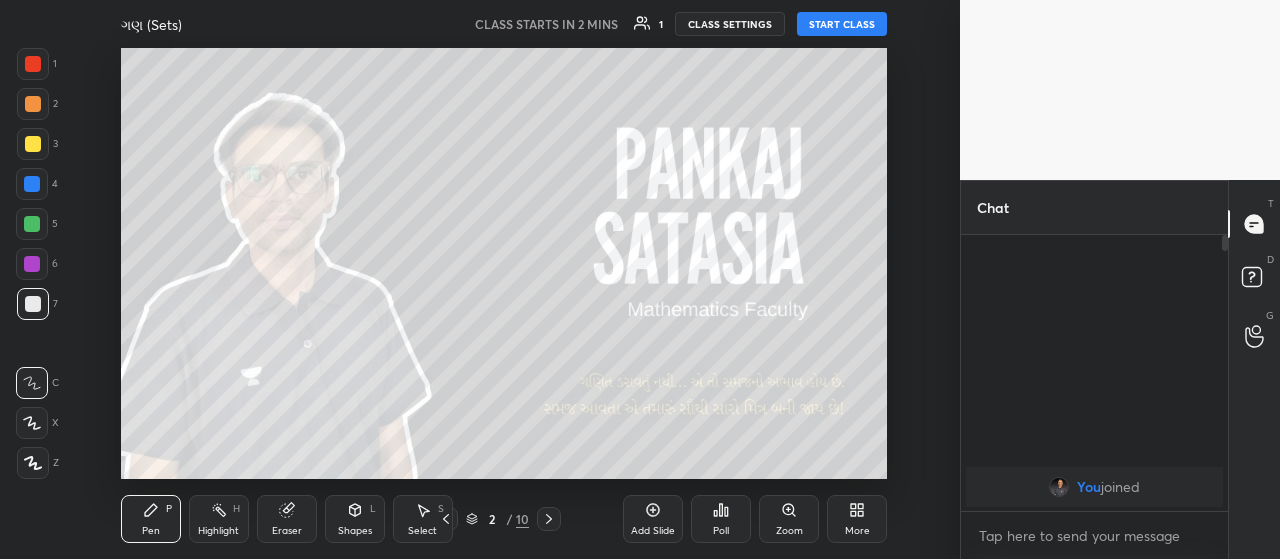 click on "START CLASS" at bounding box center [842, 24] 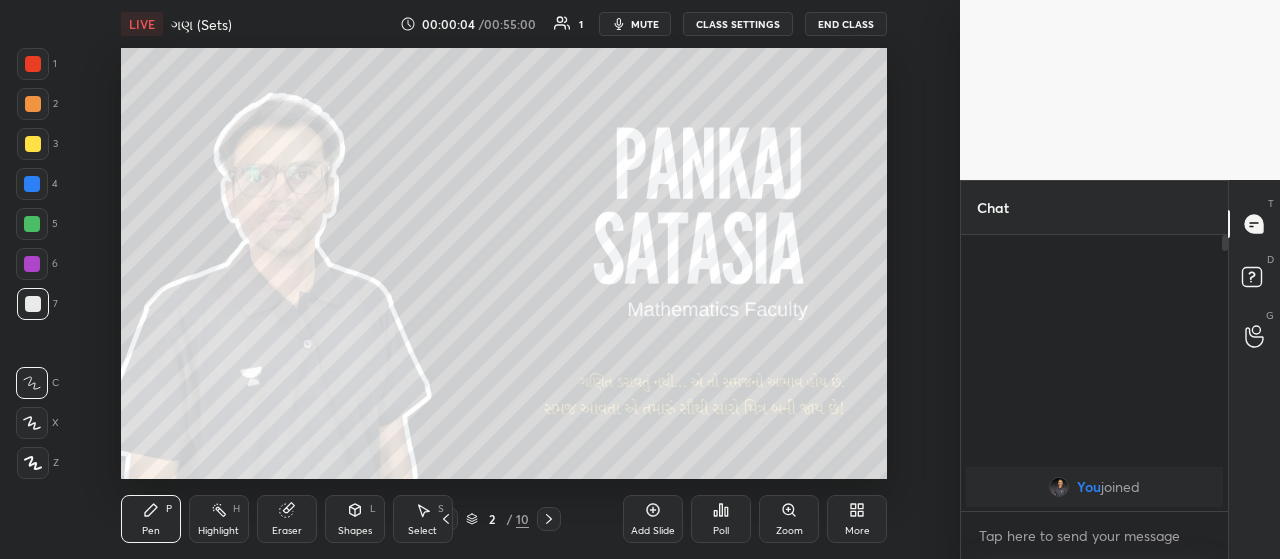 click 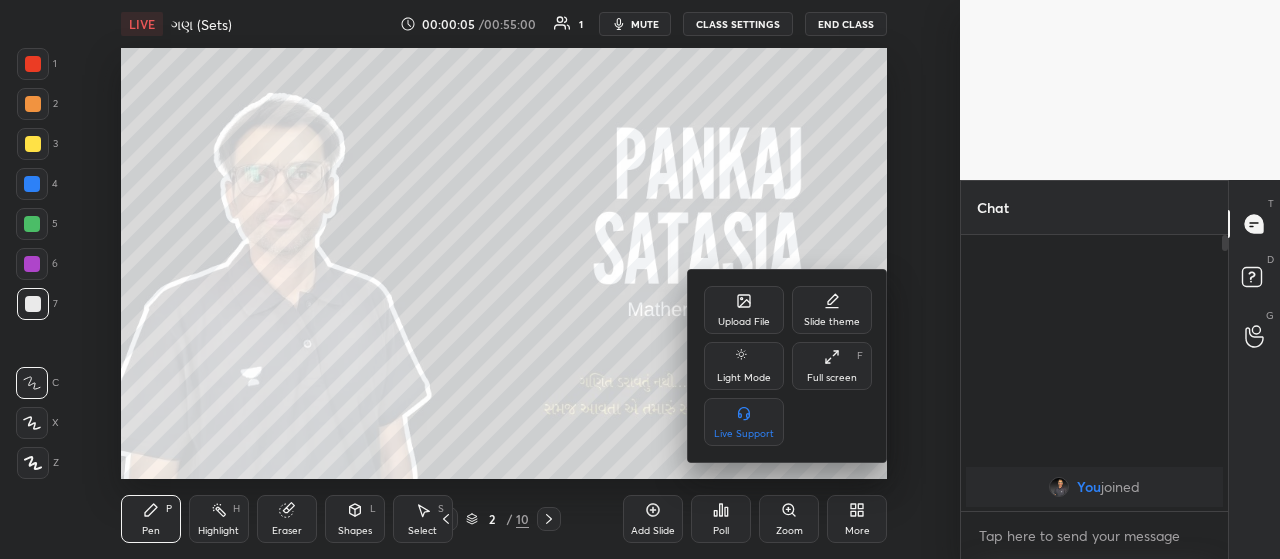 click 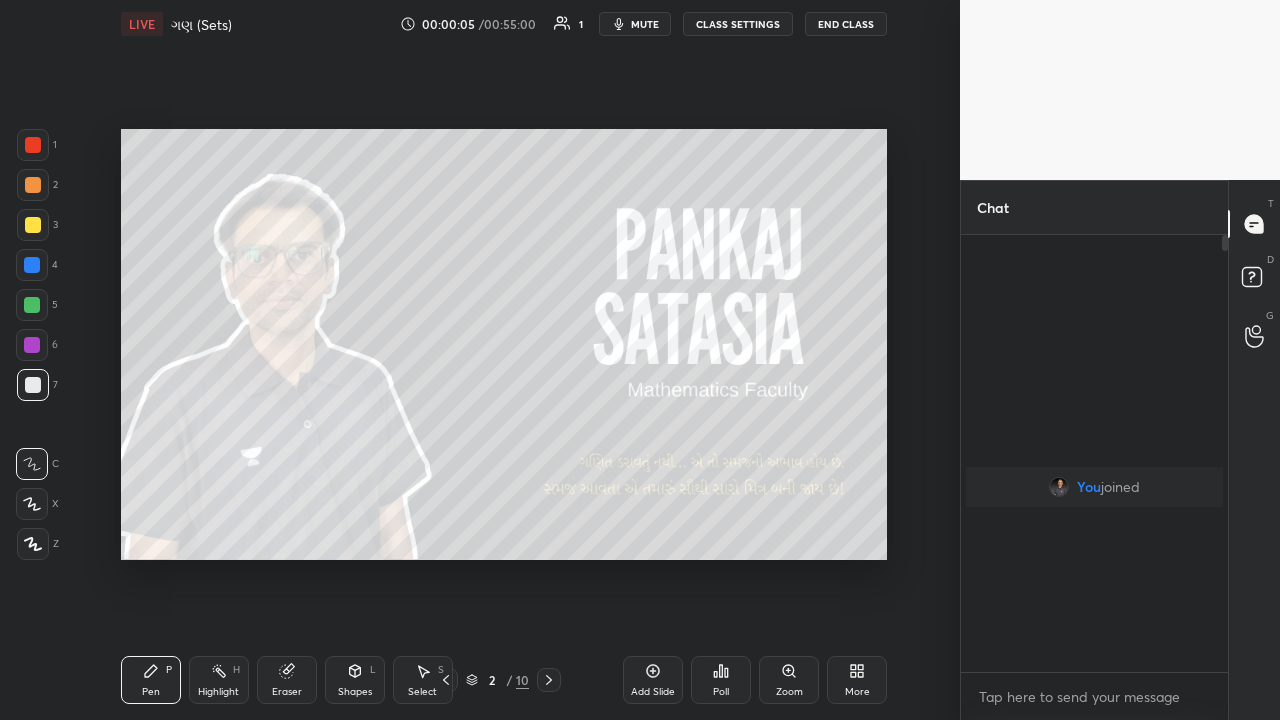 scroll, scrollTop: 99408, scrollLeft: 99120, axis: both 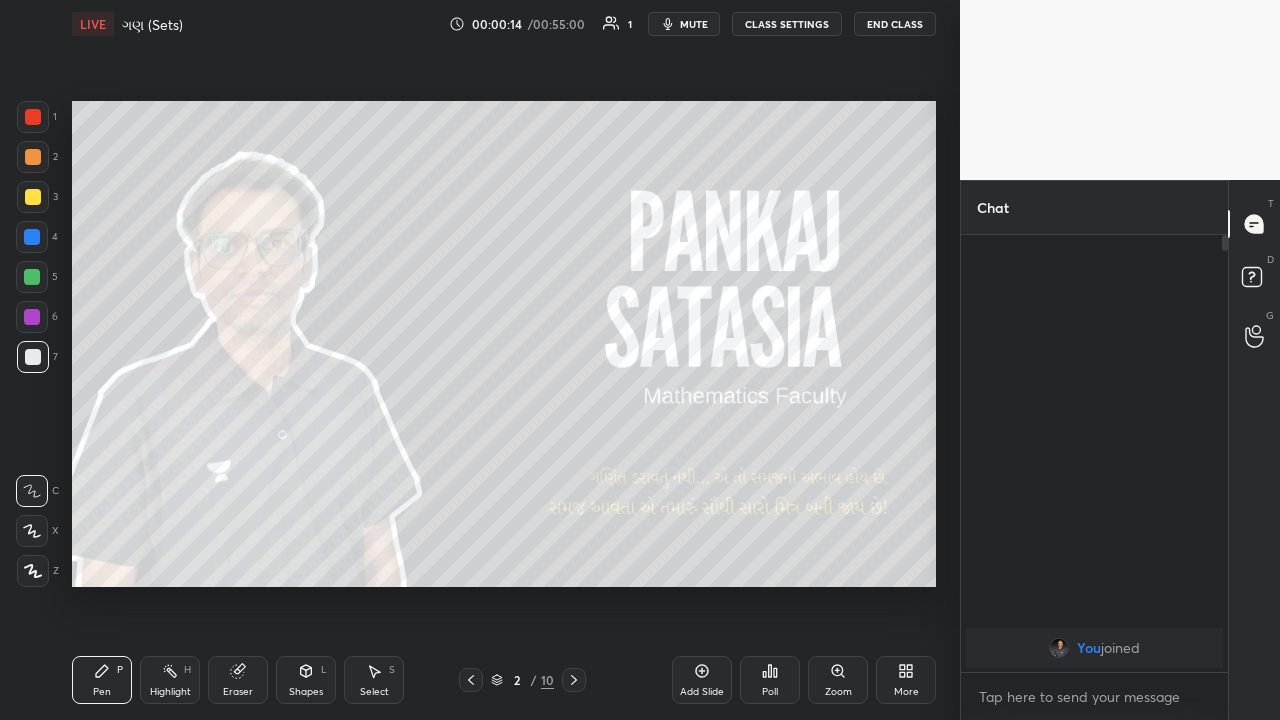 click 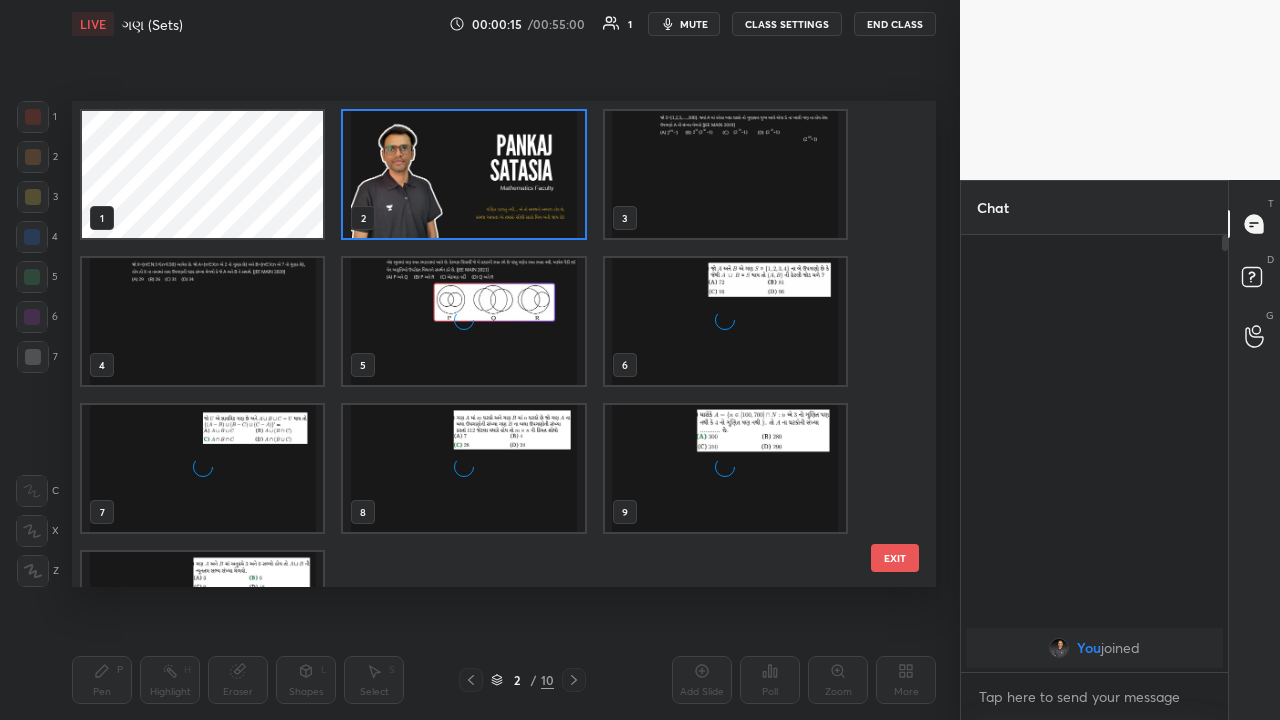 scroll, scrollTop: 7, scrollLeft: 11, axis: both 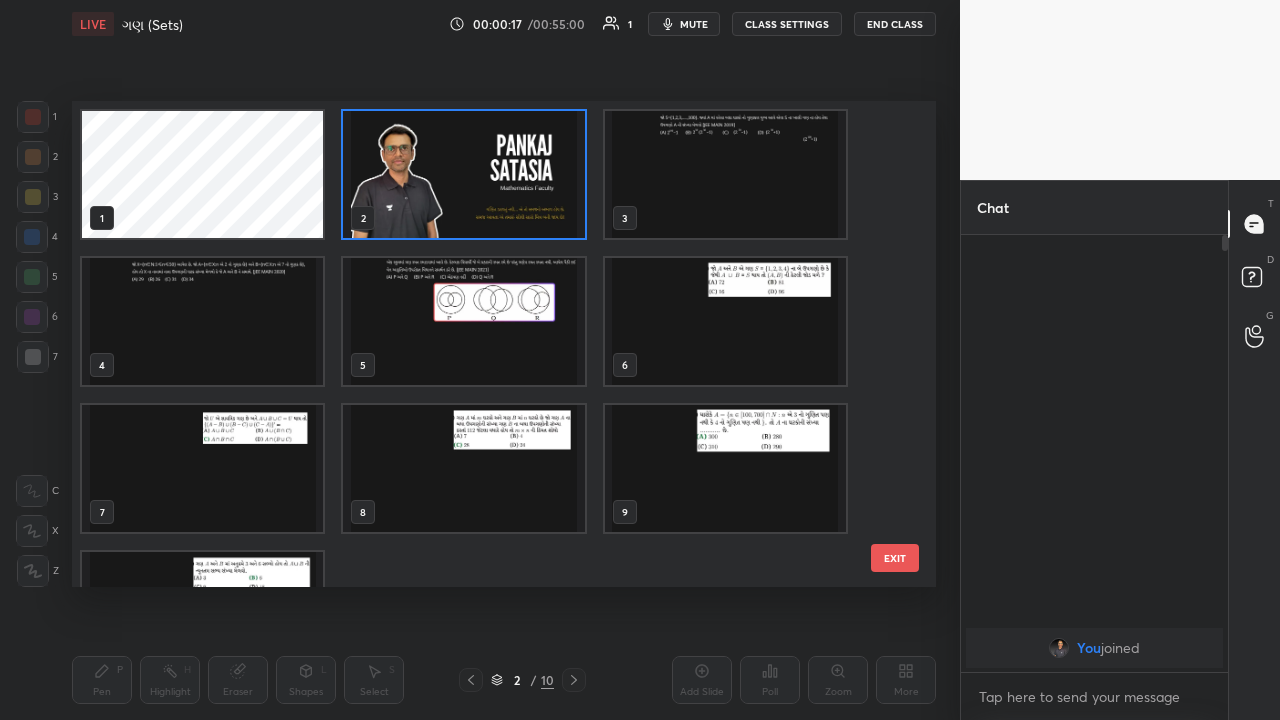 click 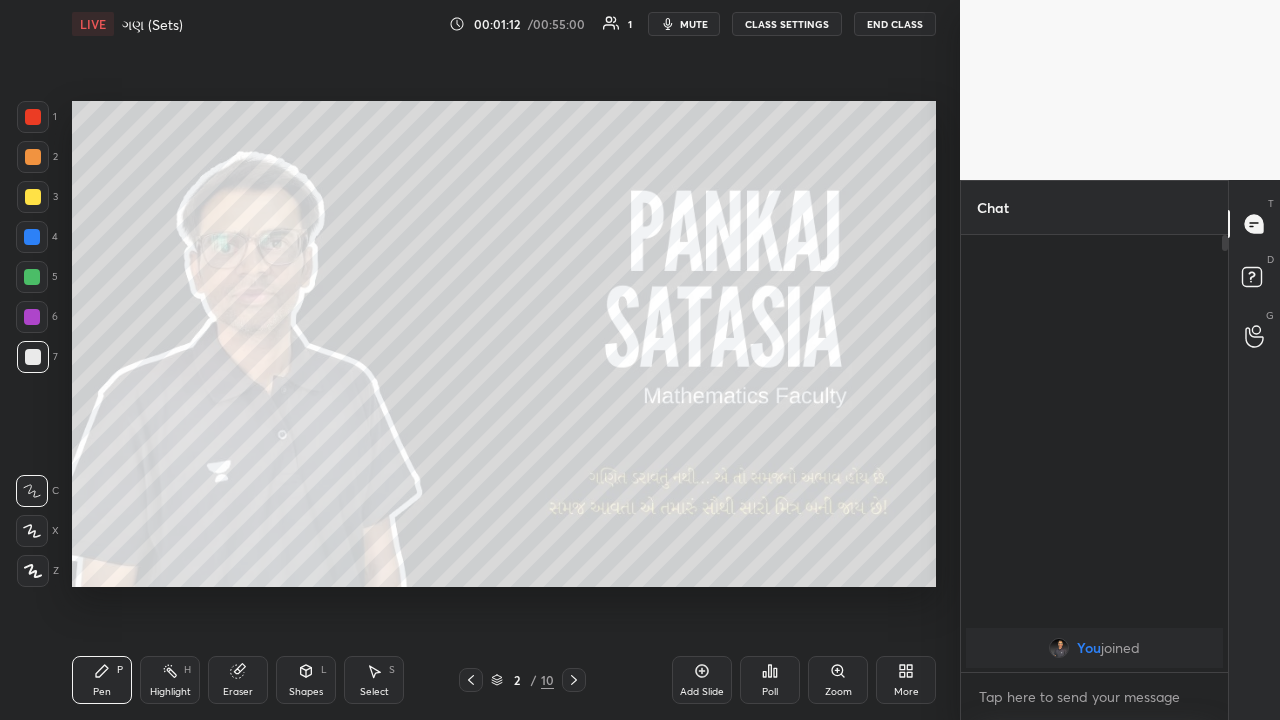 click 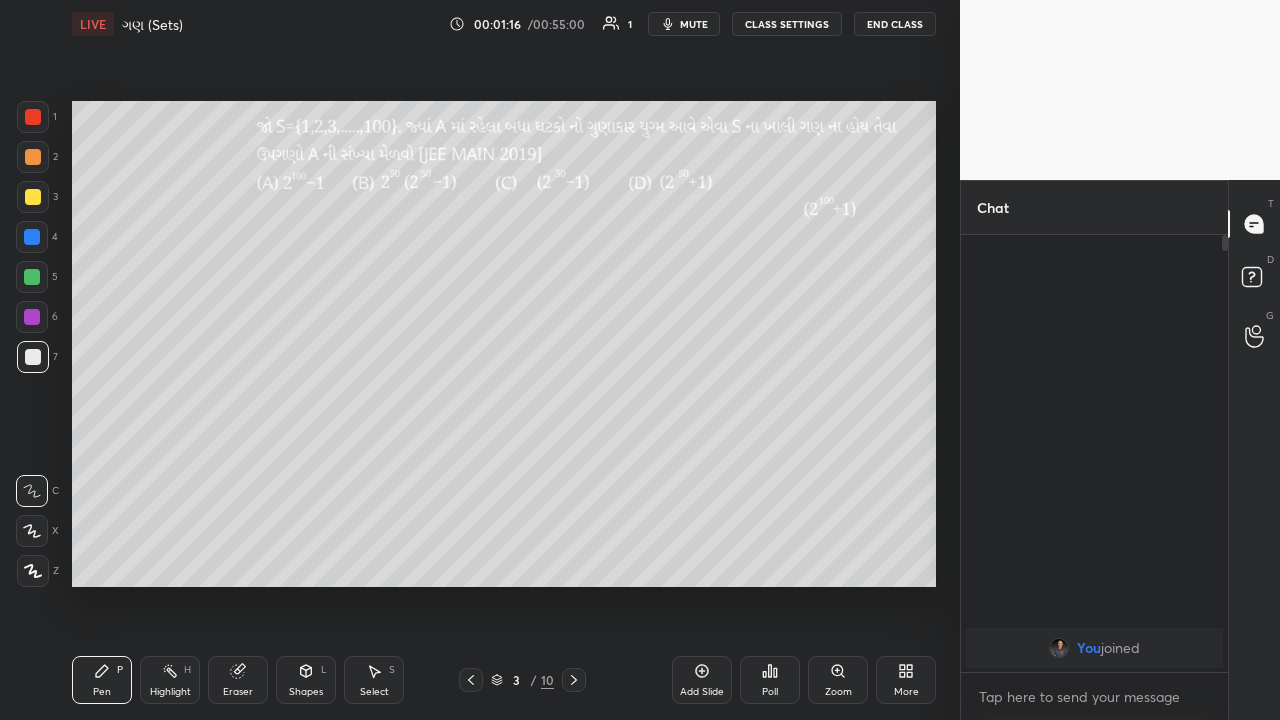click at bounding box center (33, 197) 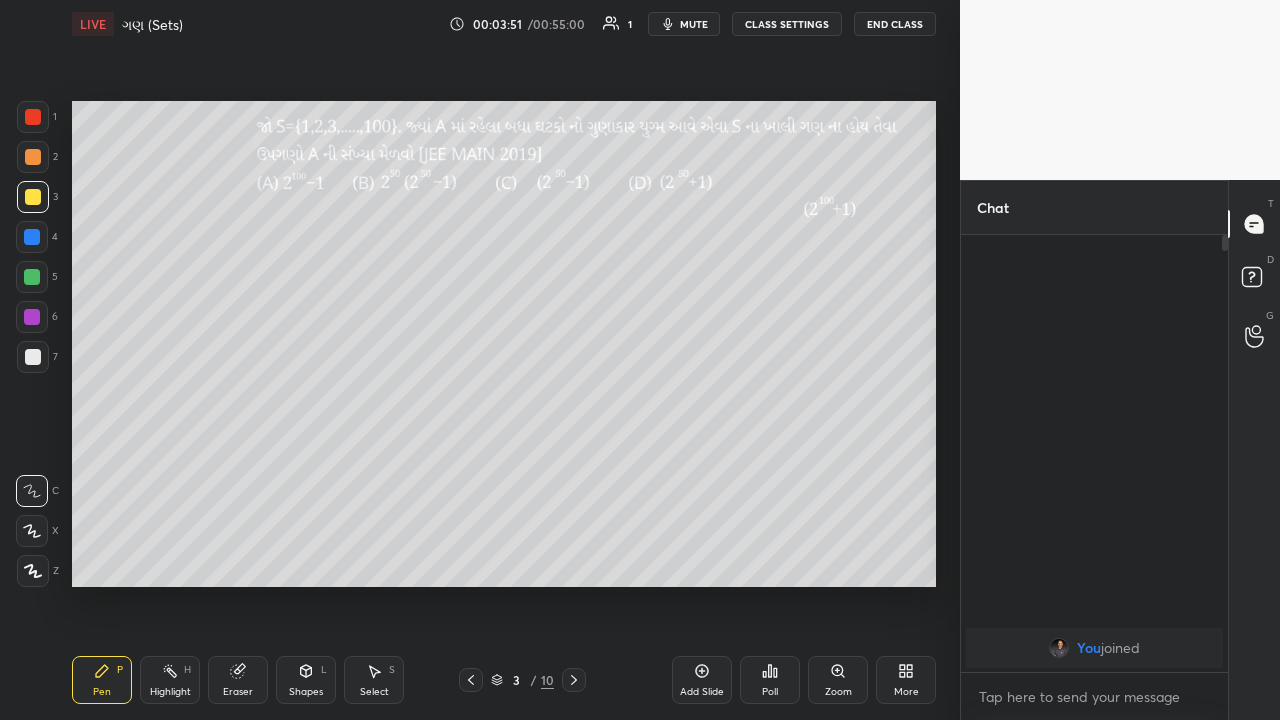 click at bounding box center [32, 237] 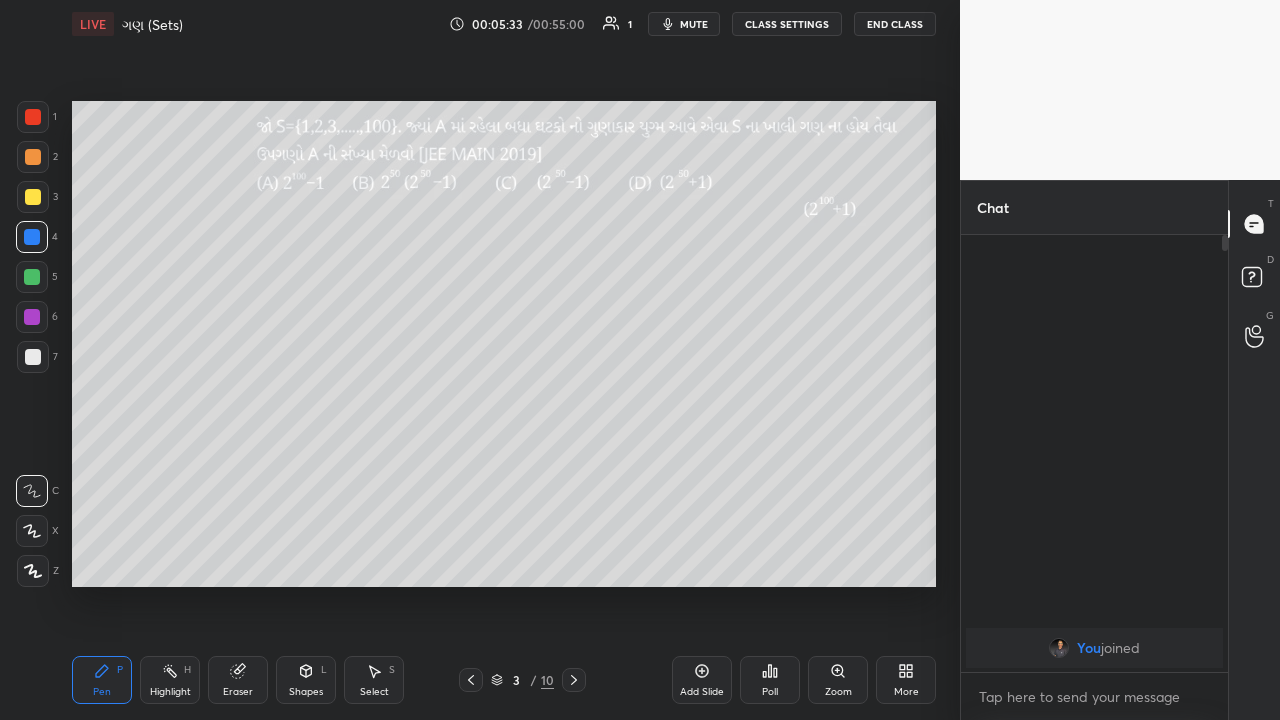 click on "Select S" at bounding box center [374, 680] 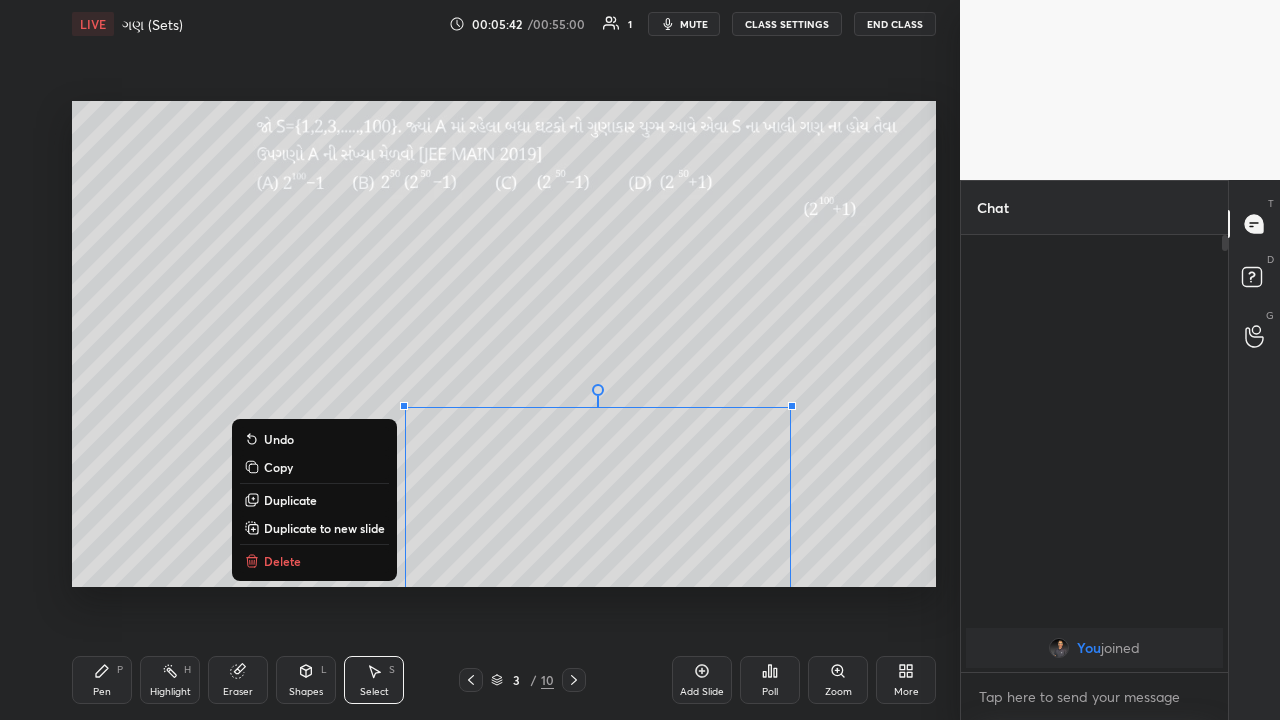 click on "Delete" at bounding box center (282, 561) 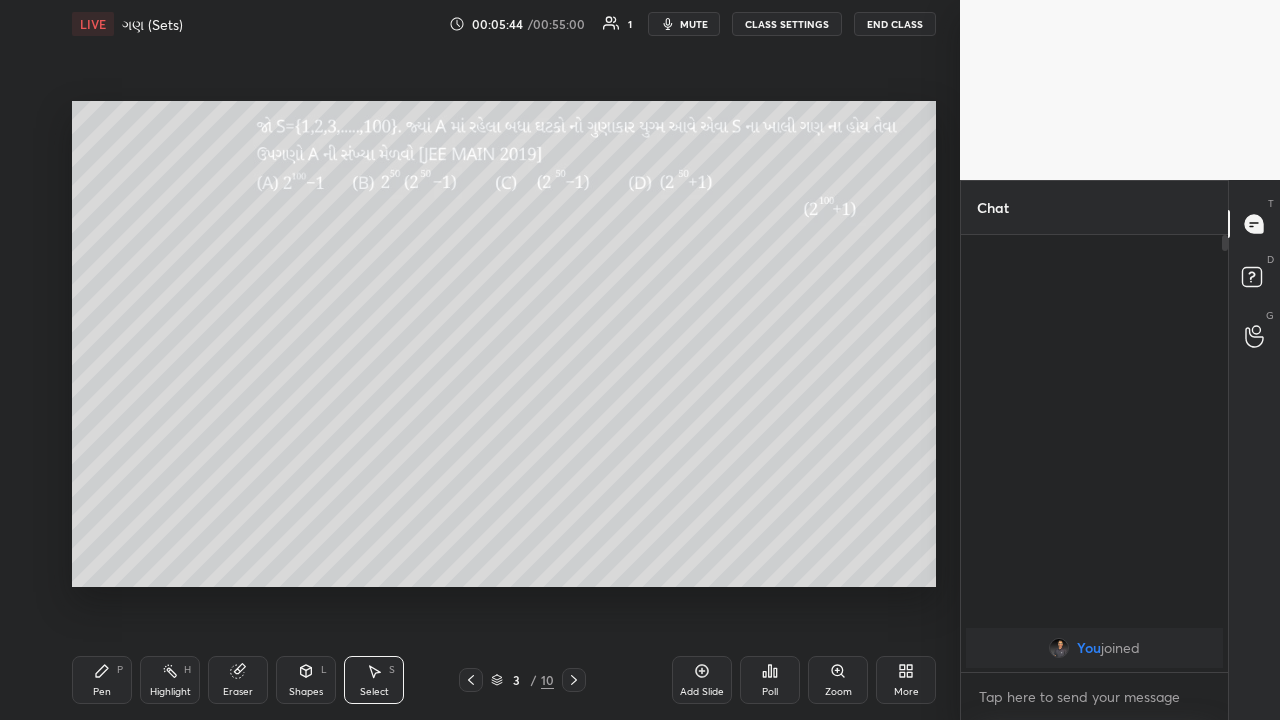 click 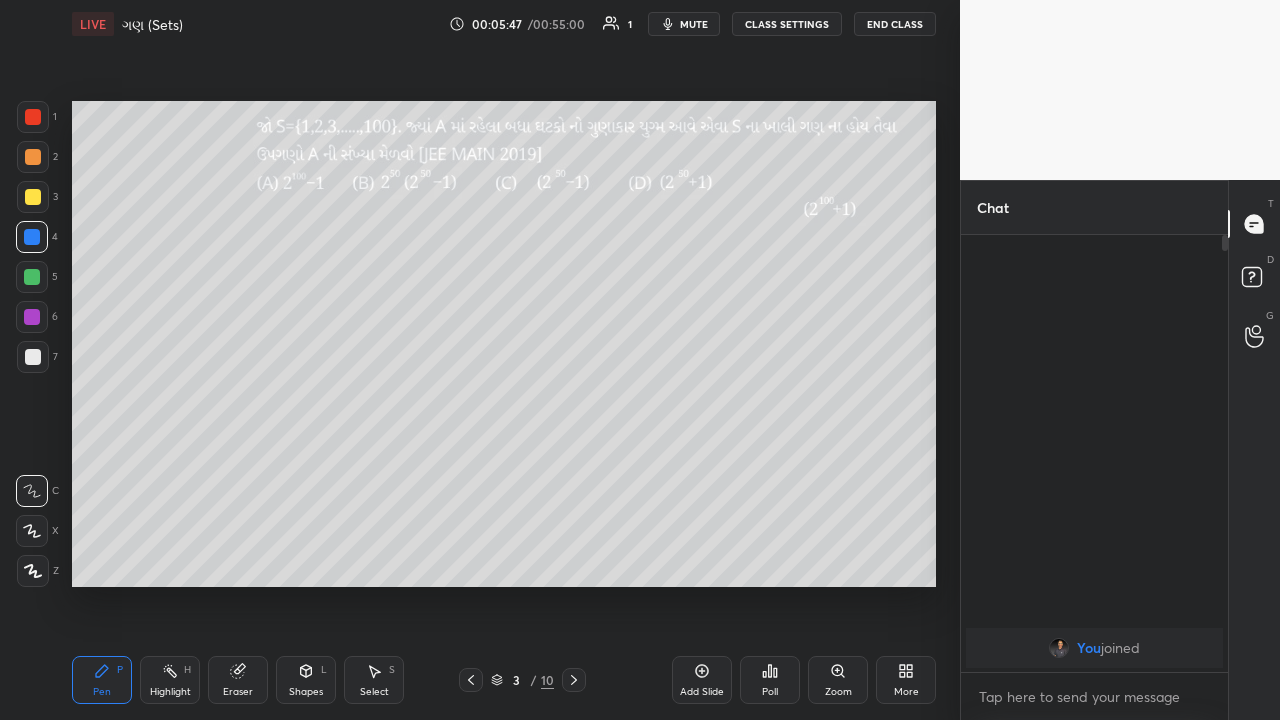 click at bounding box center (33, 197) 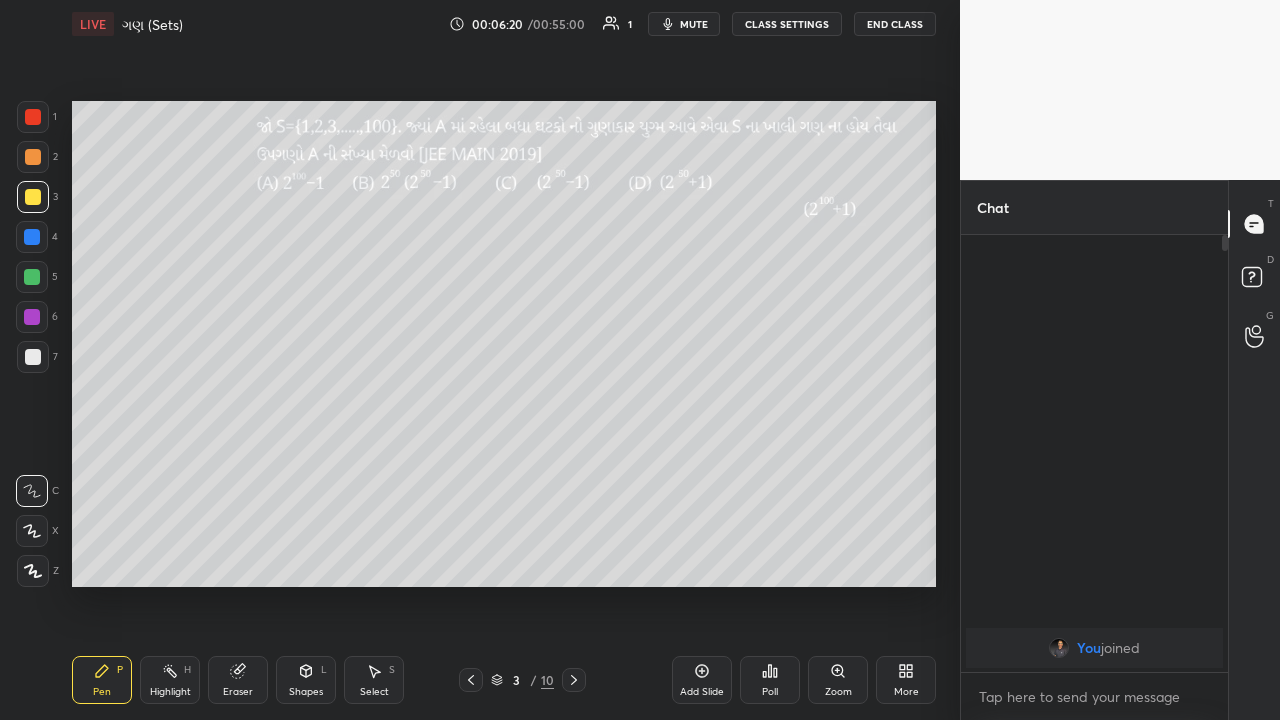 click on "Eraser" at bounding box center (238, 680) 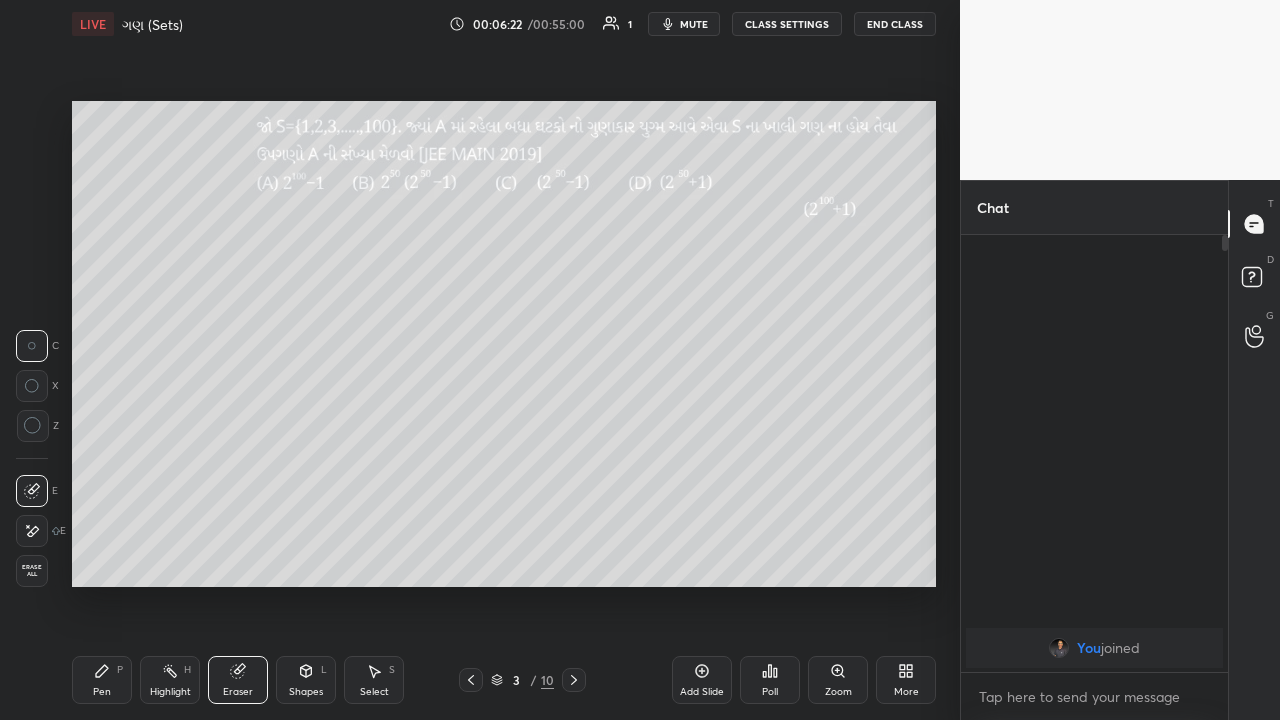click on "Pen P" at bounding box center [102, 680] 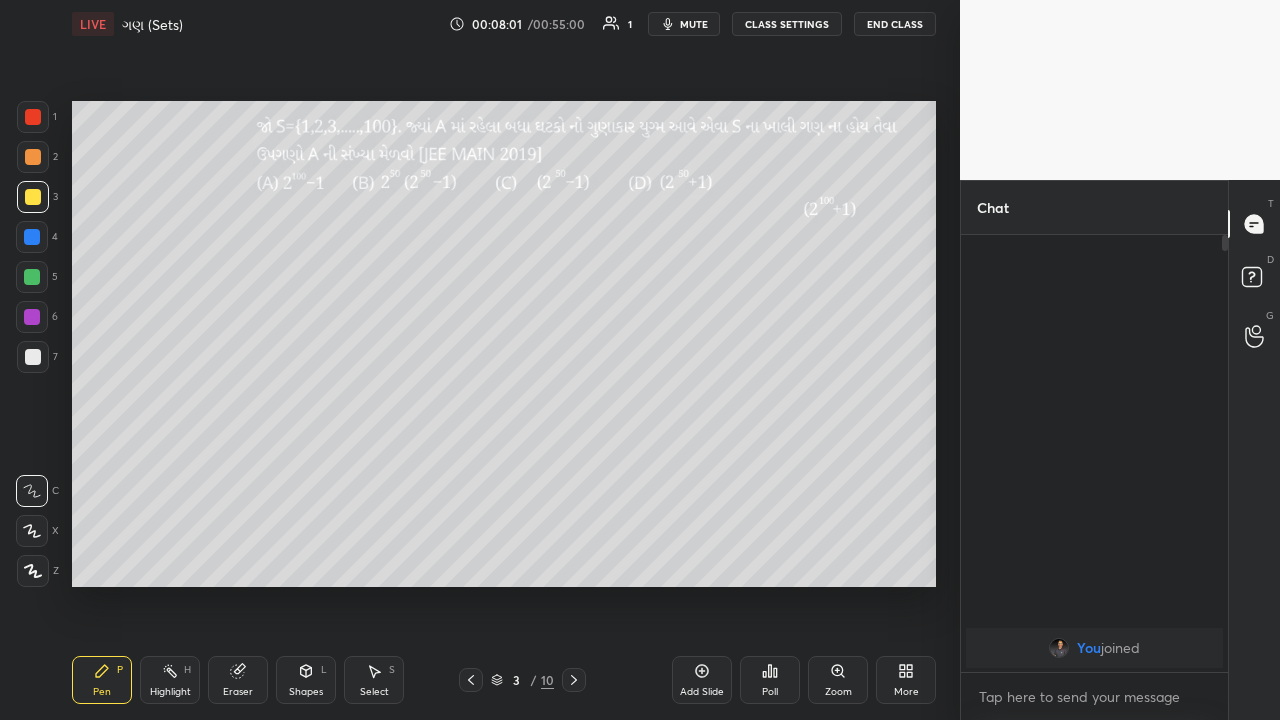 click at bounding box center (32, 277) 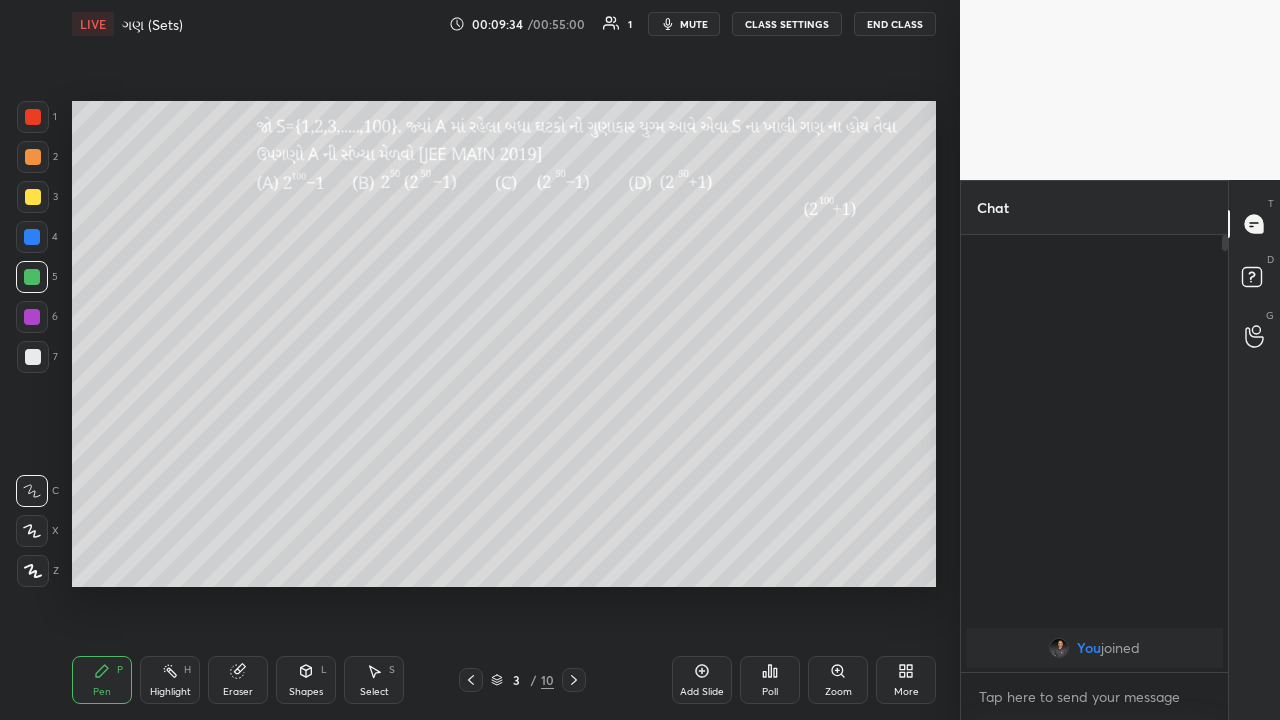 click at bounding box center (32, 277) 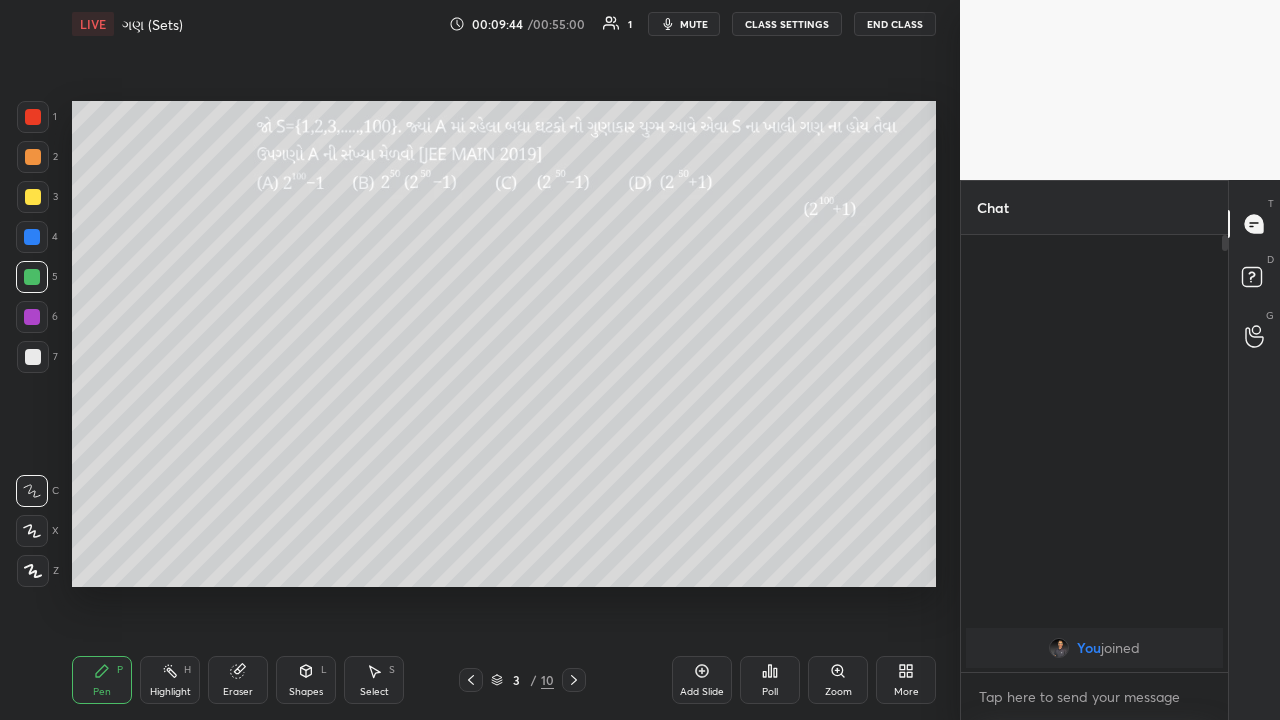 click at bounding box center (32, 317) 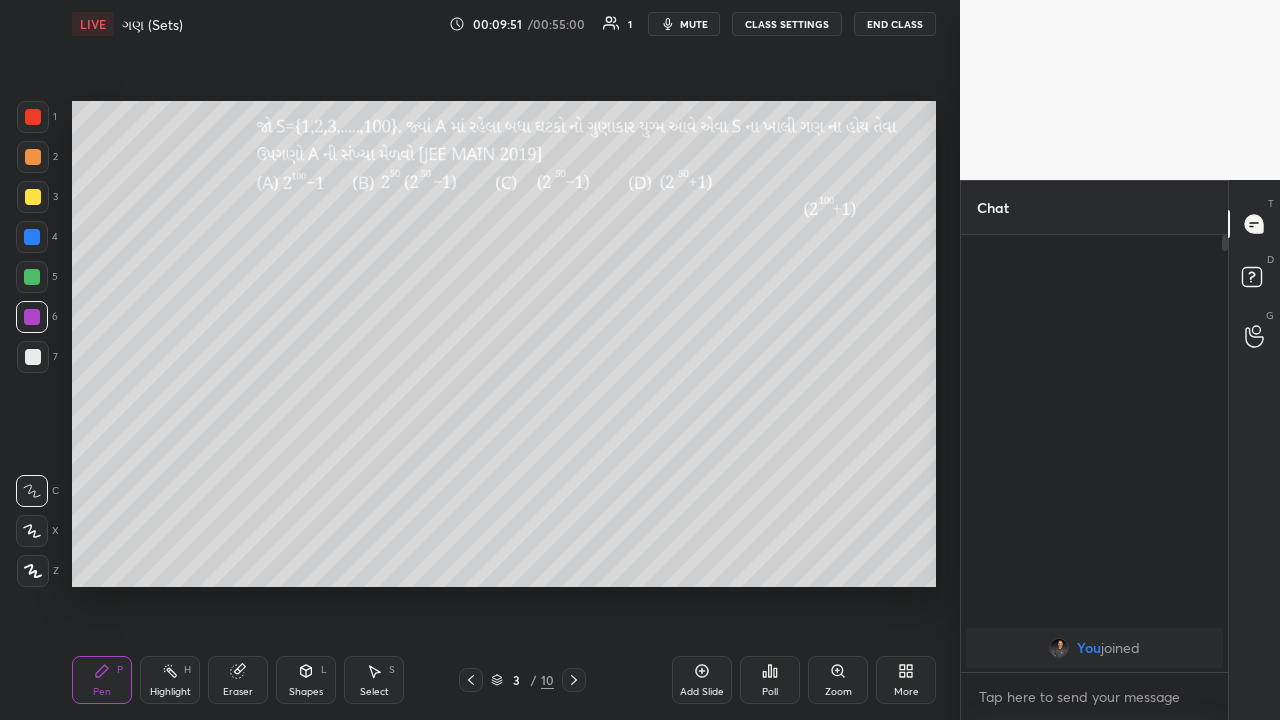 click at bounding box center (33, 197) 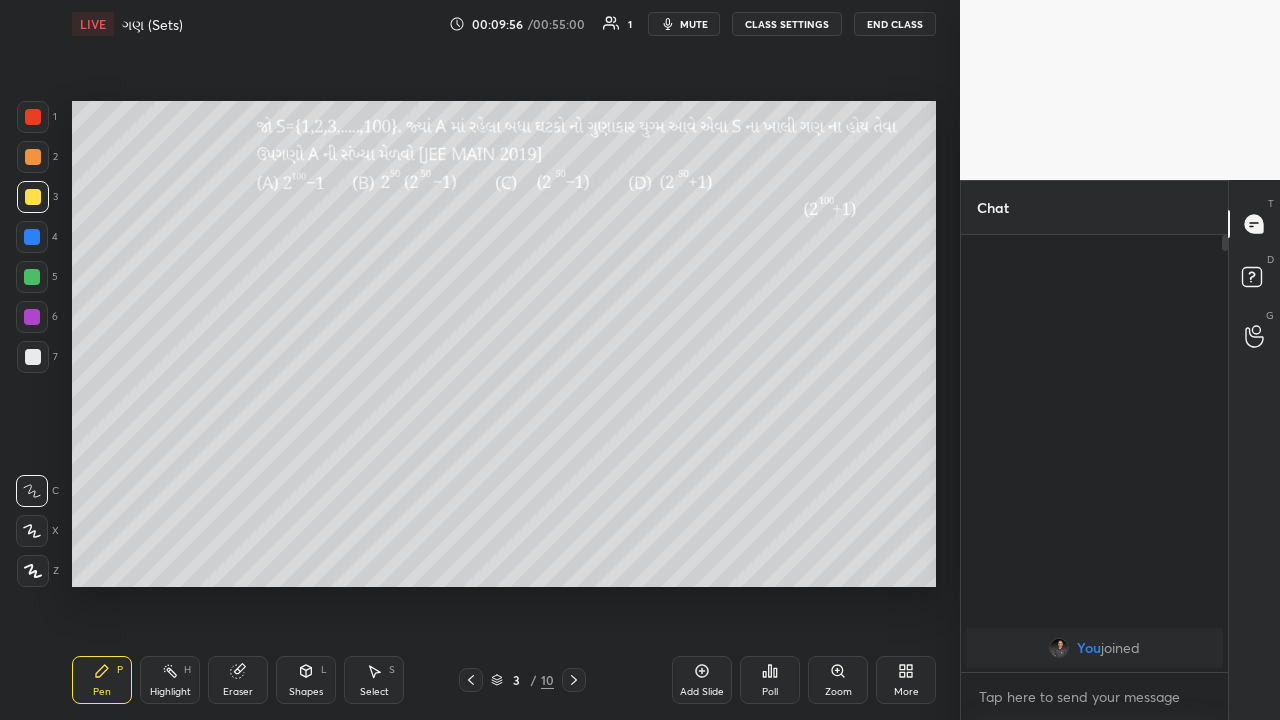 click at bounding box center [32, 317] 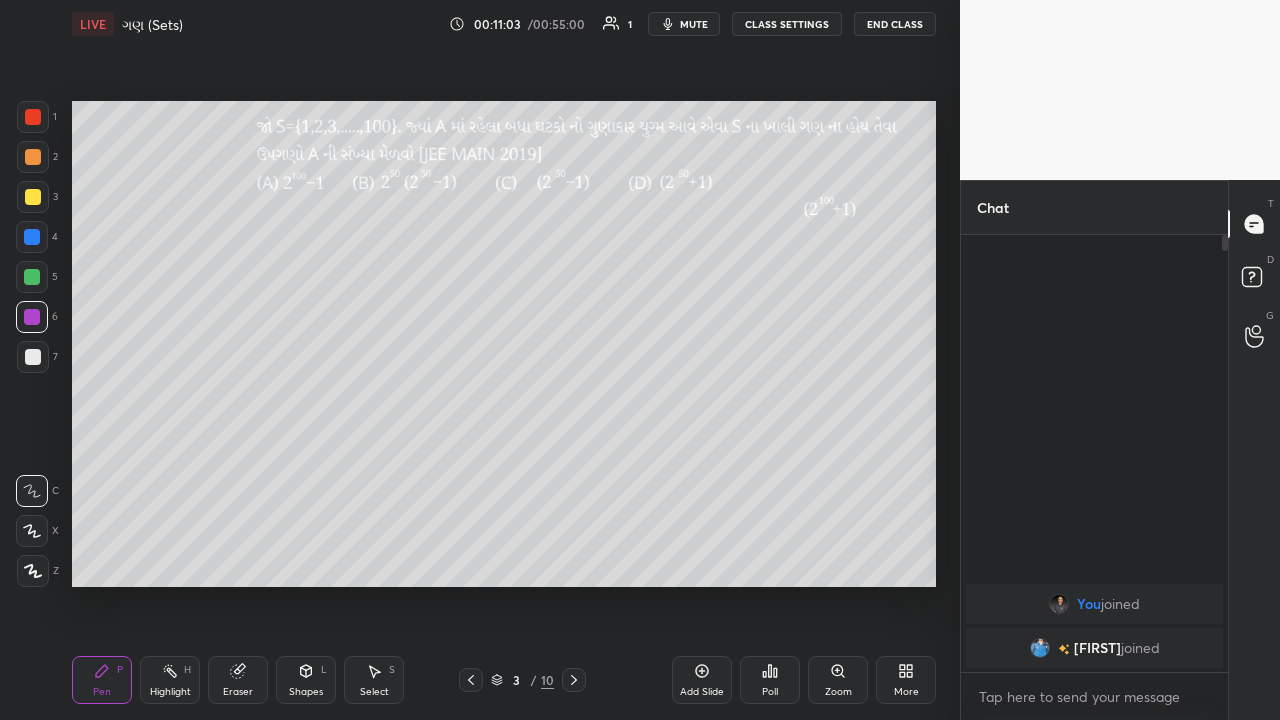 click 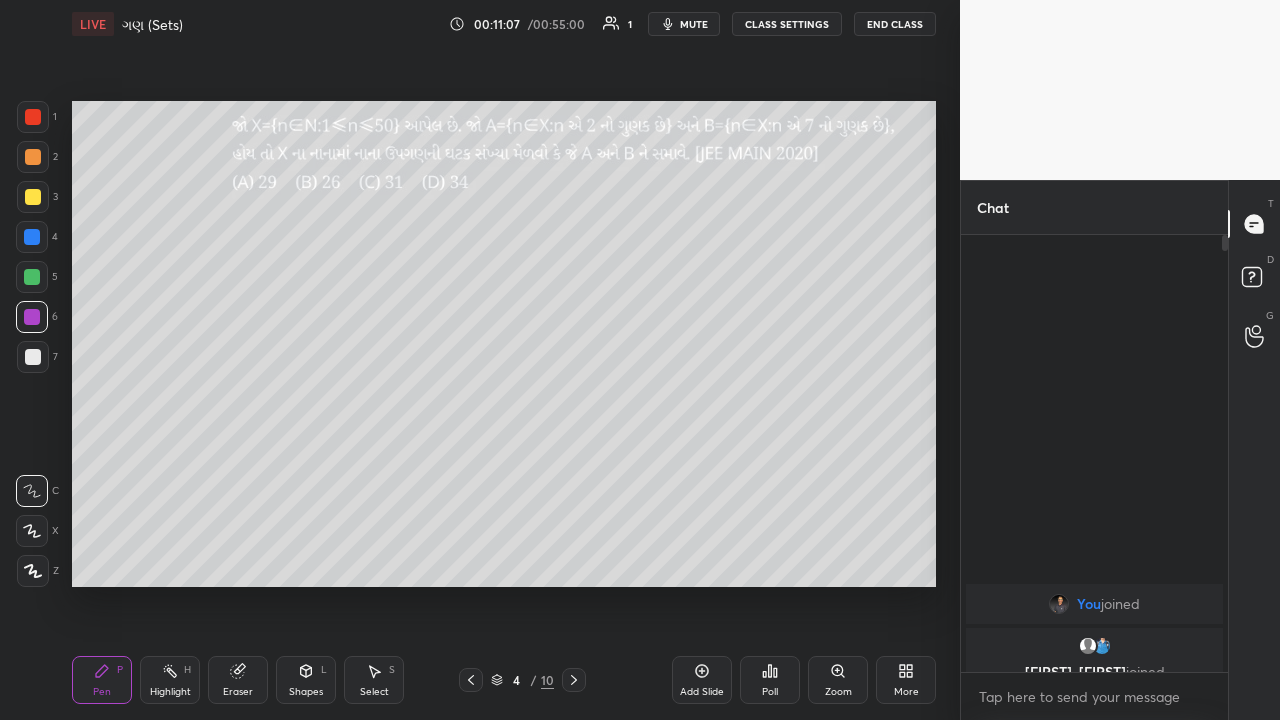 click at bounding box center [33, 157] 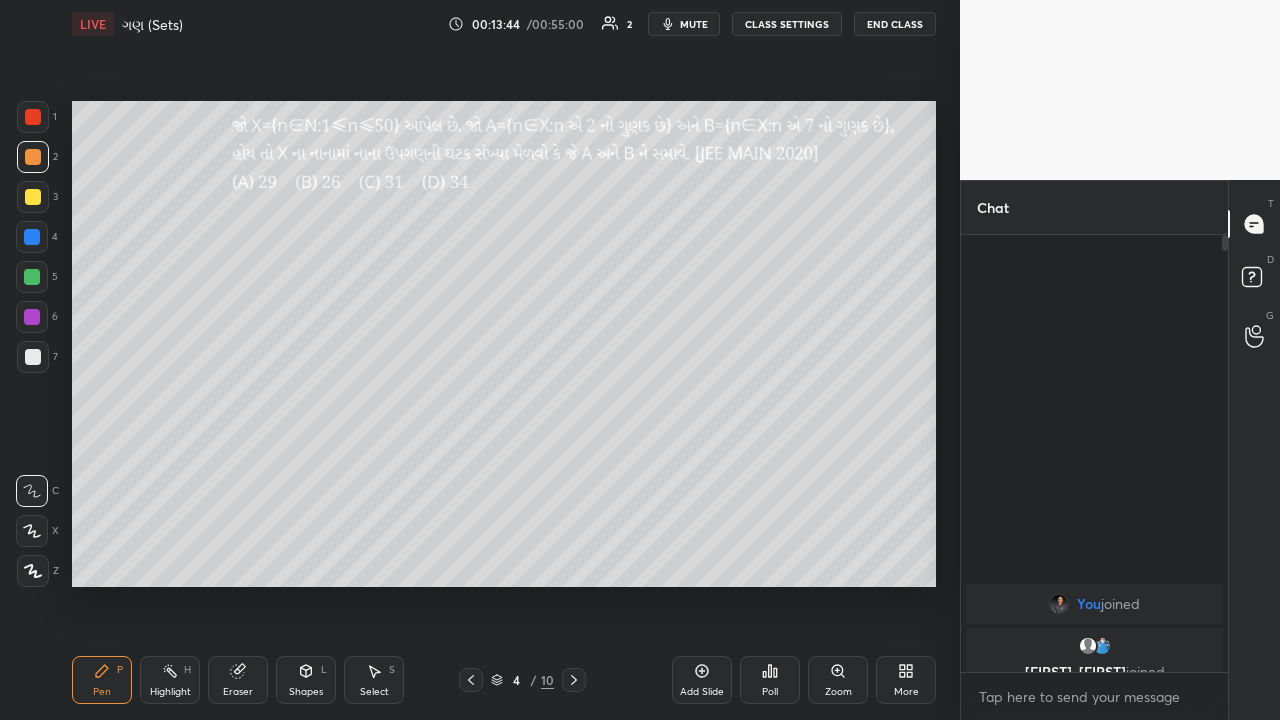 click at bounding box center (33, 197) 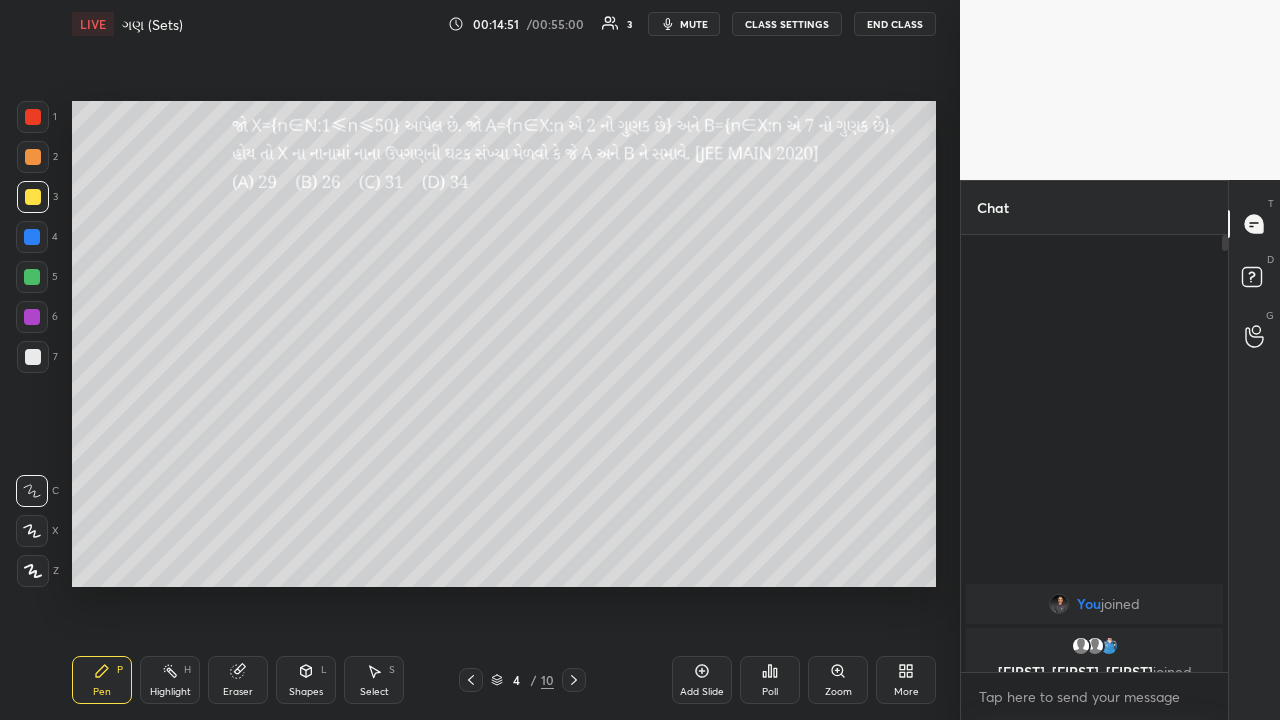 click at bounding box center [32, 237] 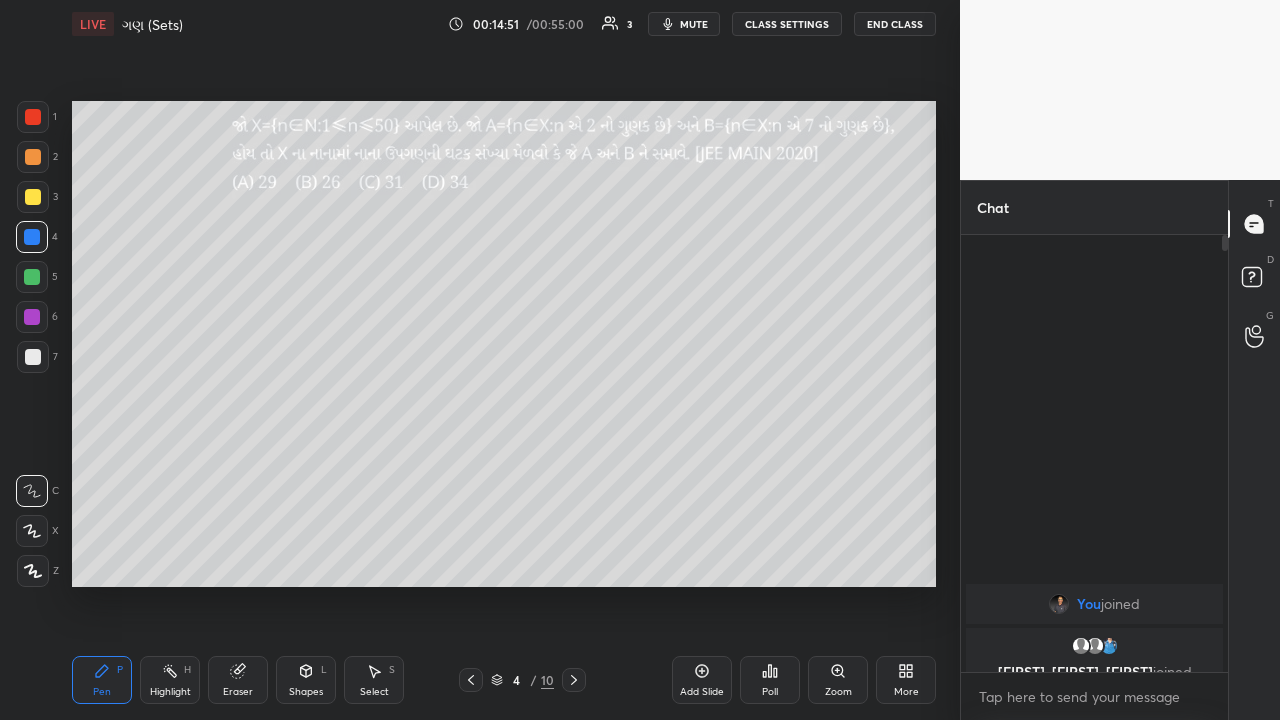 click at bounding box center (32, 237) 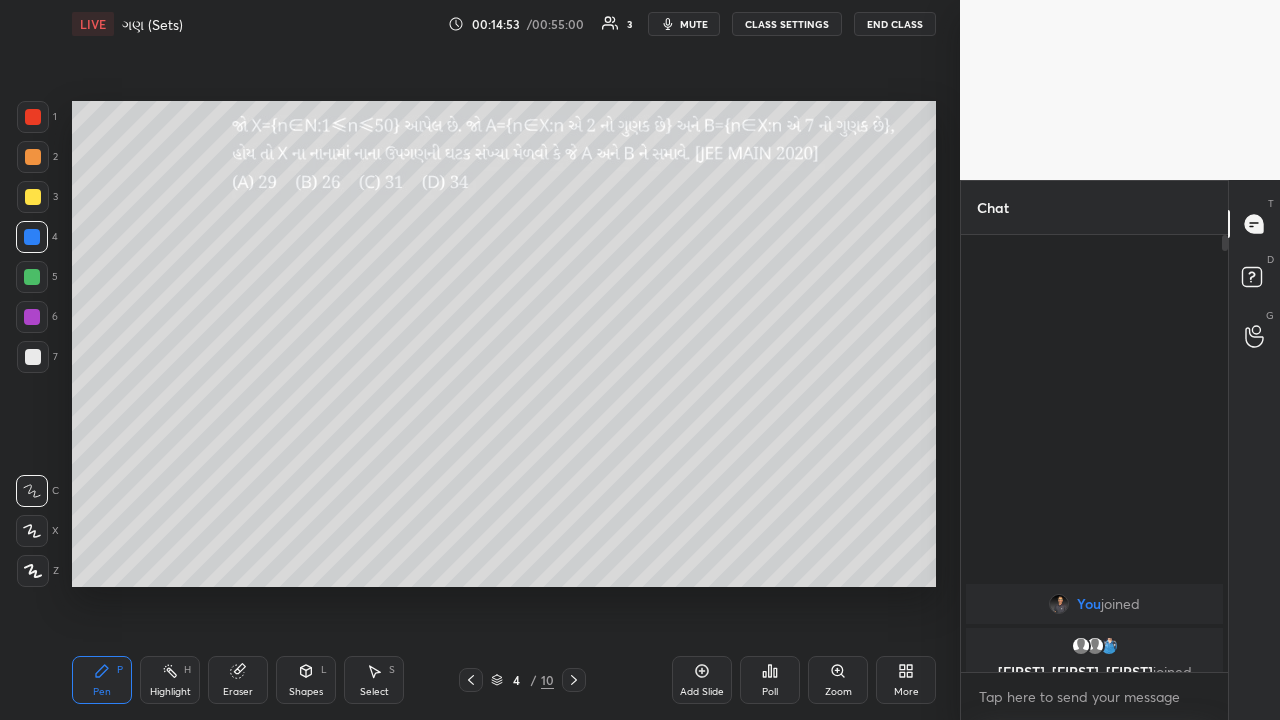 click 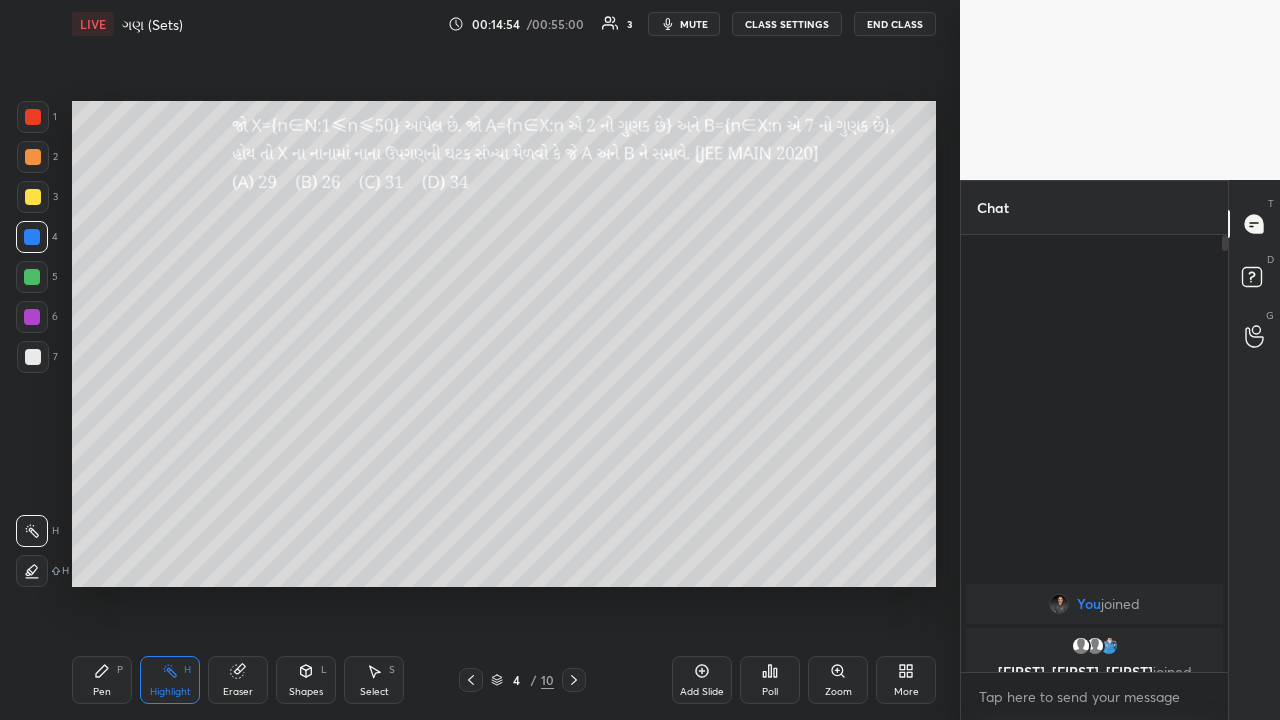 click 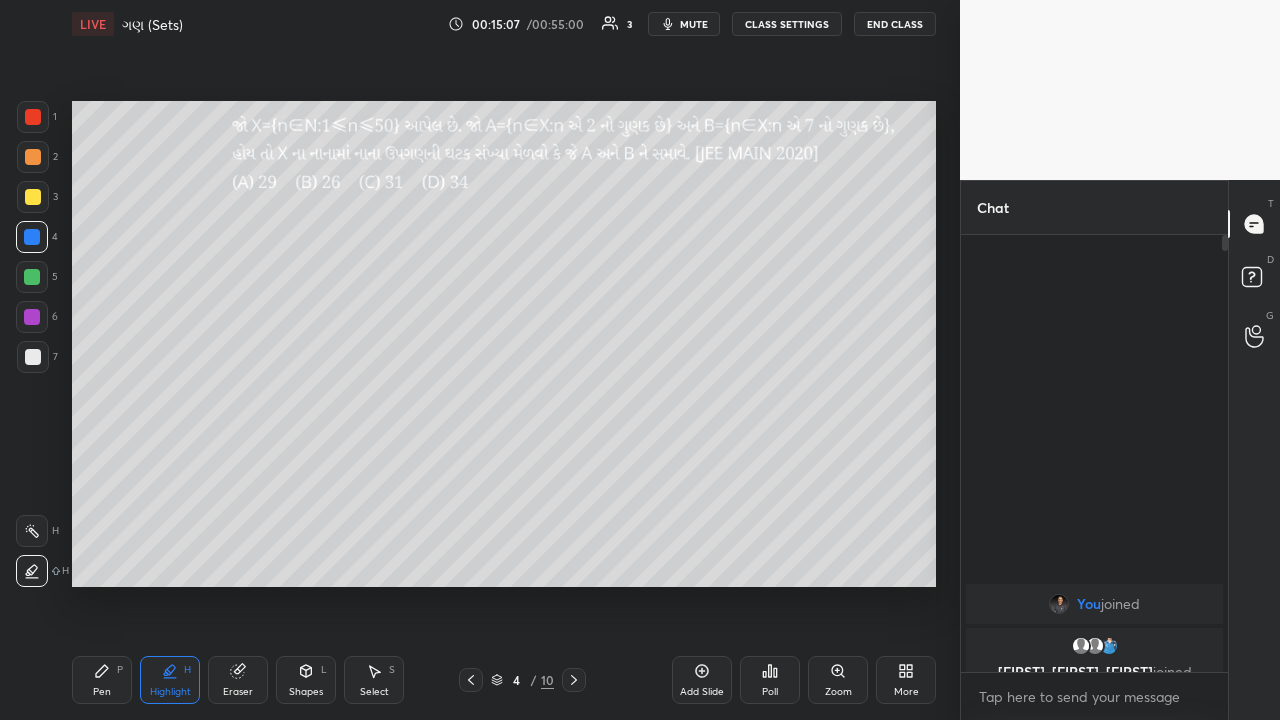 click at bounding box center (33, 197) 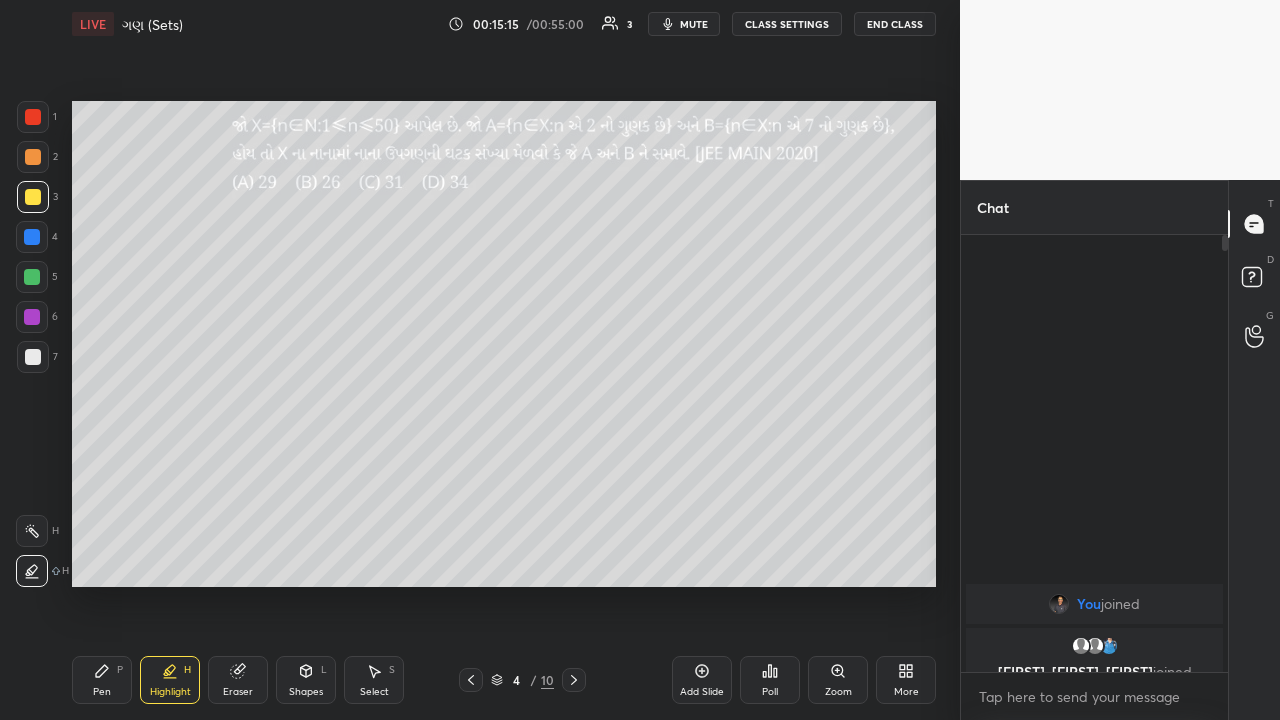 click on "Select" at bounding box center [374, 692] 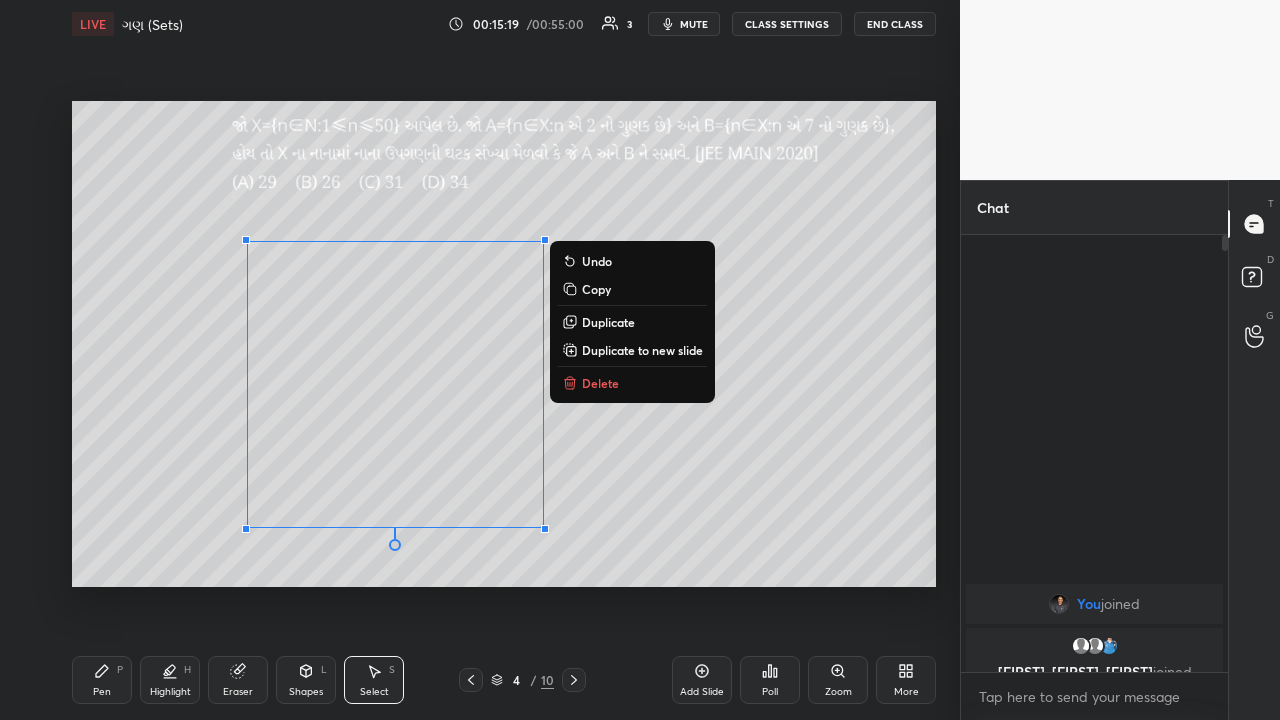 click on "Delete" at bounding box center [600, 383] 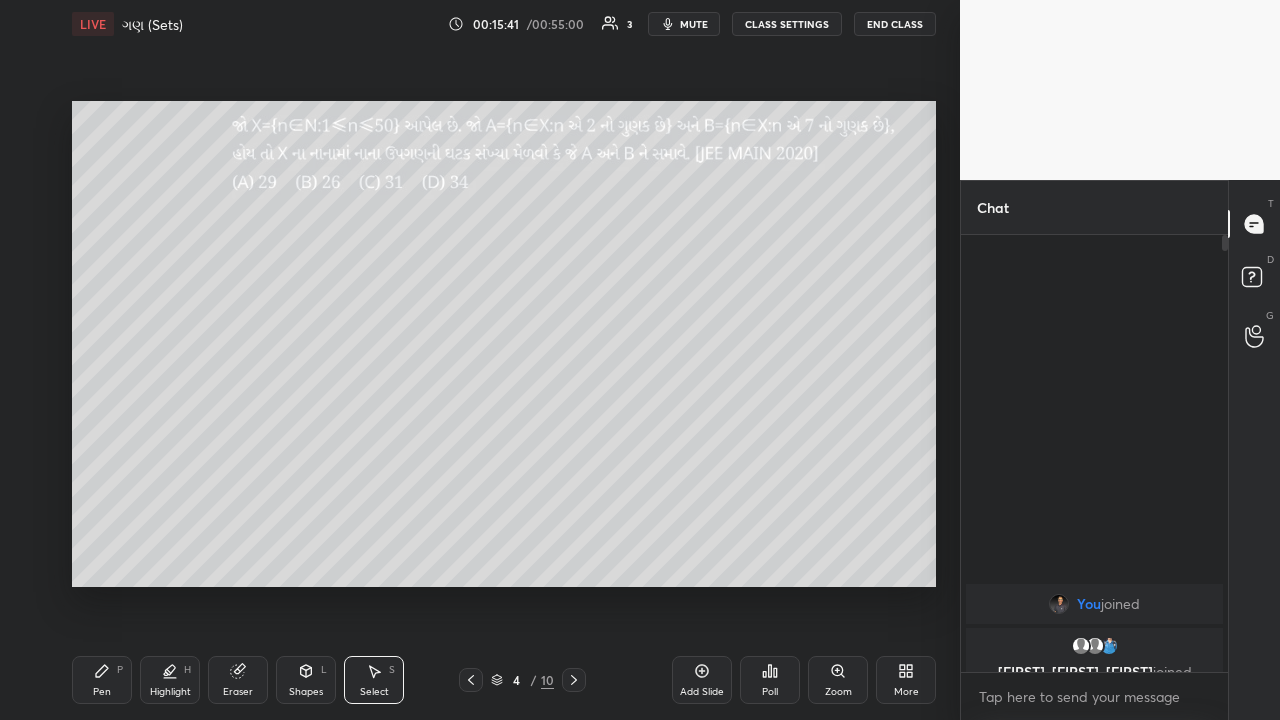 click on "Pen P" at bounding box center (102, 680) 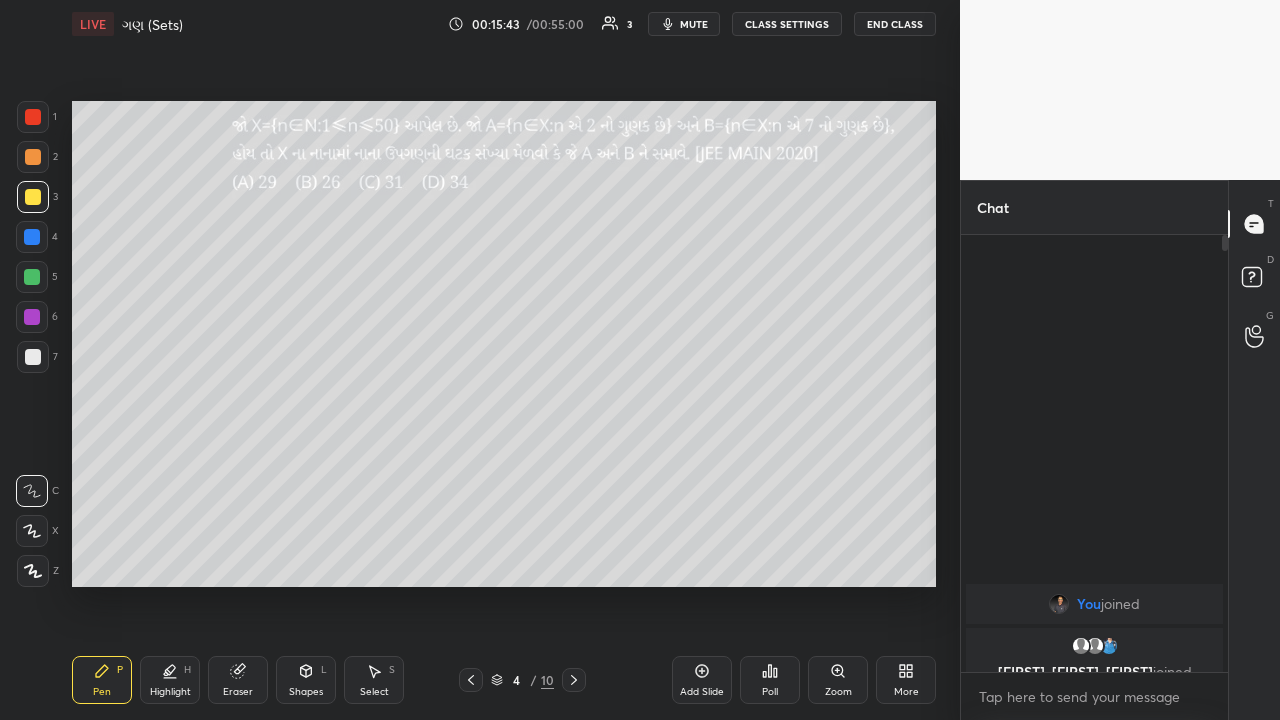 click at bounding box center [33, 157] 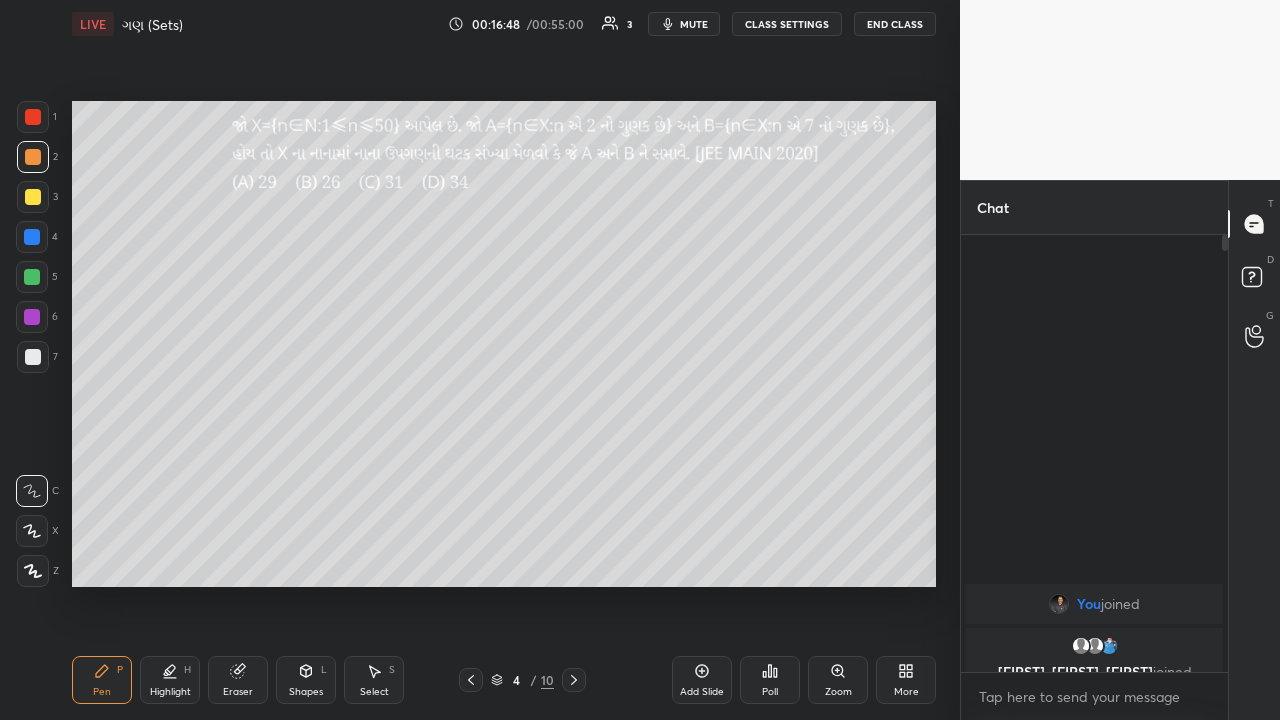 click on "Select S" at bounding box center (374, 680) 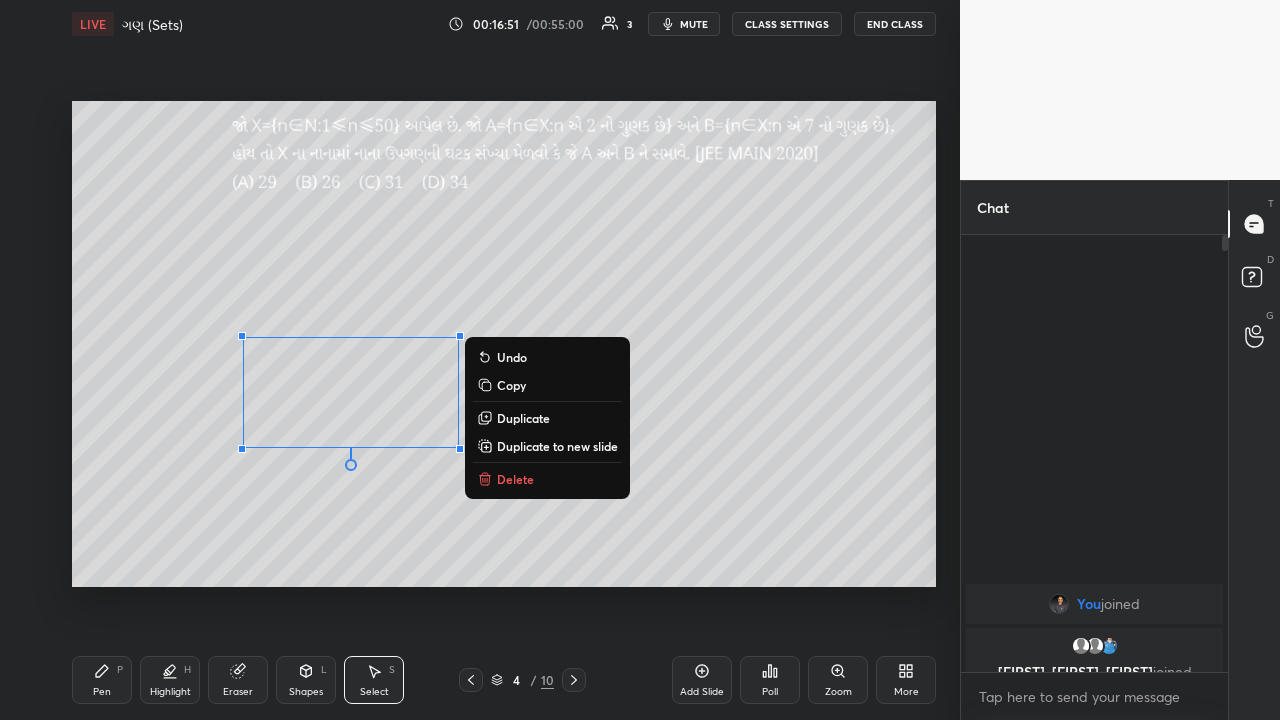 click on "Delete" at bounding box center (515, 479) 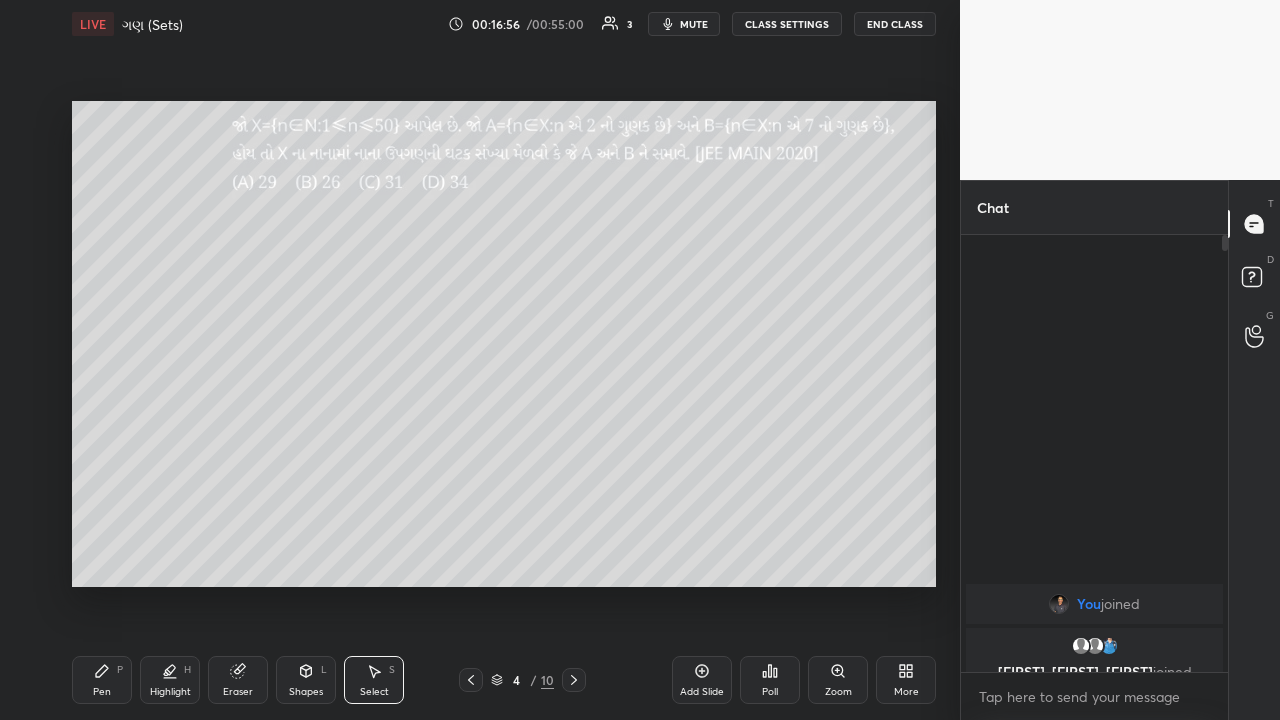 click 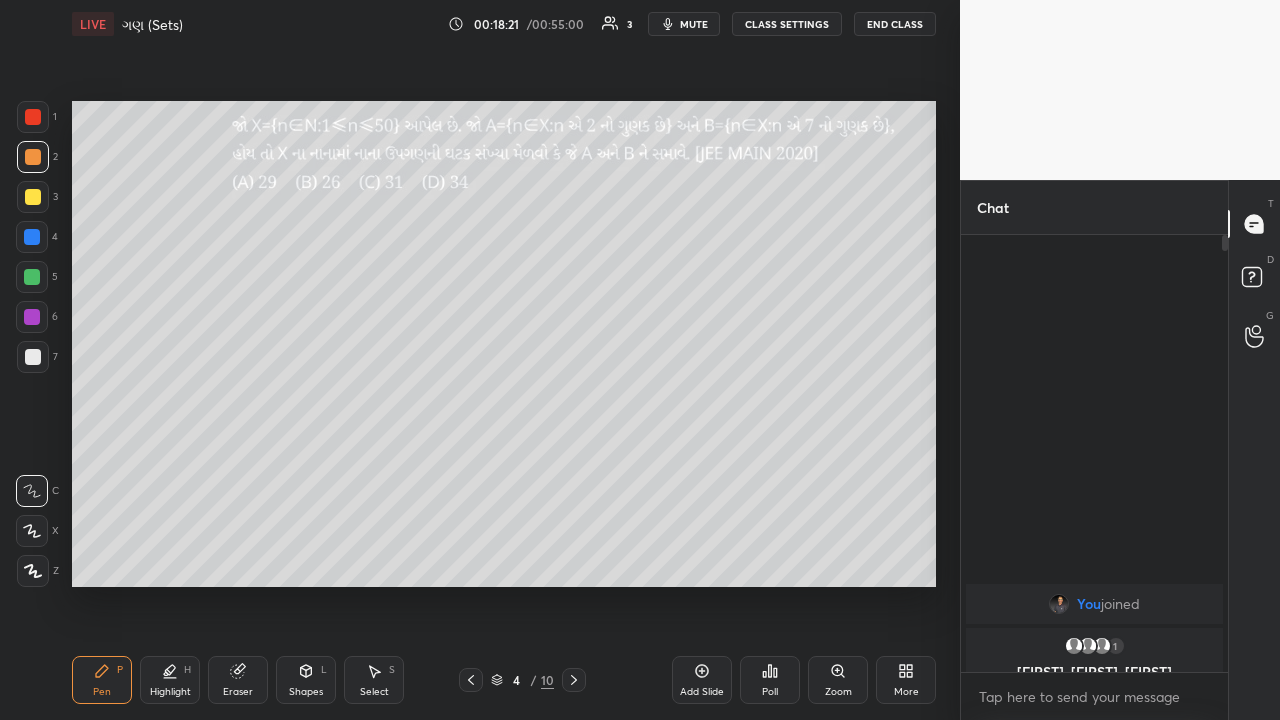 click on "Highlight H" at bounding box center (170, 680) 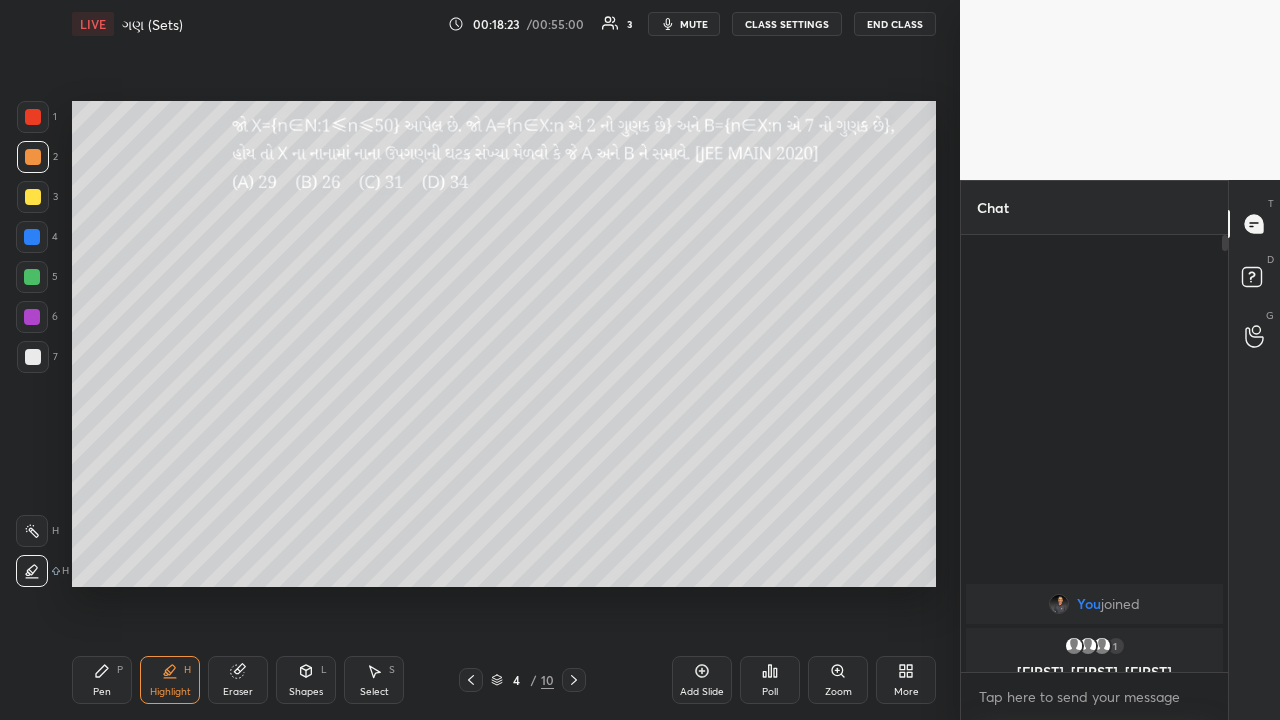click on "Pen P" at bounding box center [102, 680] 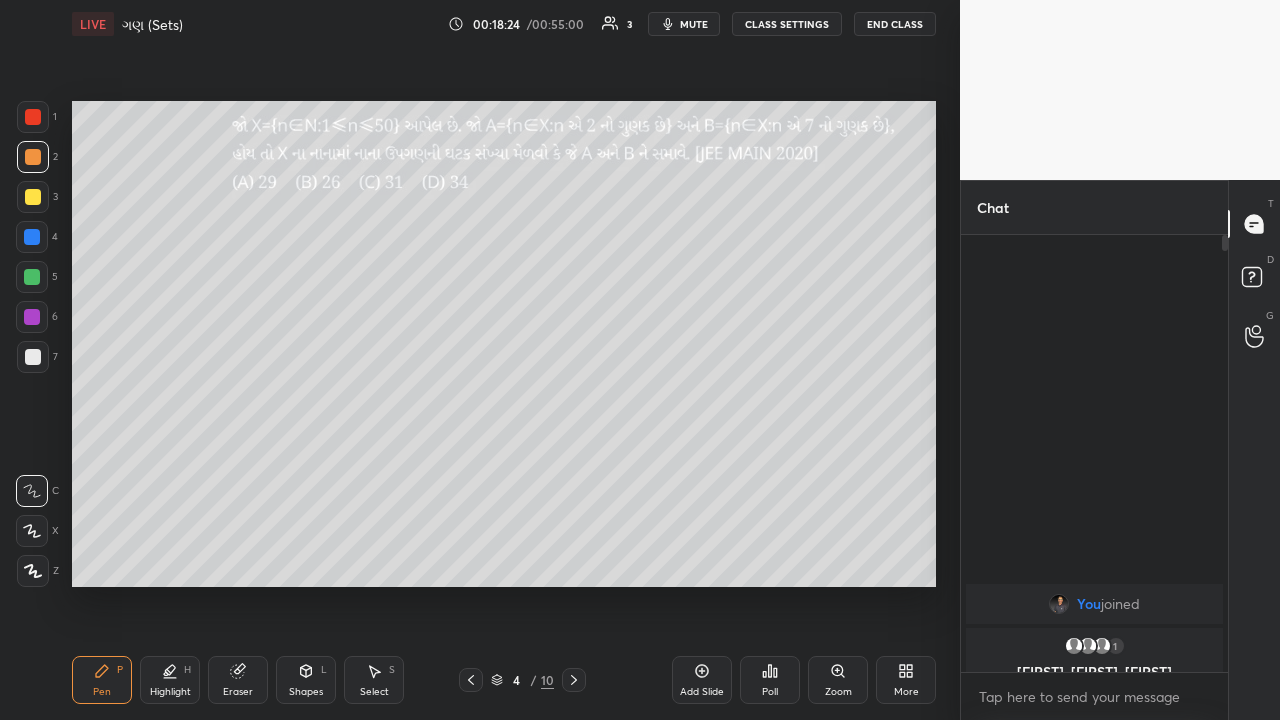 click on "Pen" at bounding box center (102, 692) 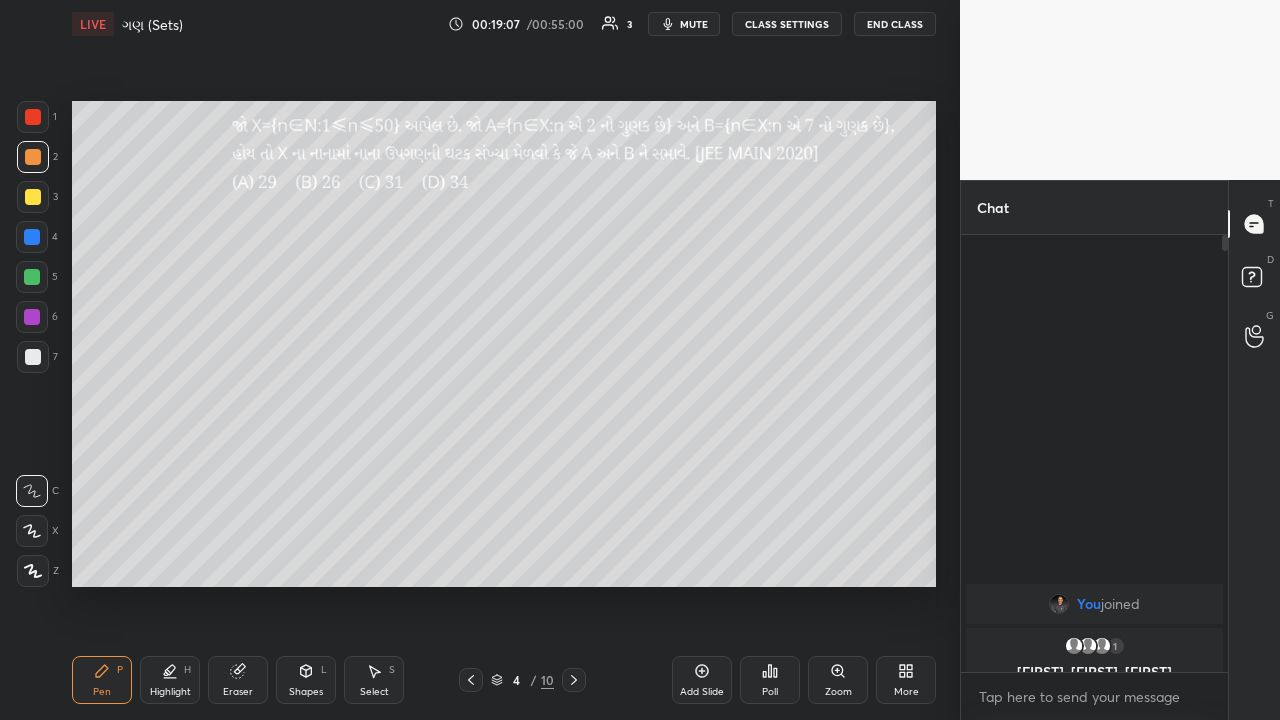 click on "Select S" at bounding box center [374, 680] 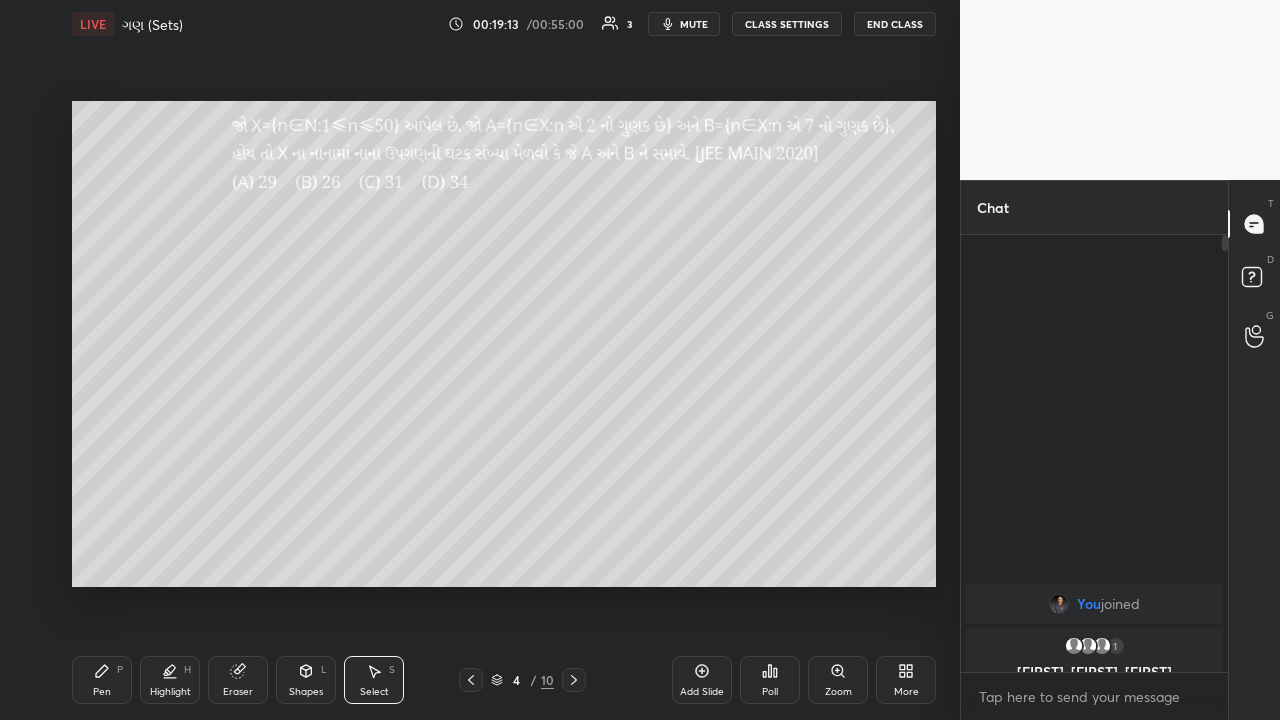 click on "P" at bounding box center (120, 670) 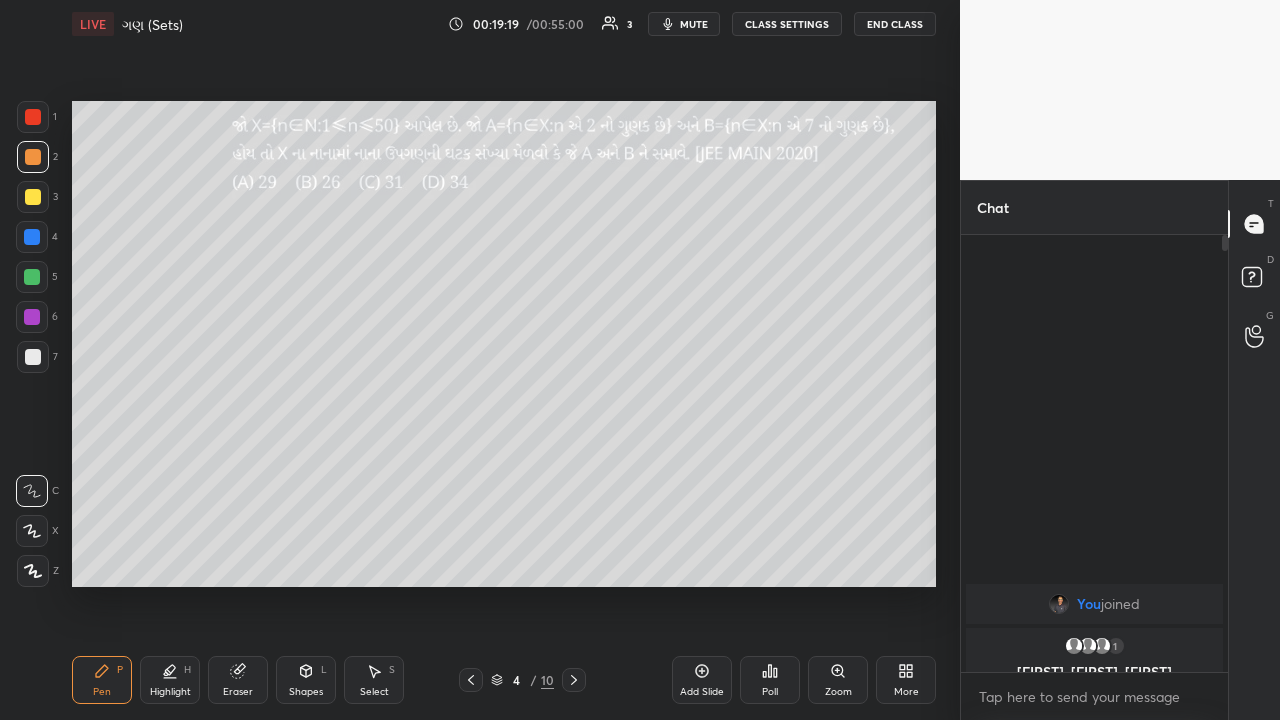 click on "Select" at bounding box center [374, 692] 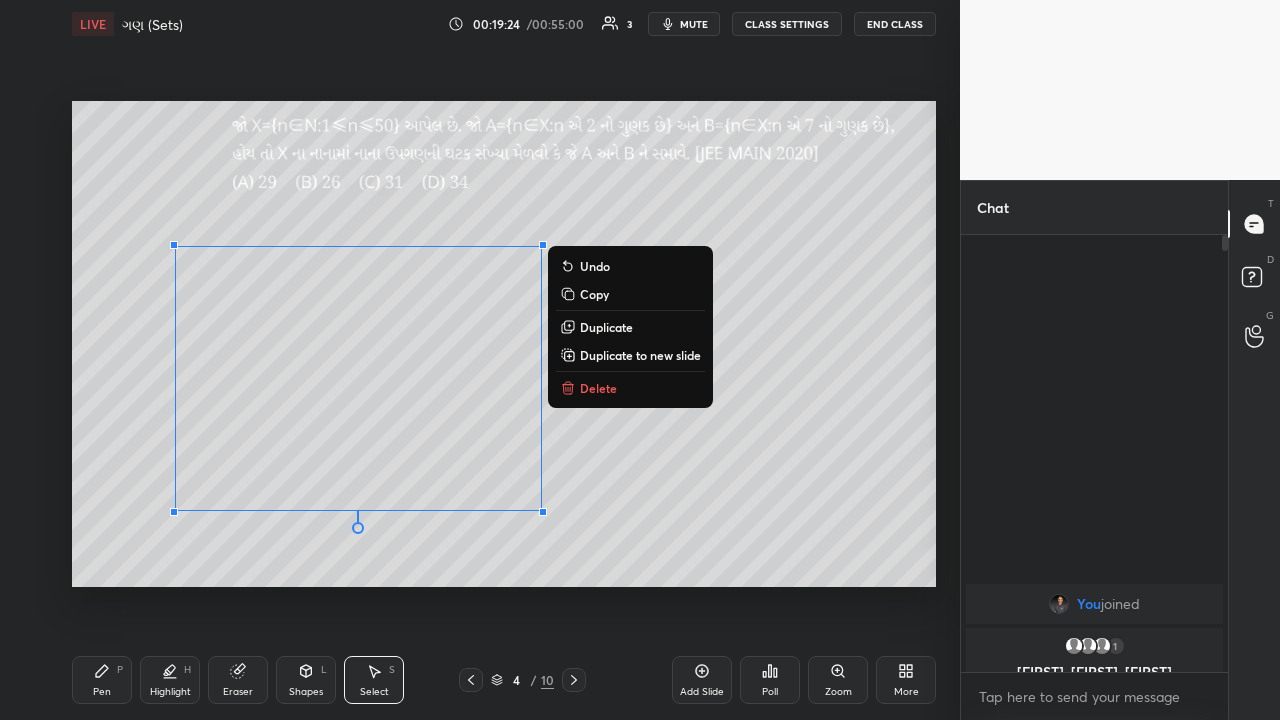 click on "Delete" at bounding box center [598, 388] 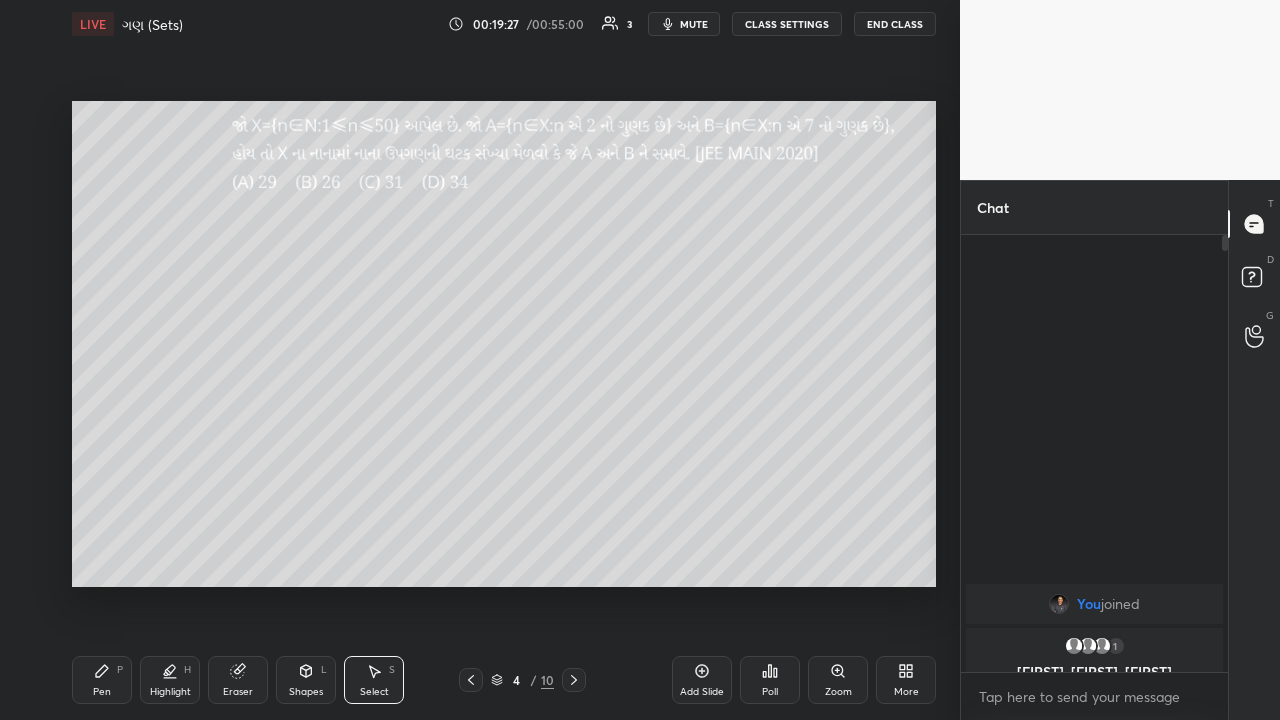 click on "Pen P" at bounding box center (102, 680) 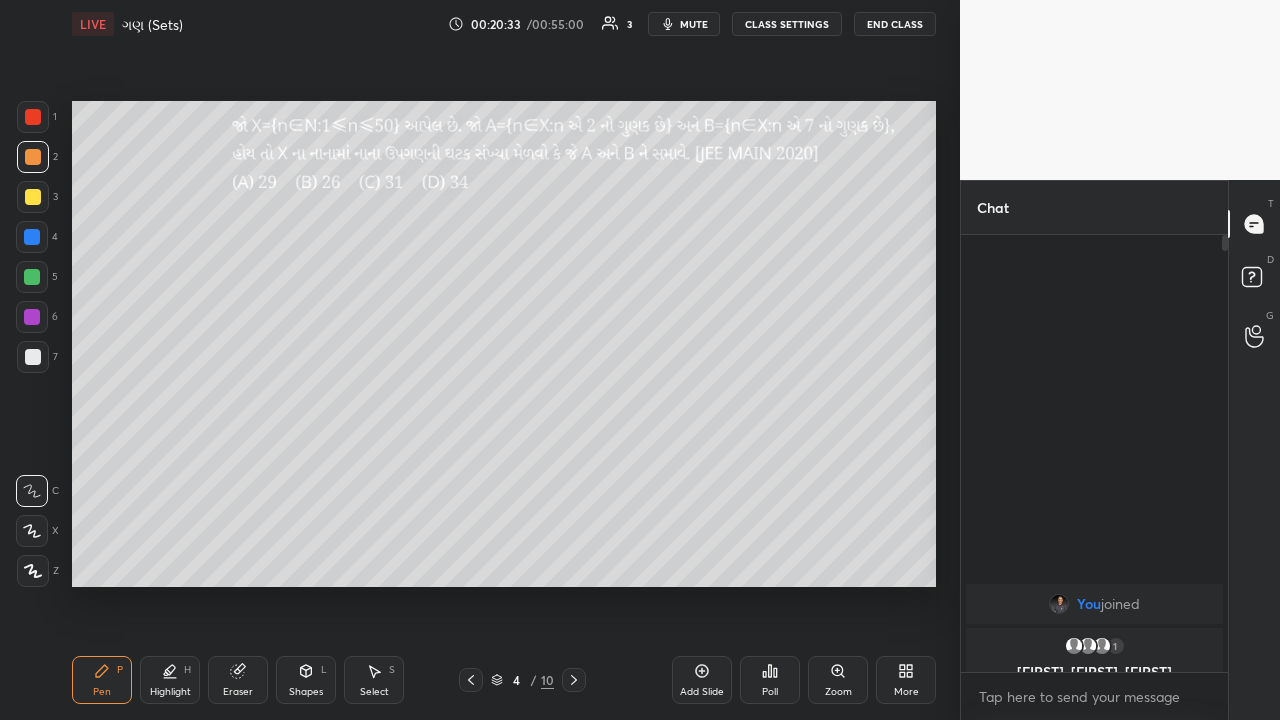 click on "Eraser" at bounding box center (238, 680) 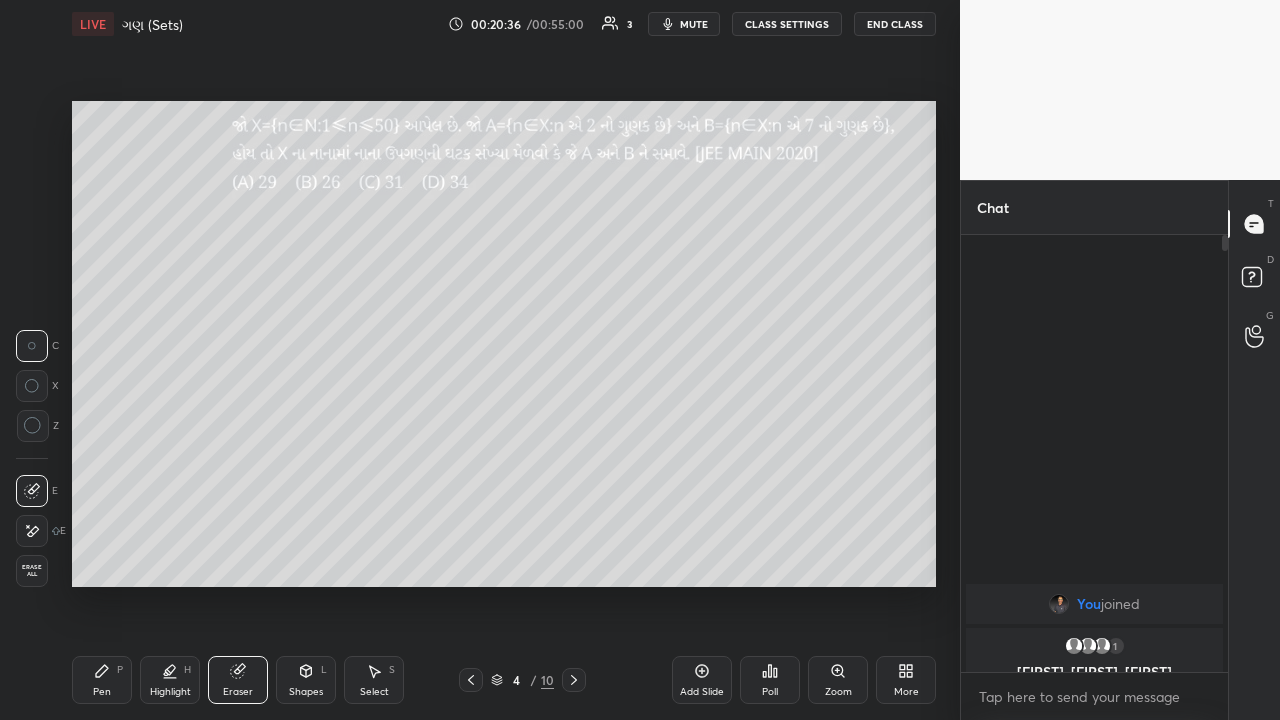 click on "Pen P" at bounding box center [102, 680] 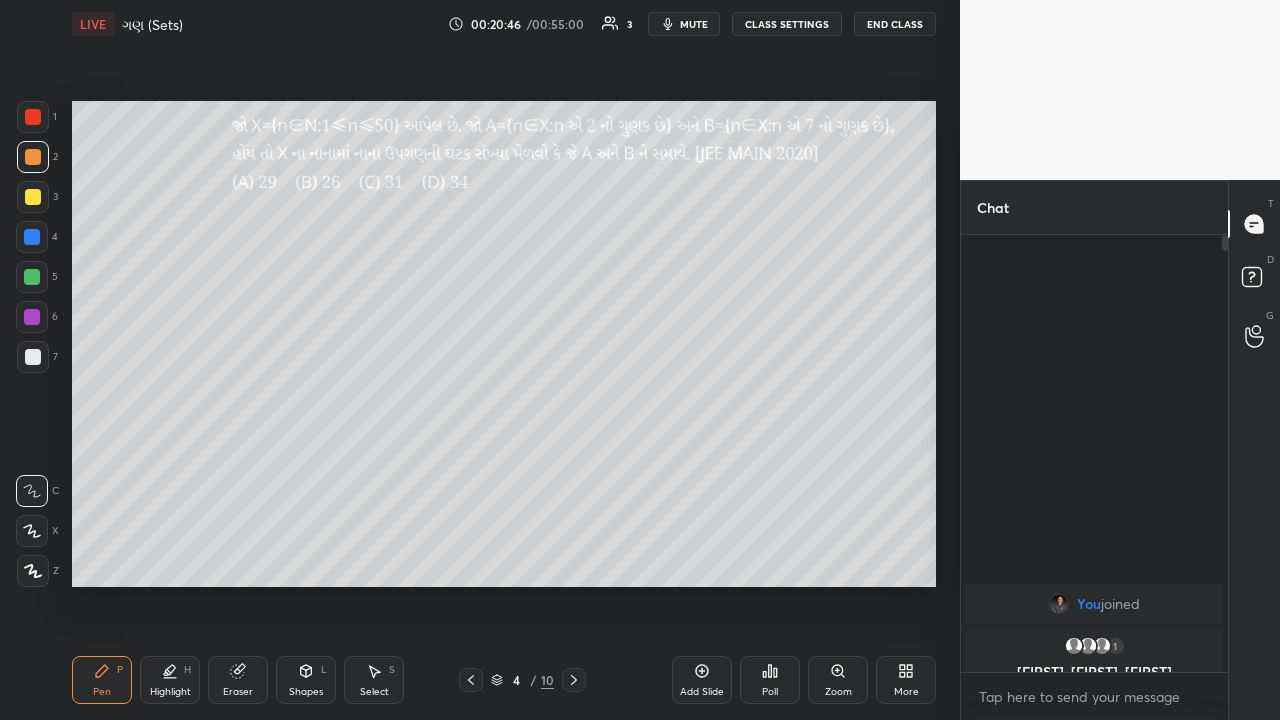 click at bounding box center [32, 237] 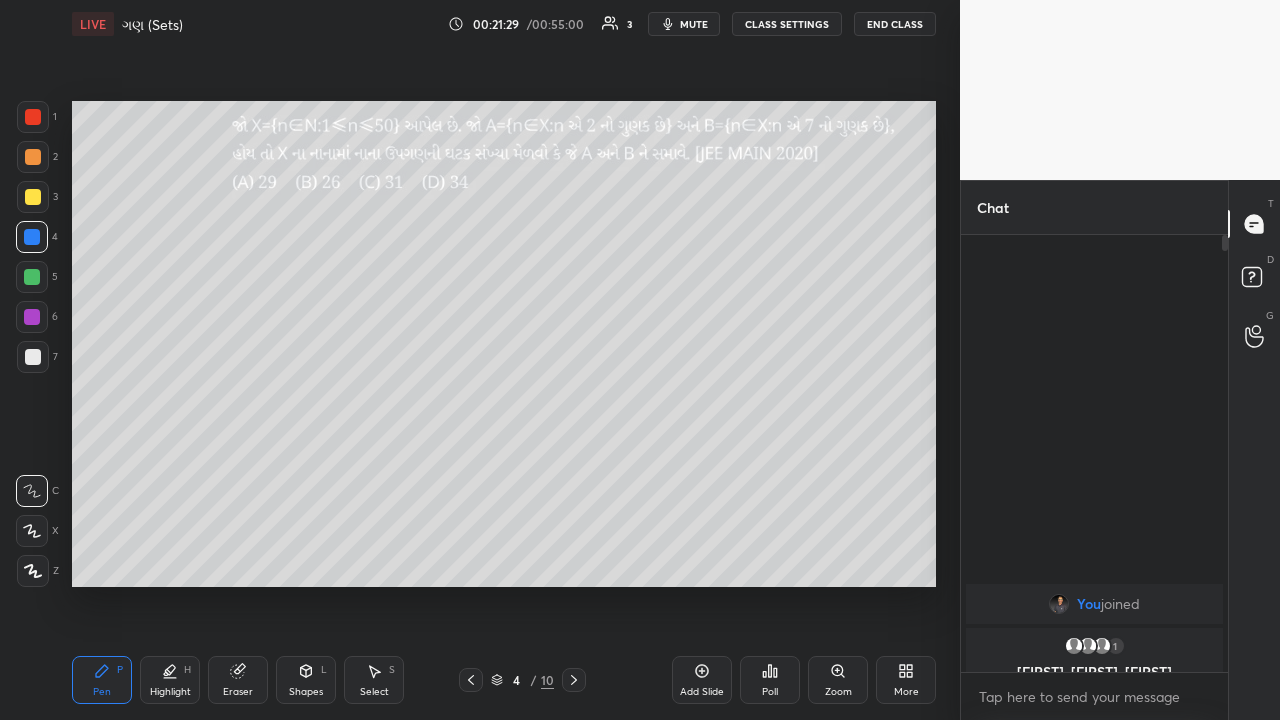 click on "Highlight H" at bounding box center [170, 680] 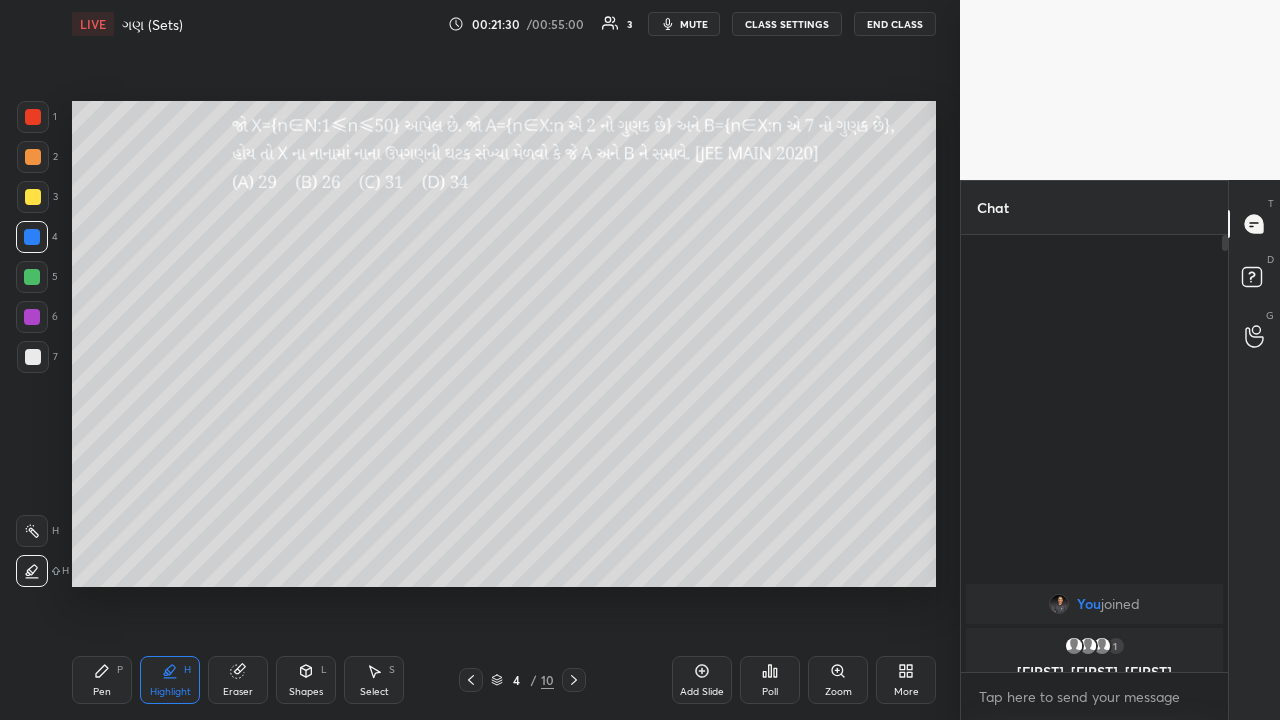 click 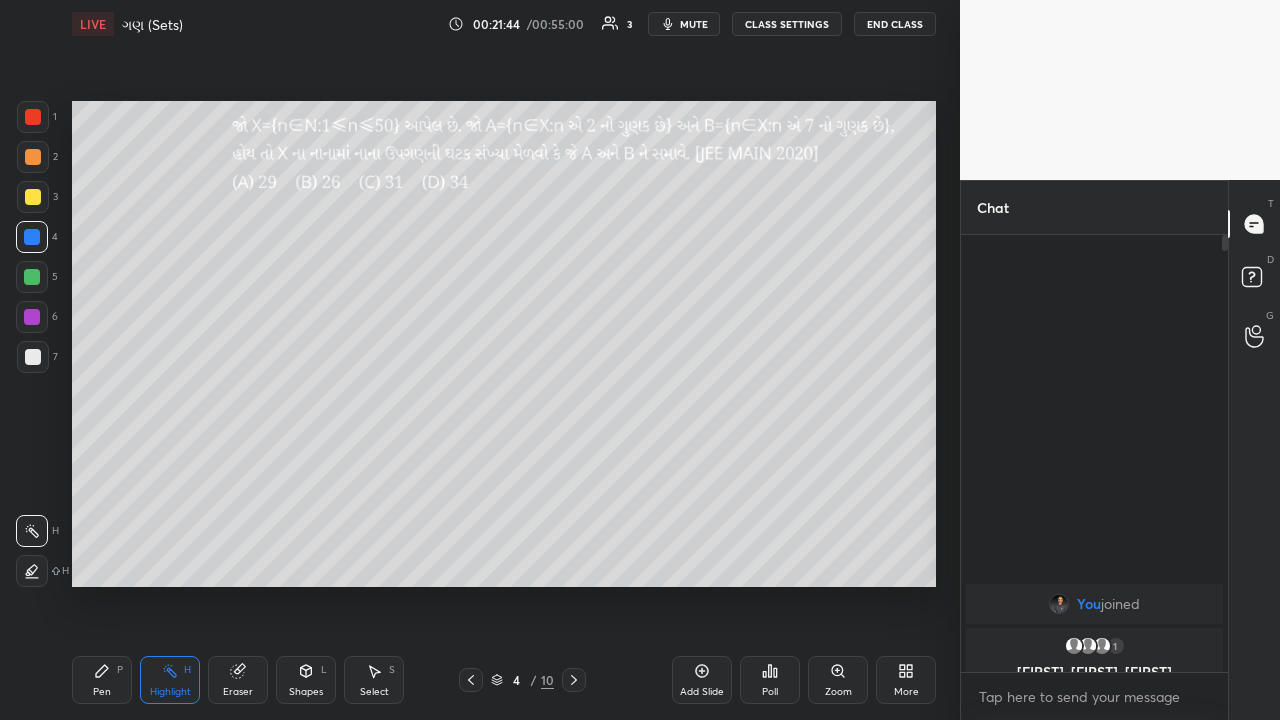 click 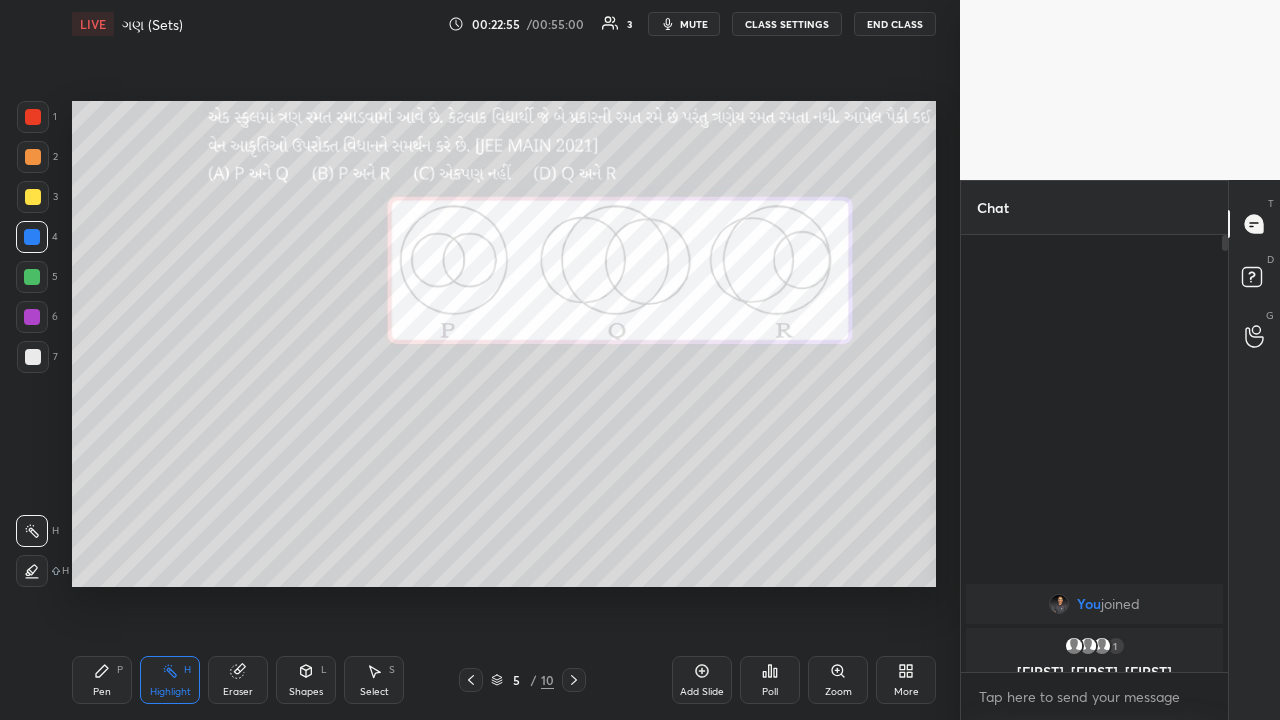 click at bounding box center [33, 197] 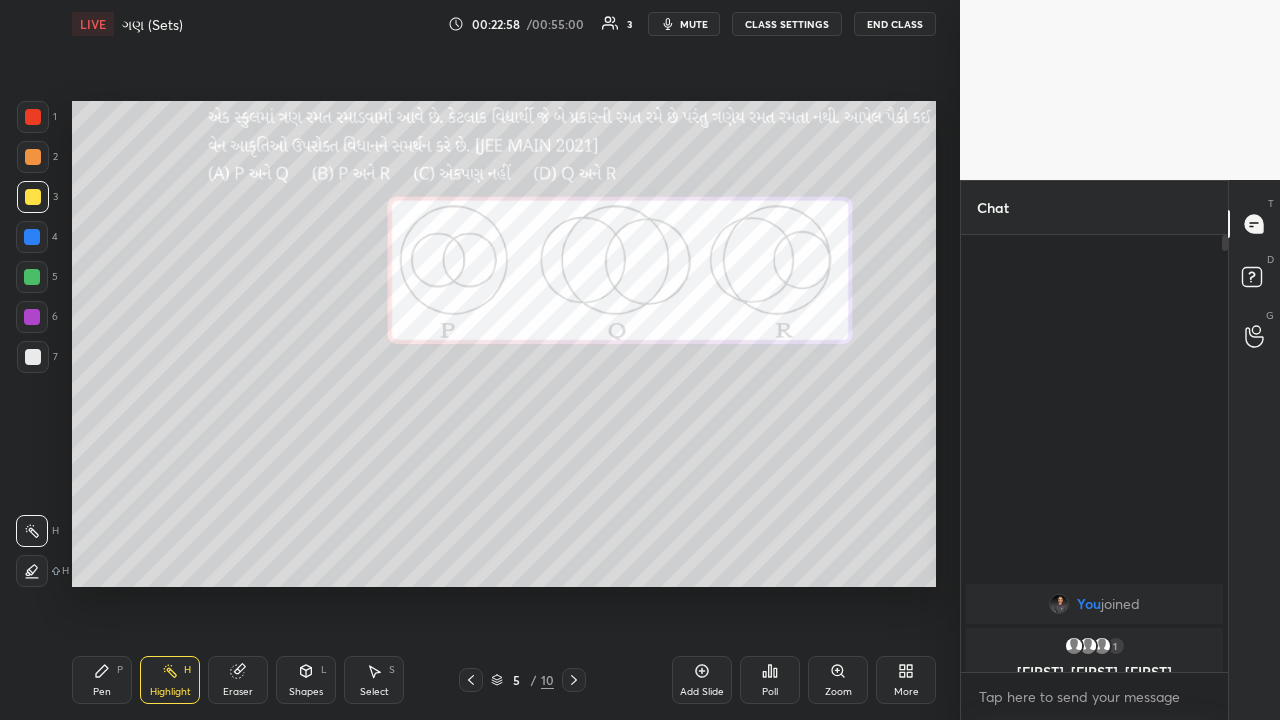 click 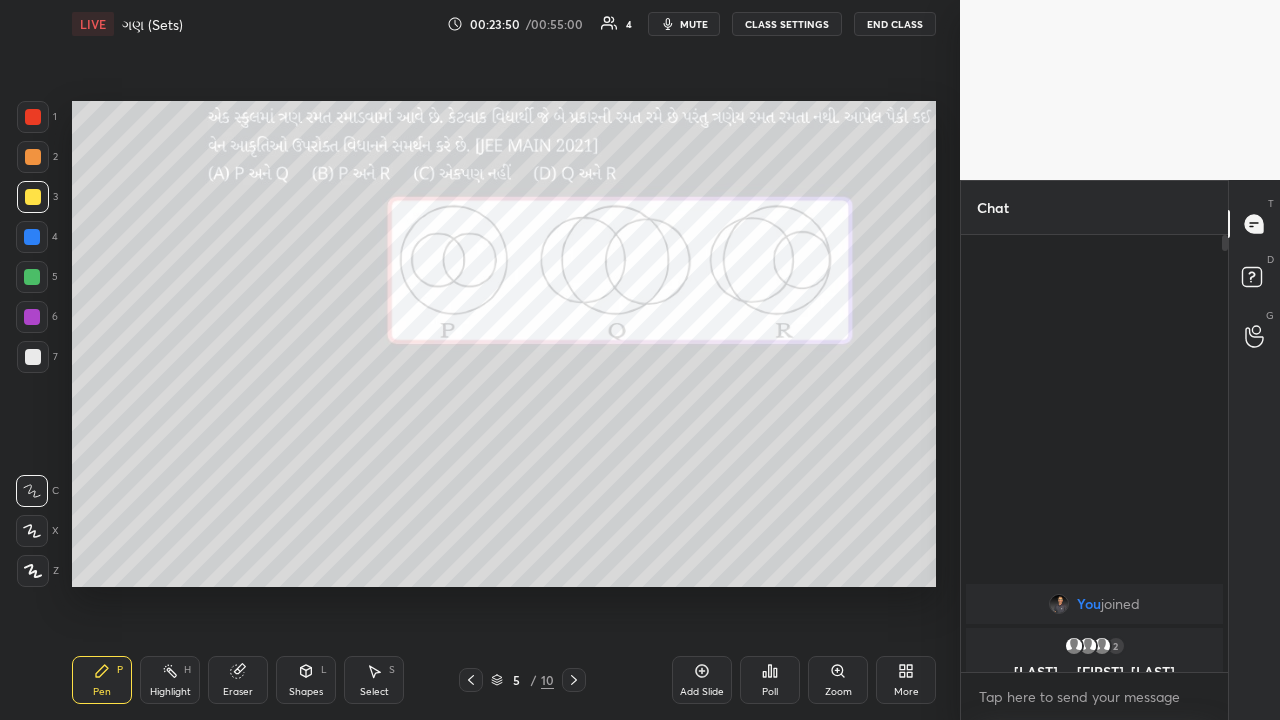 click on "Highlight H" at bounding box center [170, 680] 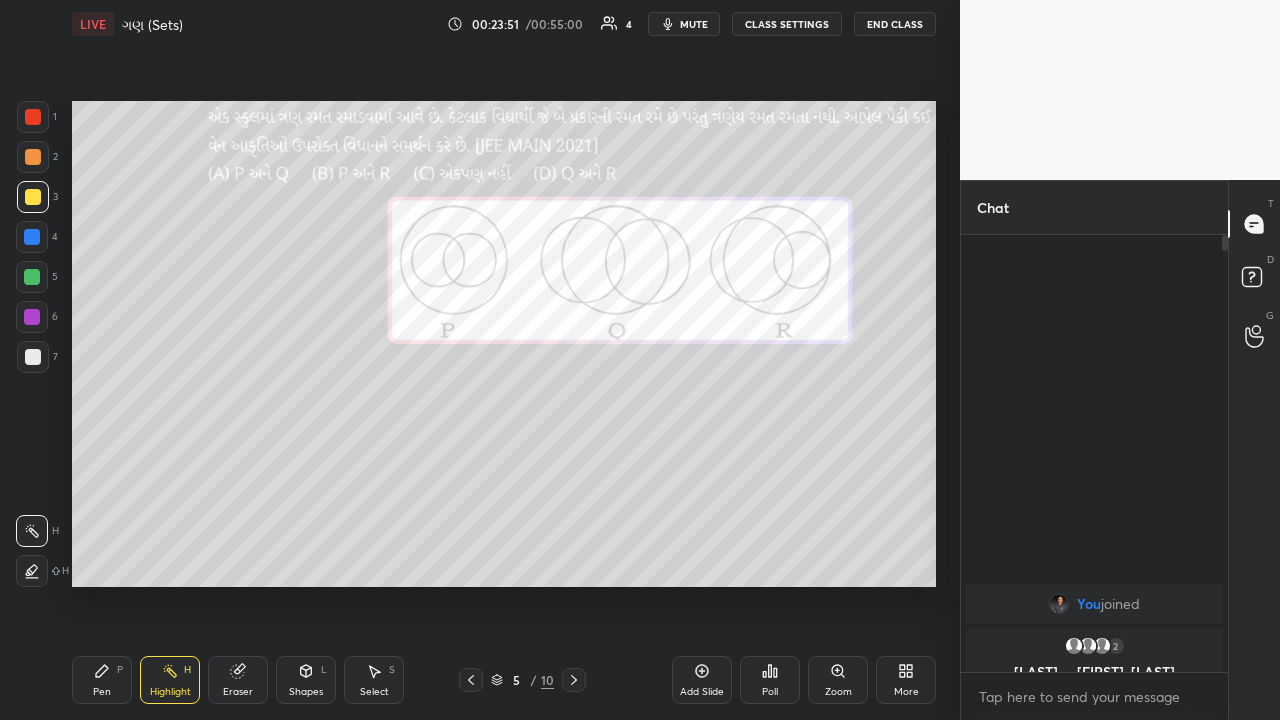 click at bounding box center (32, 571) 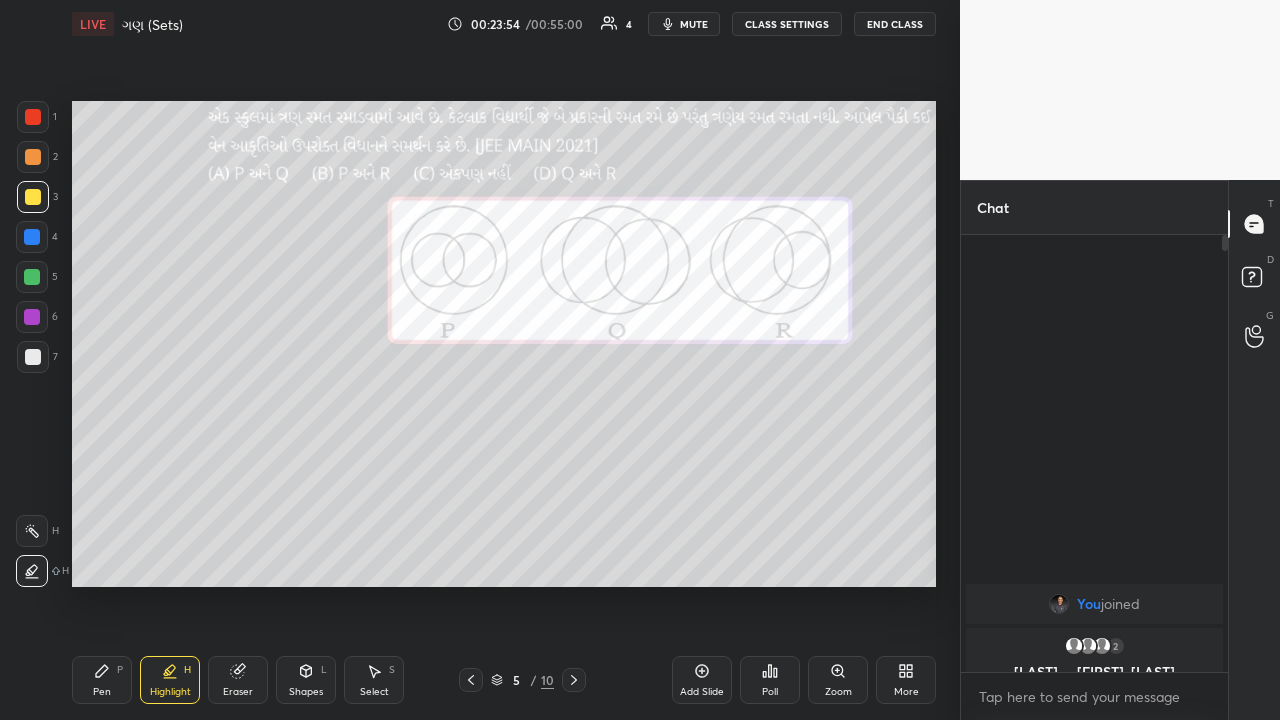 click at bounding box center (32, 277) 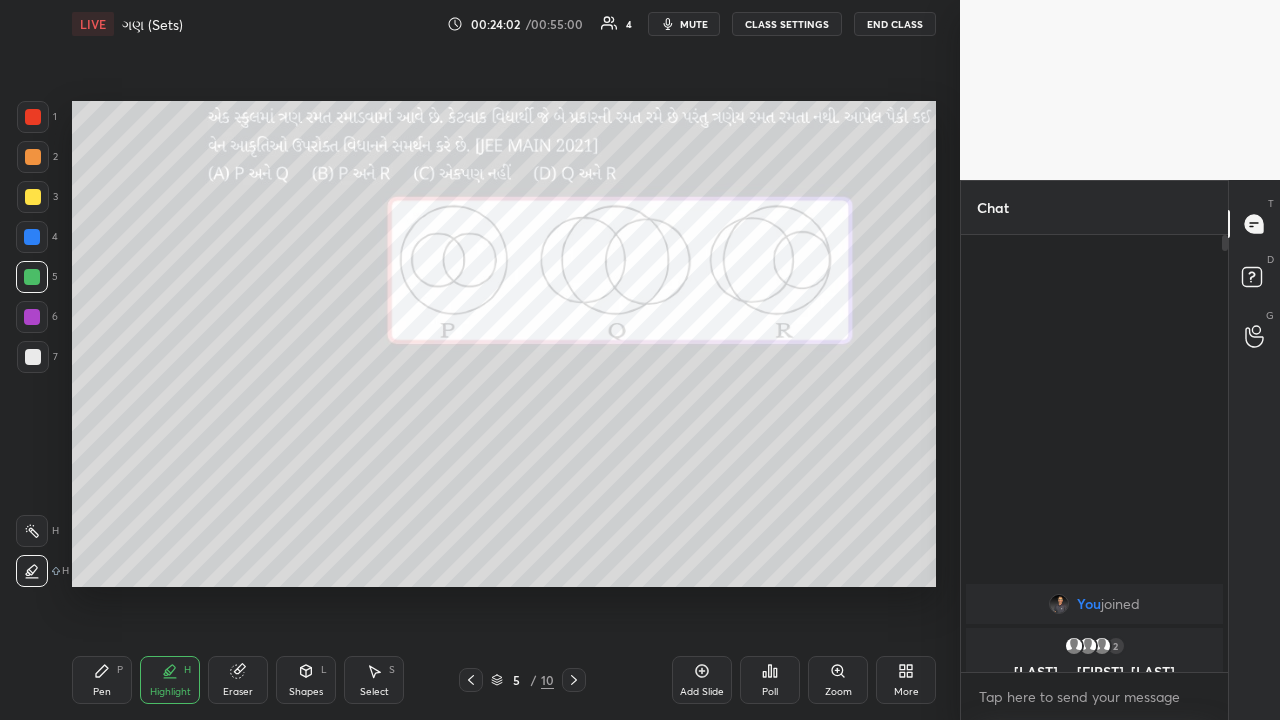 click at bounding box center [32, 317] 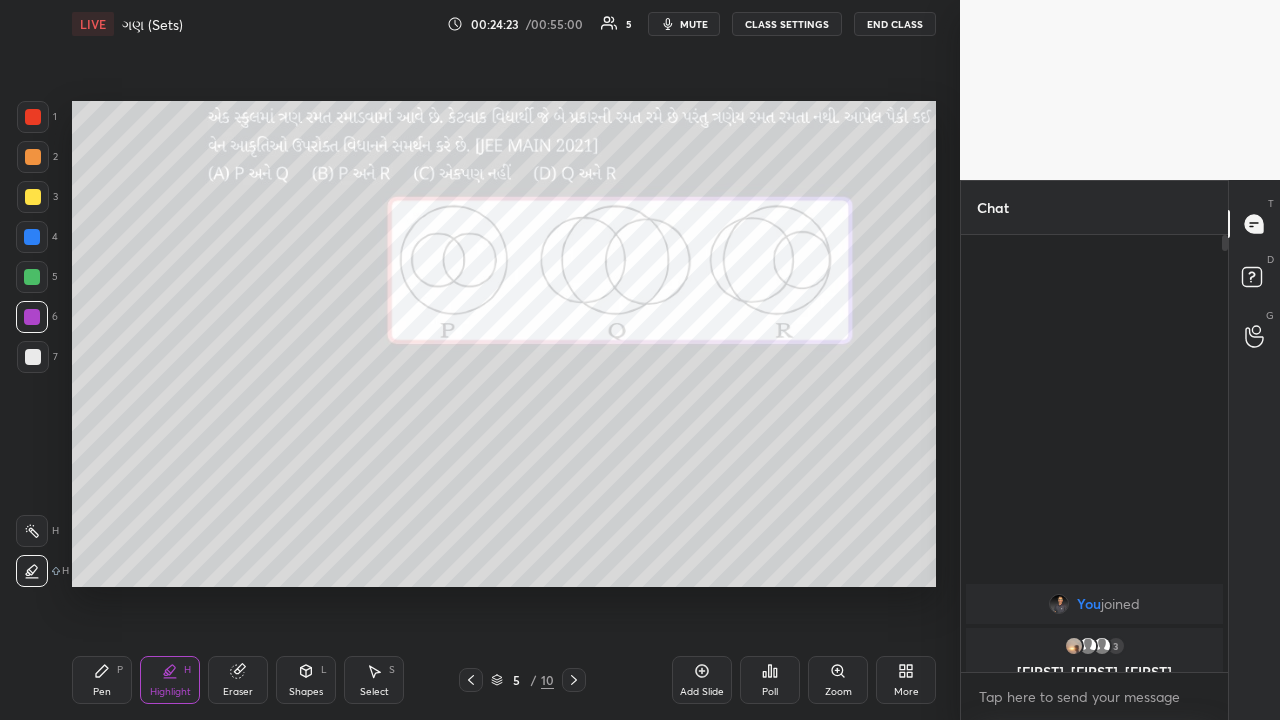 click at bounding box center [33, 157] 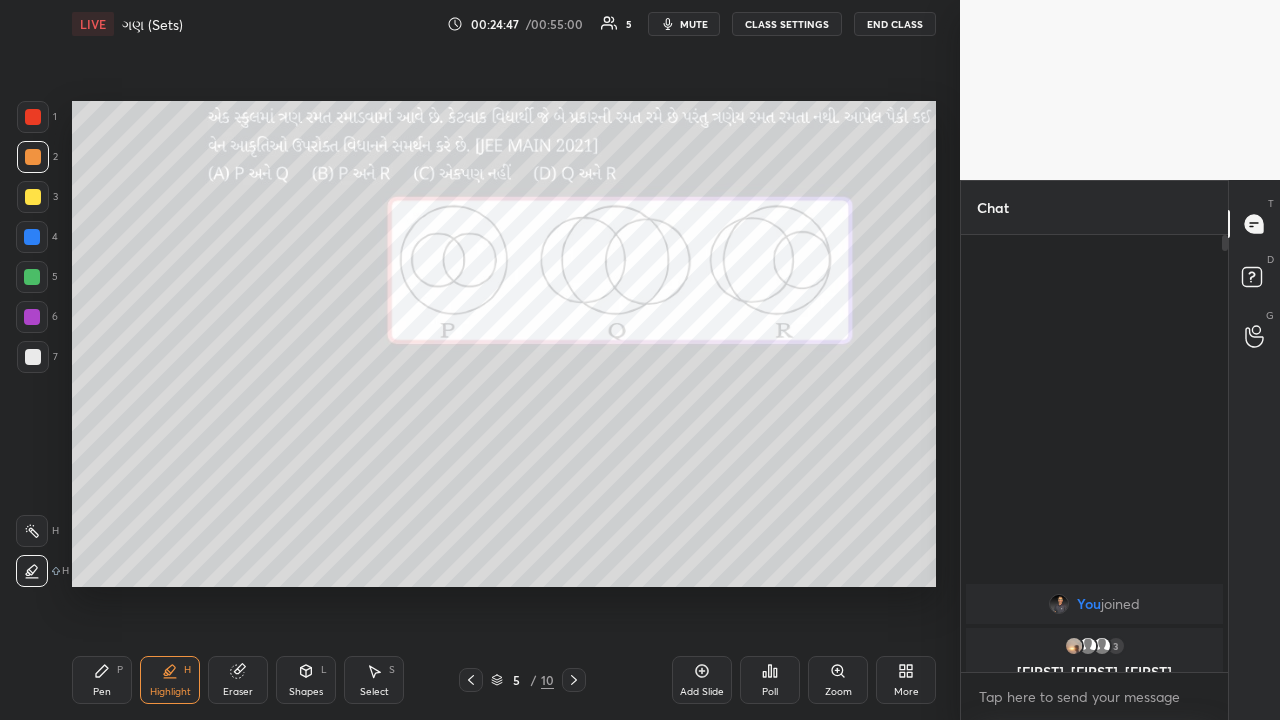 click on "Pen P" at bounding box center (102, 680) 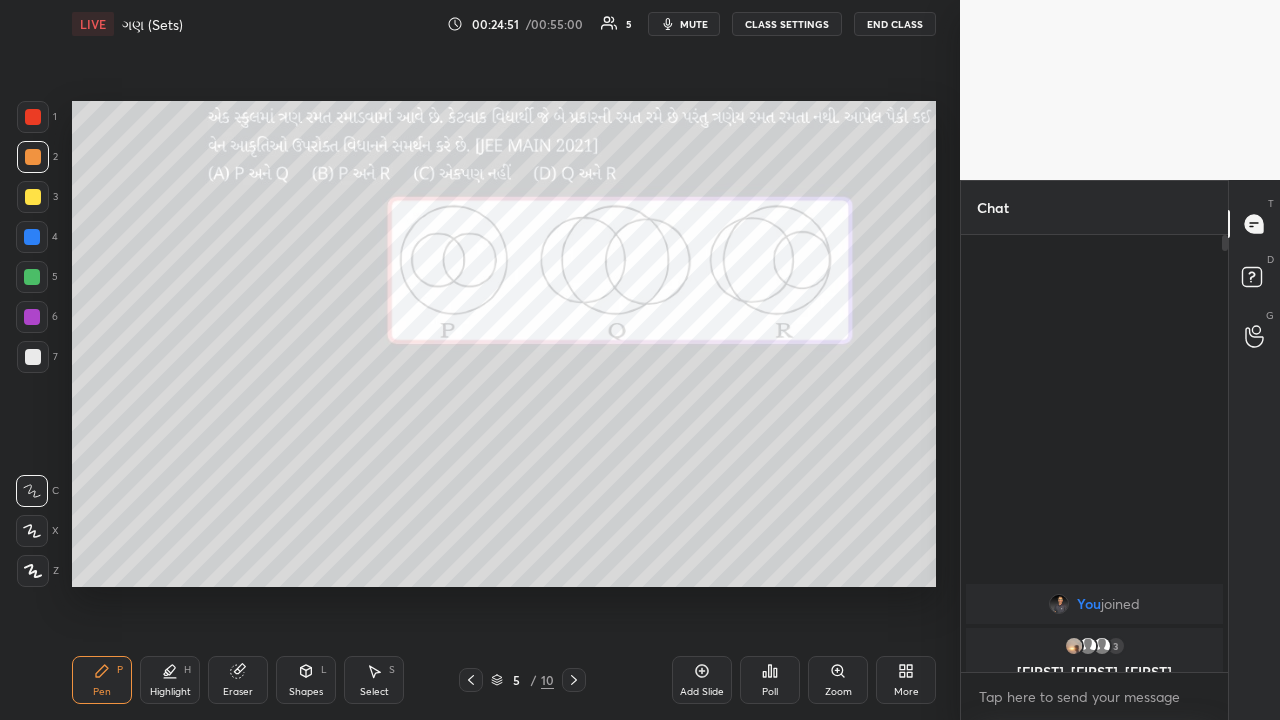 click 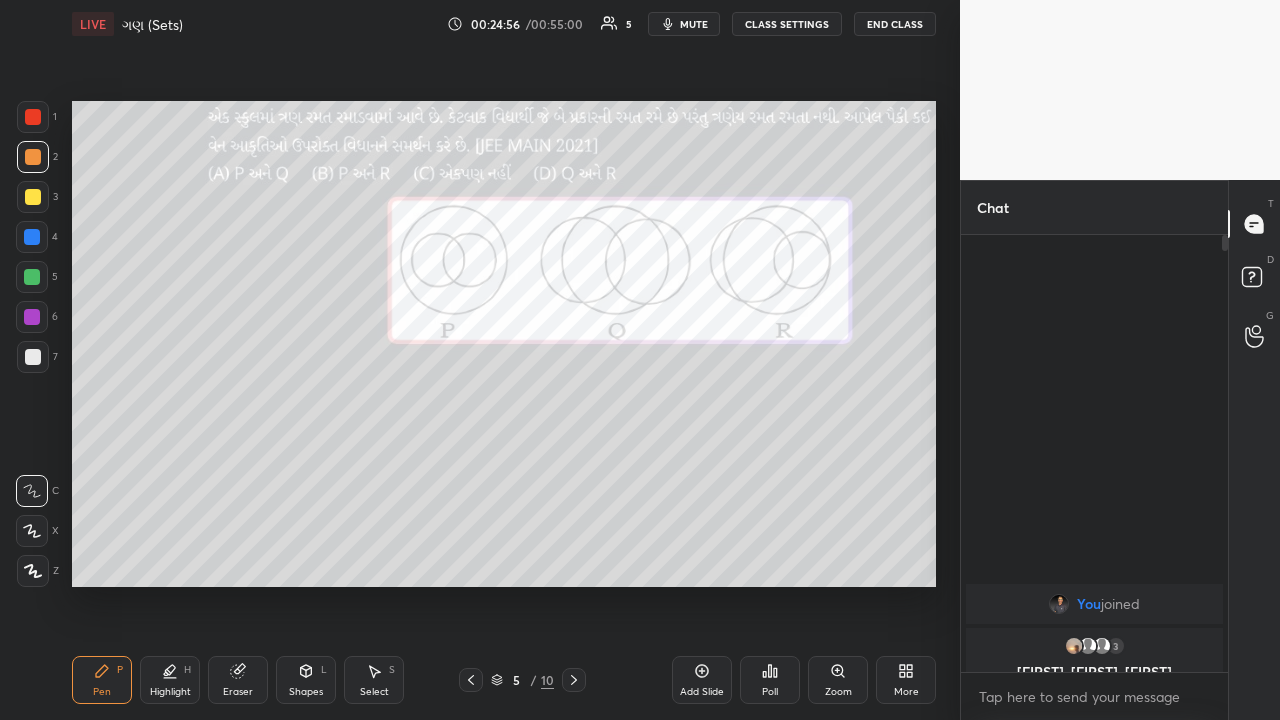 click at bounding box center [32, 237] 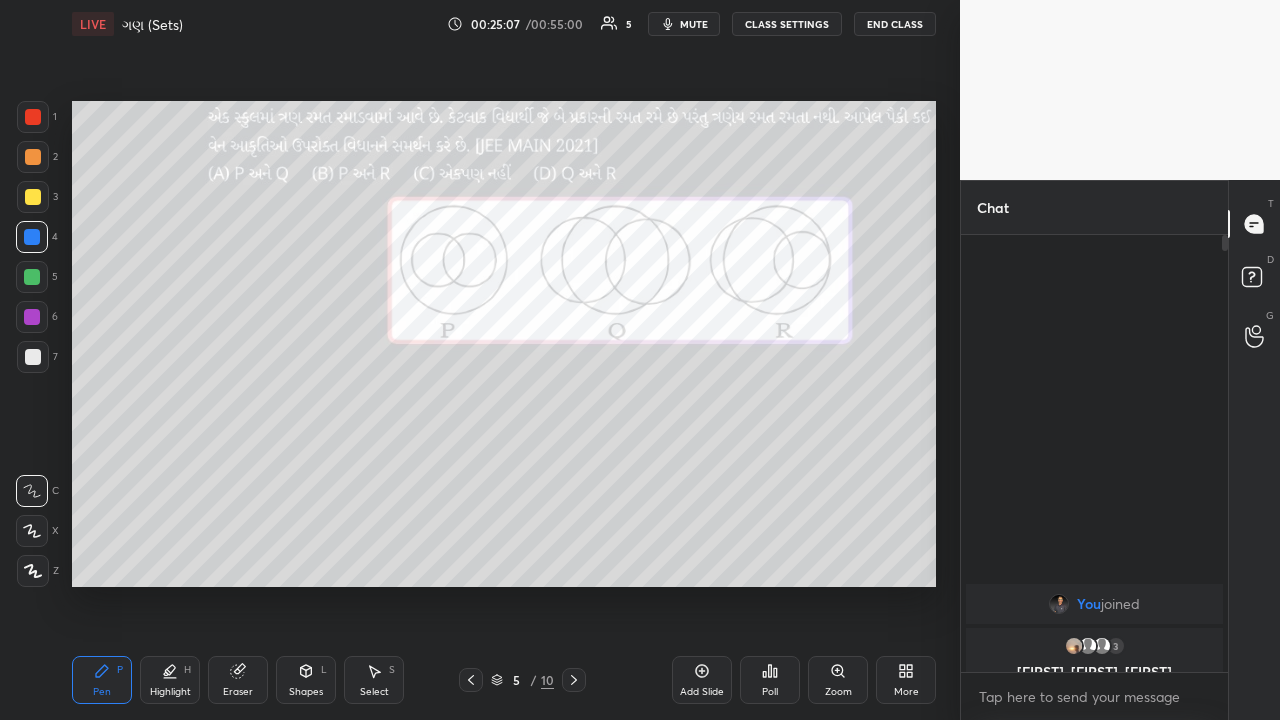 click at bounding box center [33, 157] 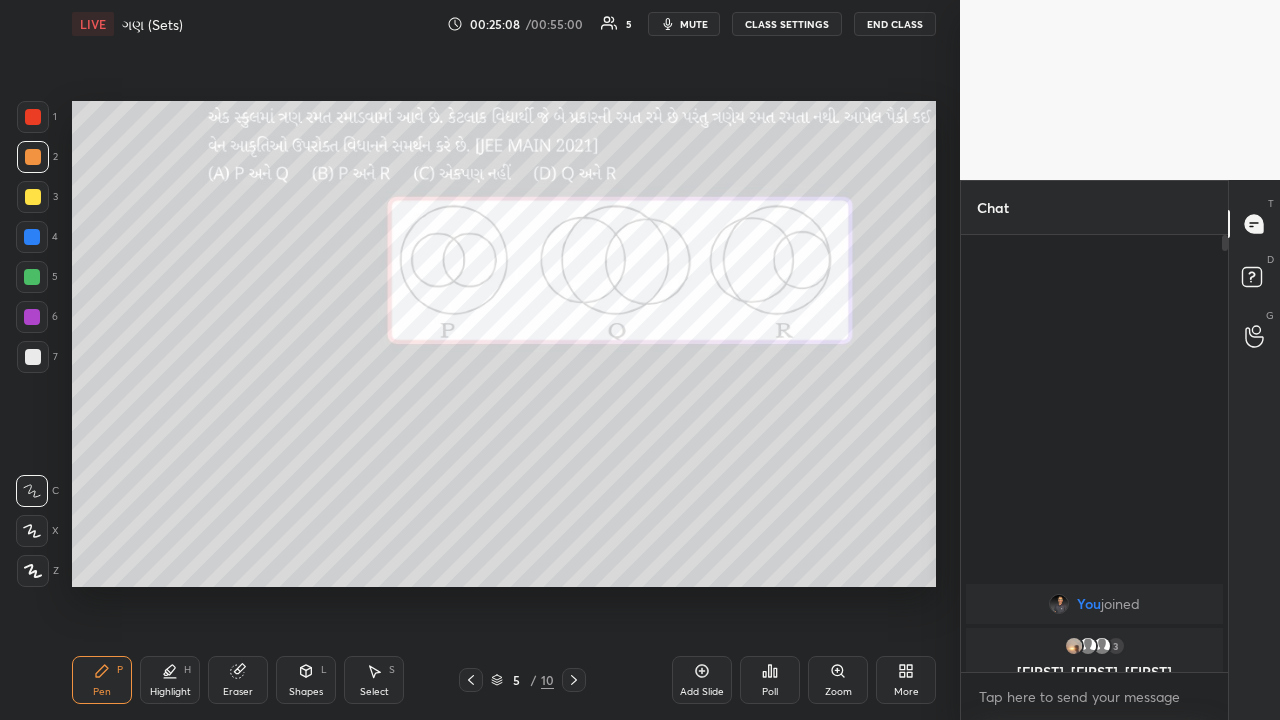 click at bounding box center [32, 237] 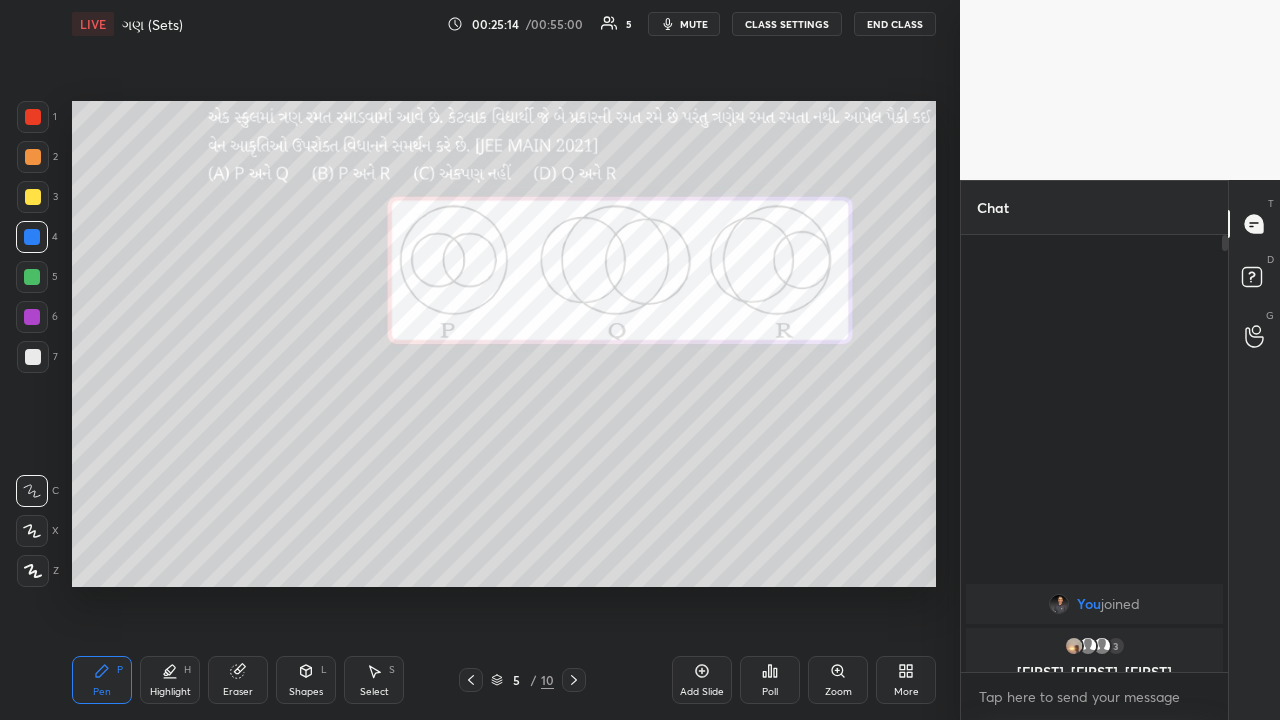 click on "1 2 3 4 5 6 7 C X Z C X Z E E Erase all   H H" at bounding box center (32, 344) 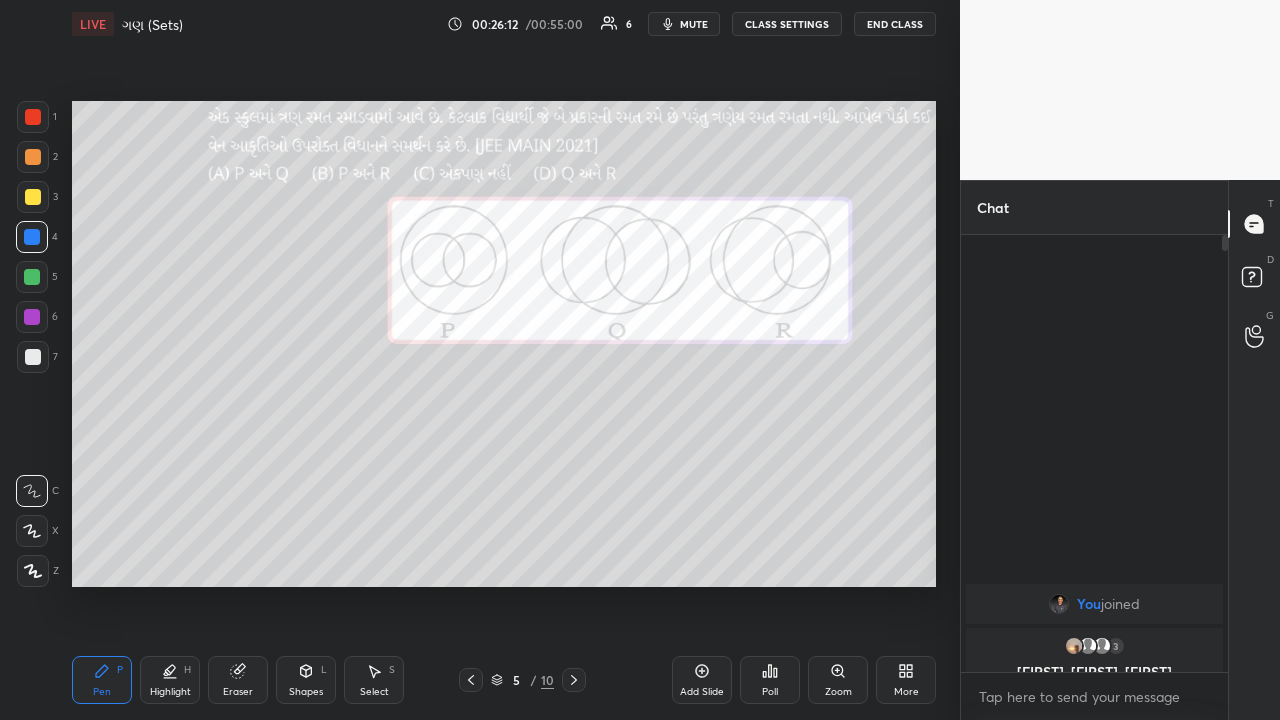 click on "Shapes L" at bounding box center [306, 680] 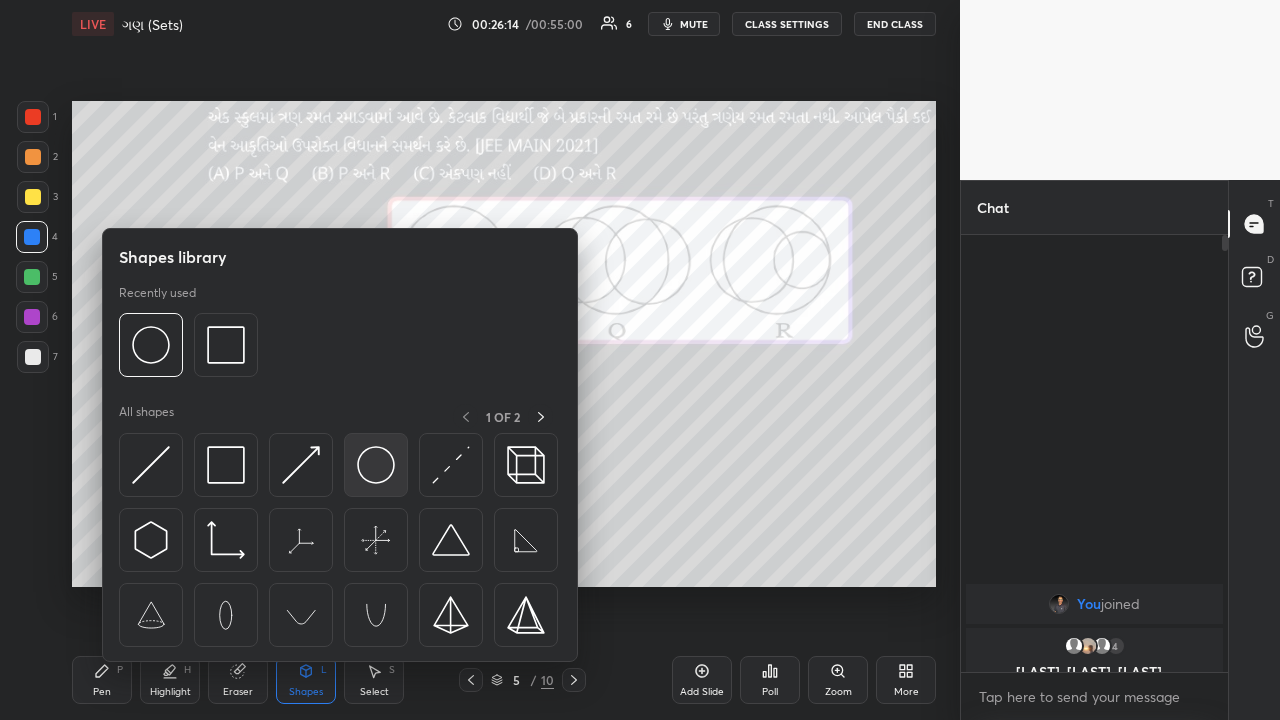 click at bounding box center (376, 465) 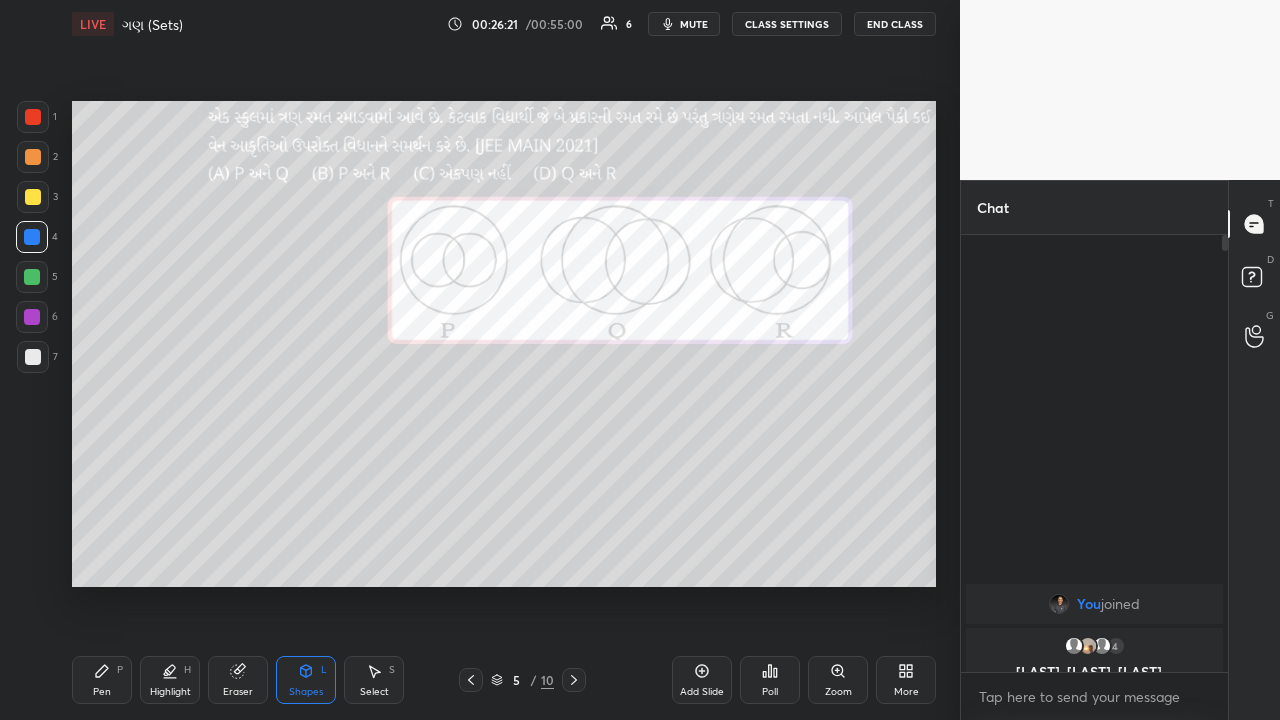 click on "Select S" at bounding box center [374, 680] 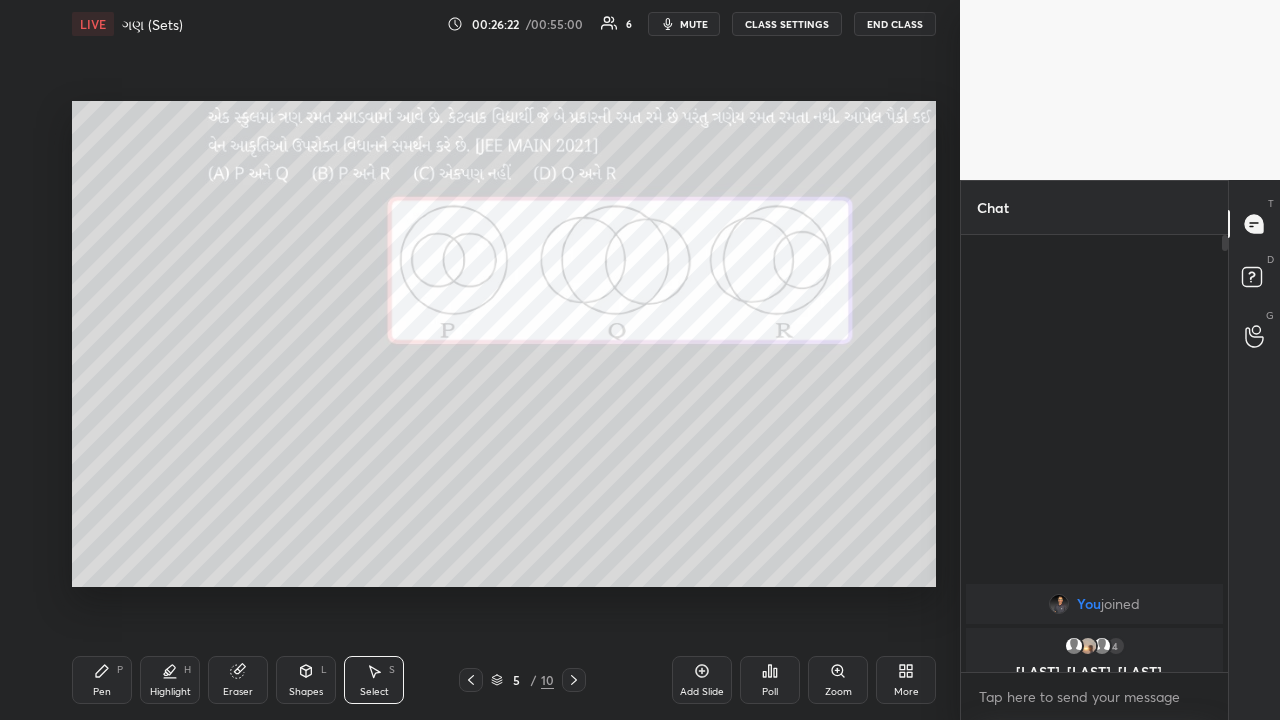 click on "Undo" at bounding box center (0, 0) 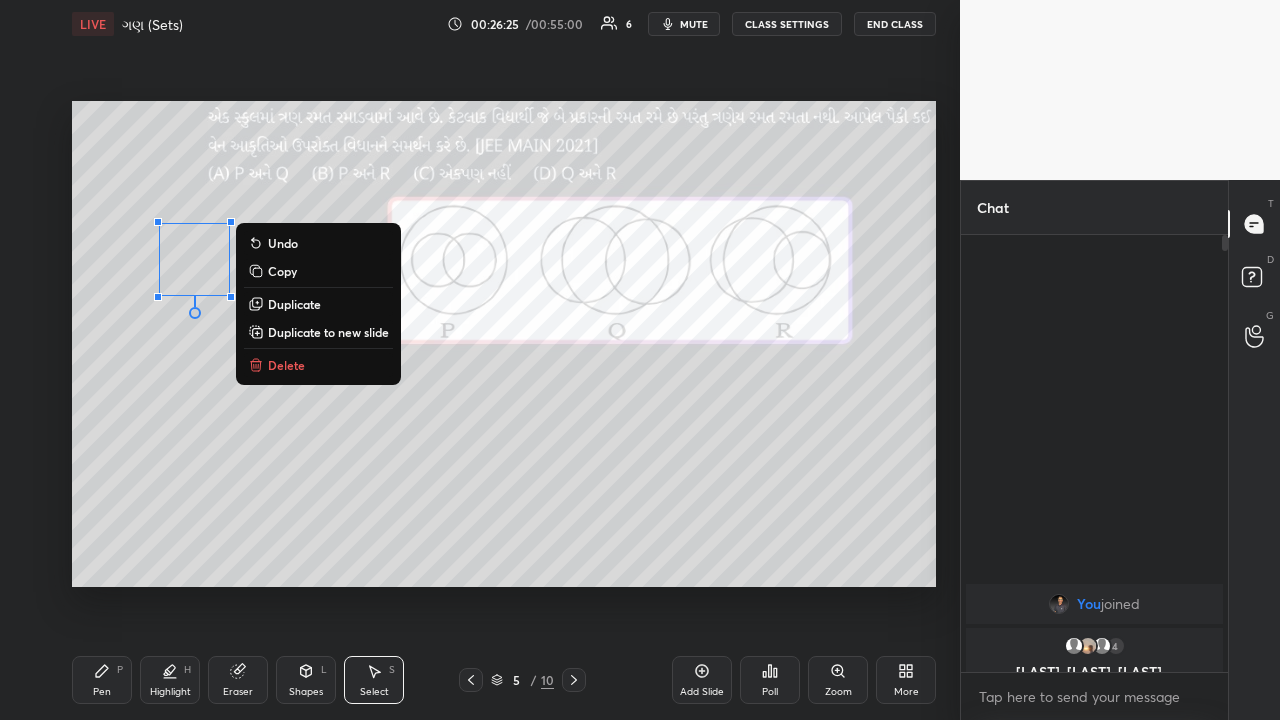 click on "Duplicate" at bounding box center (294, 304) 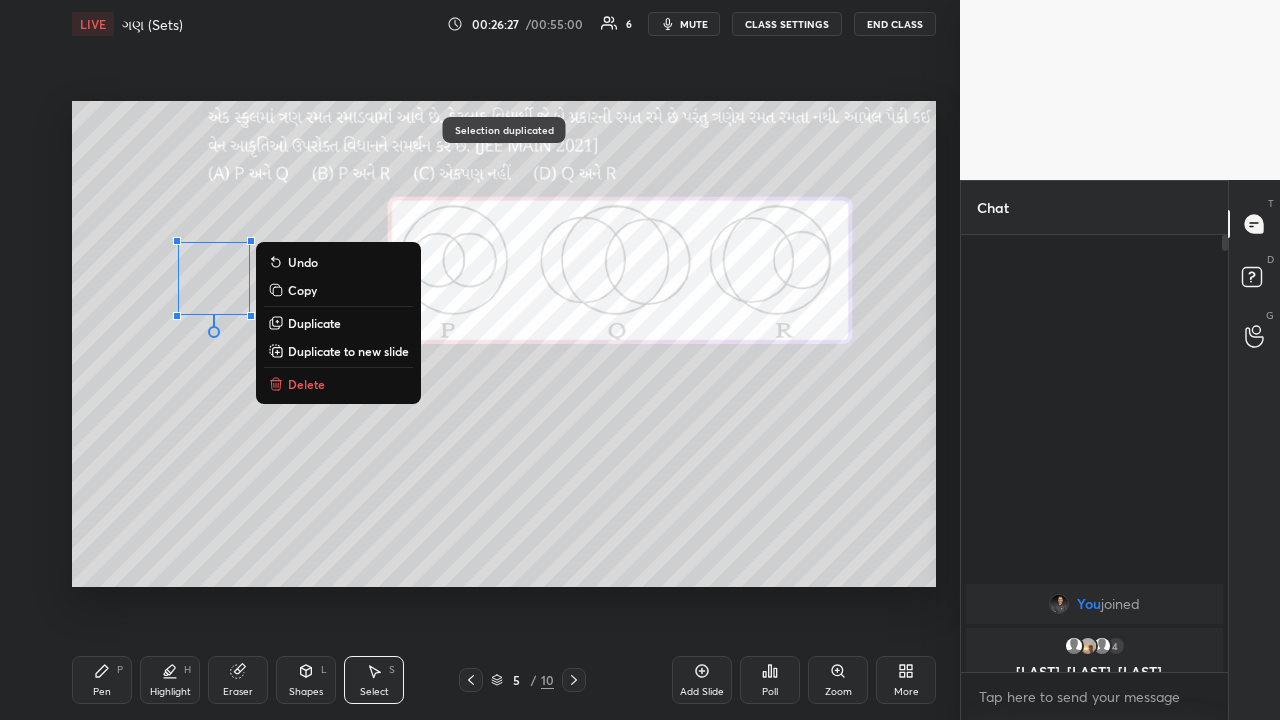 click on "Duplicate" at bounding box center (314, 323) 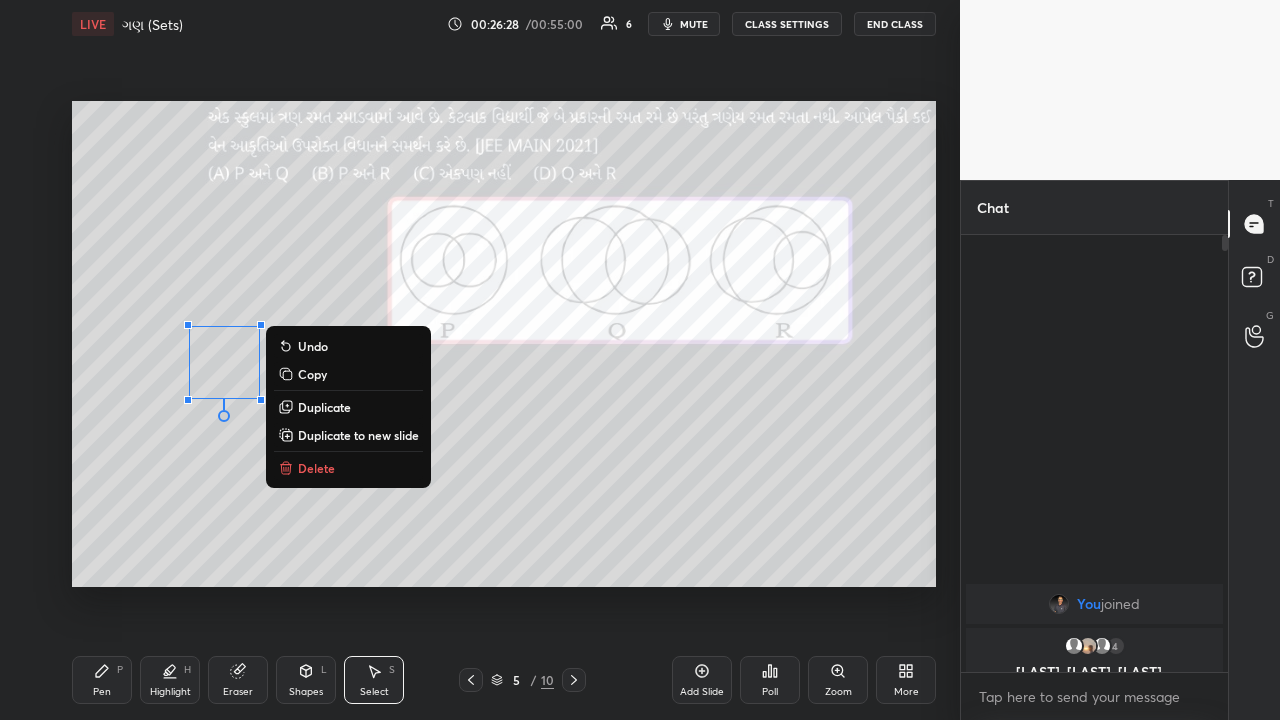 click on "0 ° Undo Copy Duplicate Duplicate to new slide Delete" at bounding box center (504, 344) 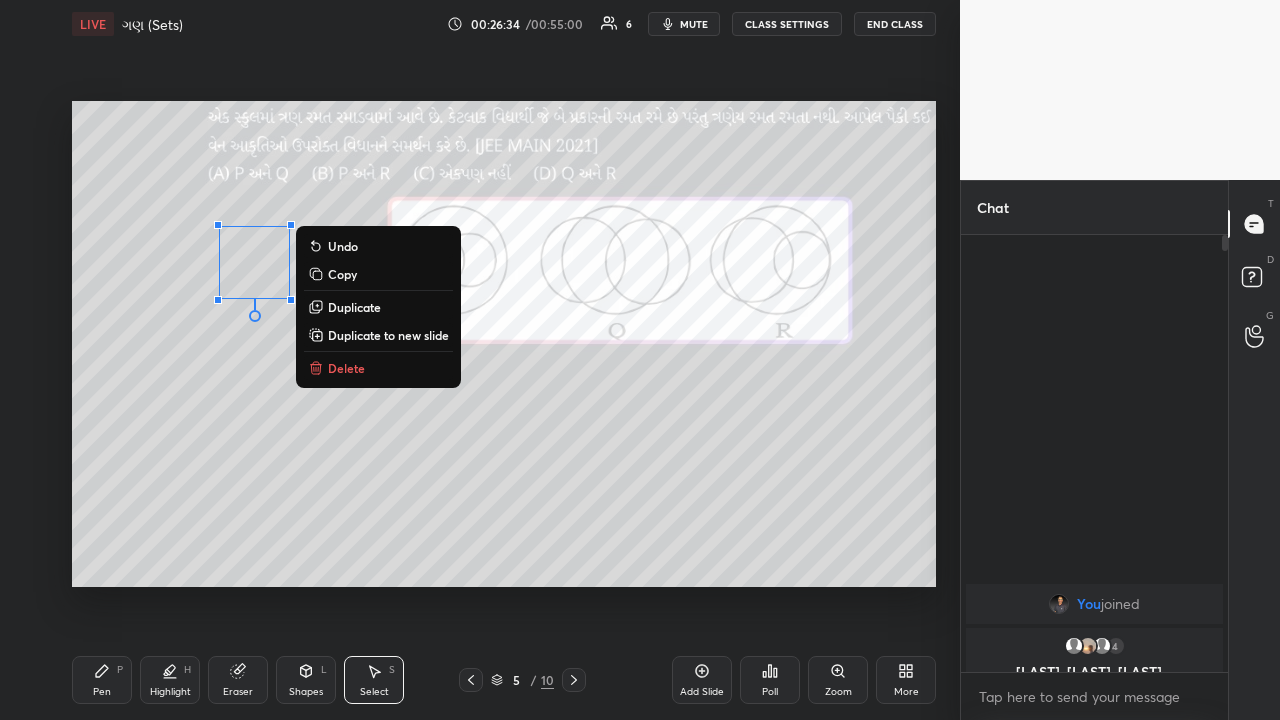 click on "0 ° Undo Copy Duplicate Duplicate to new slide Delete" at bounding box center [504, 344] 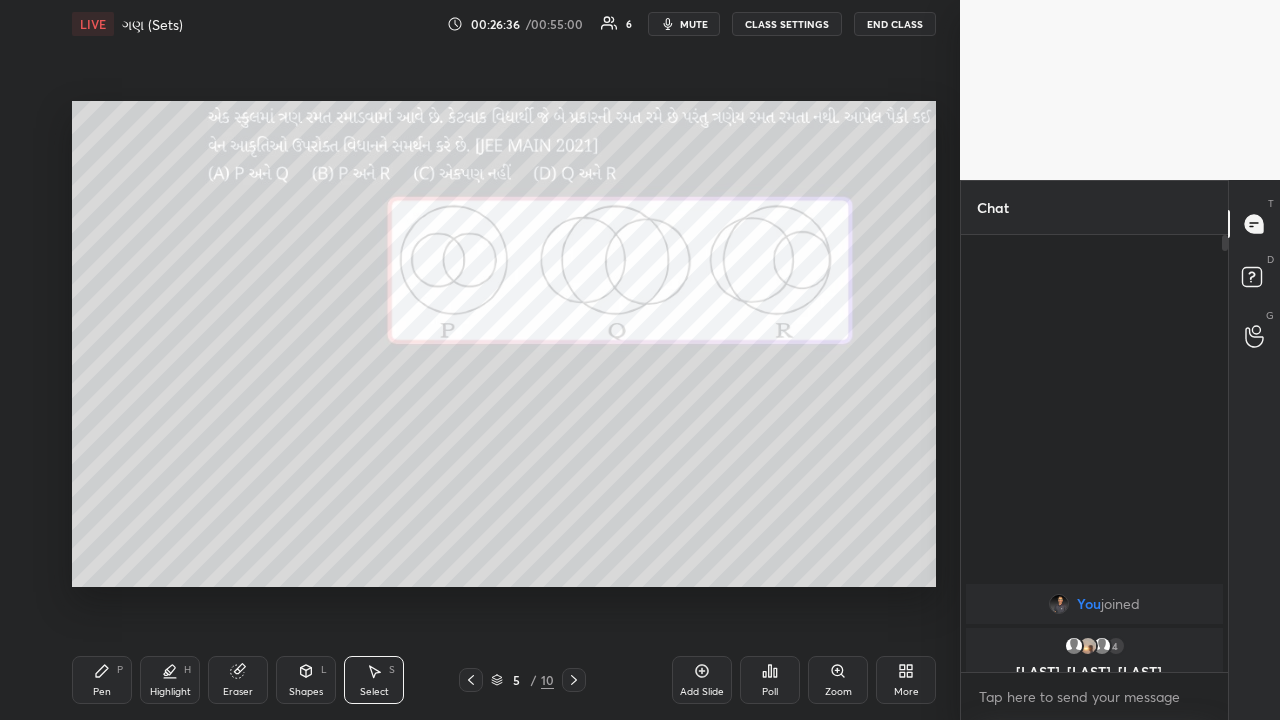 click on "Copy" at bounding box center (0, 0) 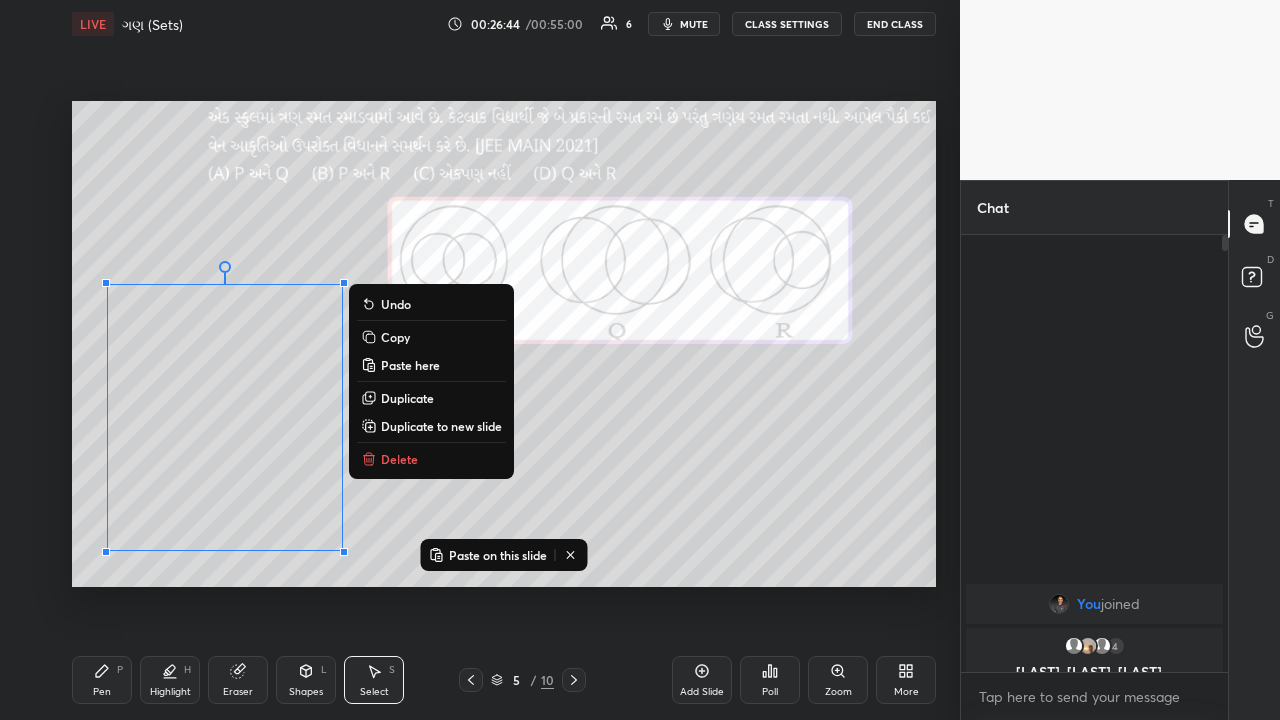 click on "0 ° Undo Copy Paste here Duplicate Duplicate to new slide Delete" at bounding box center [504, 344] 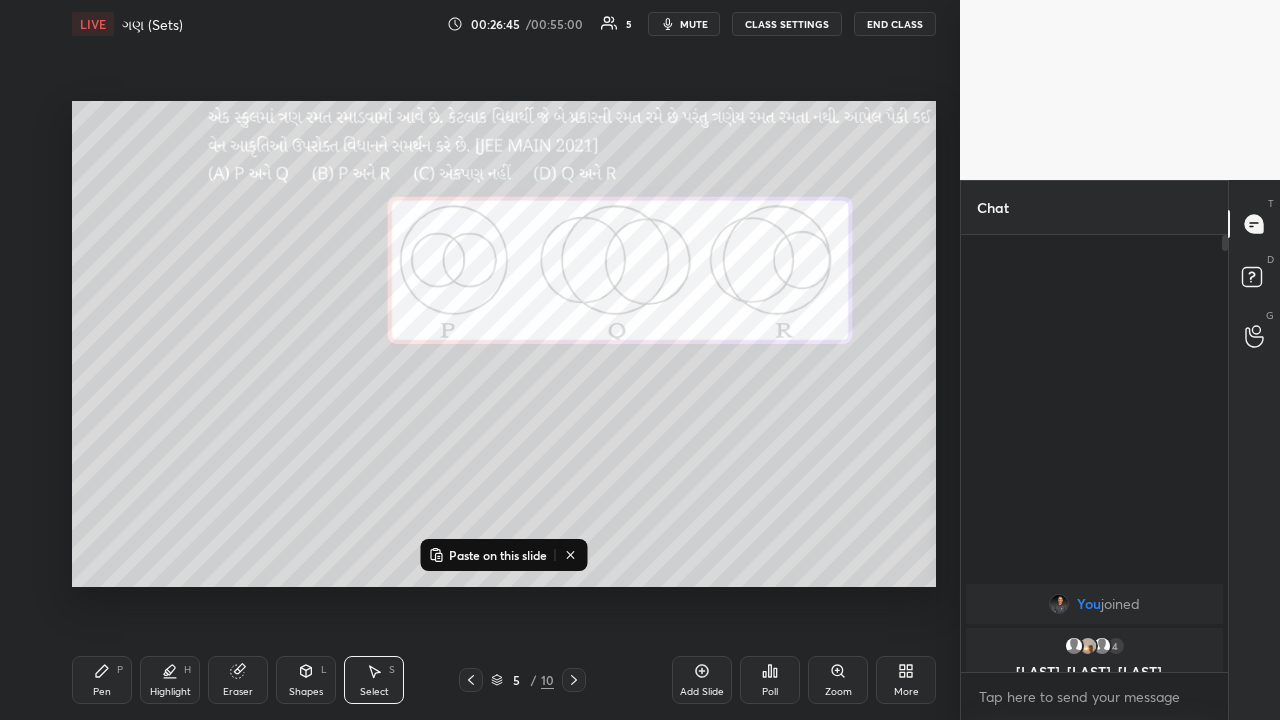click 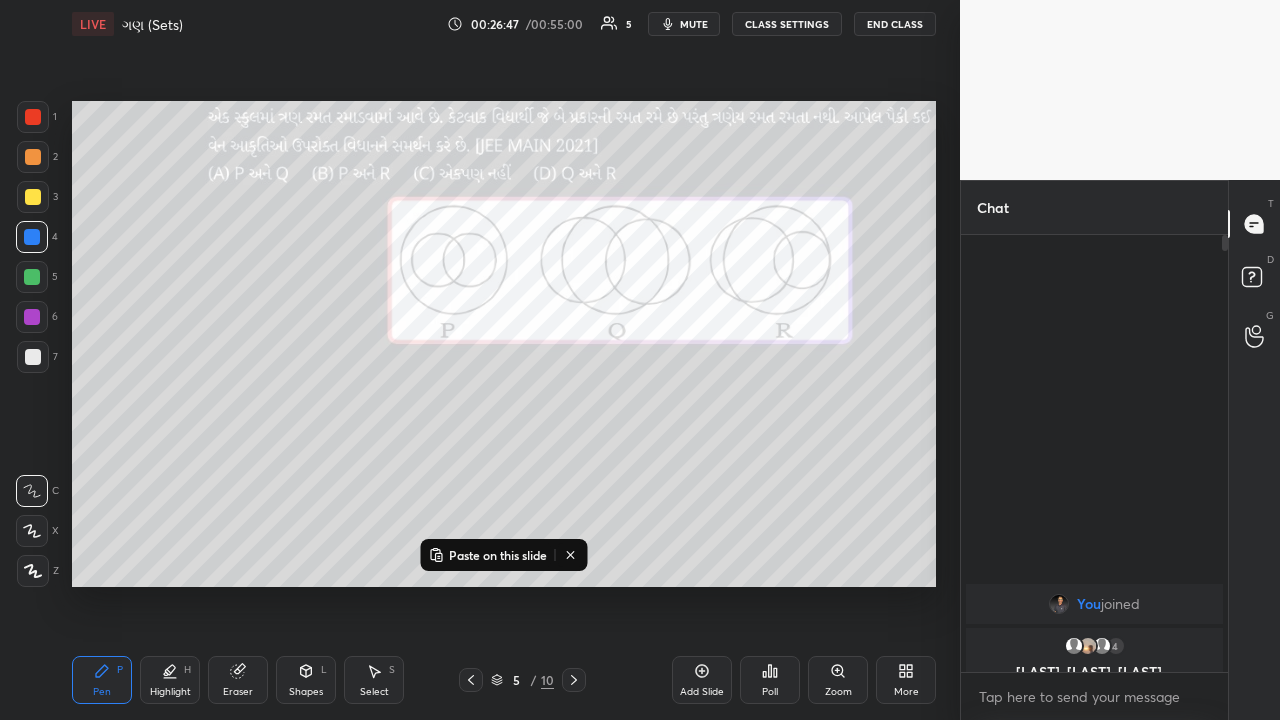 click at bounding box center (33, 197) 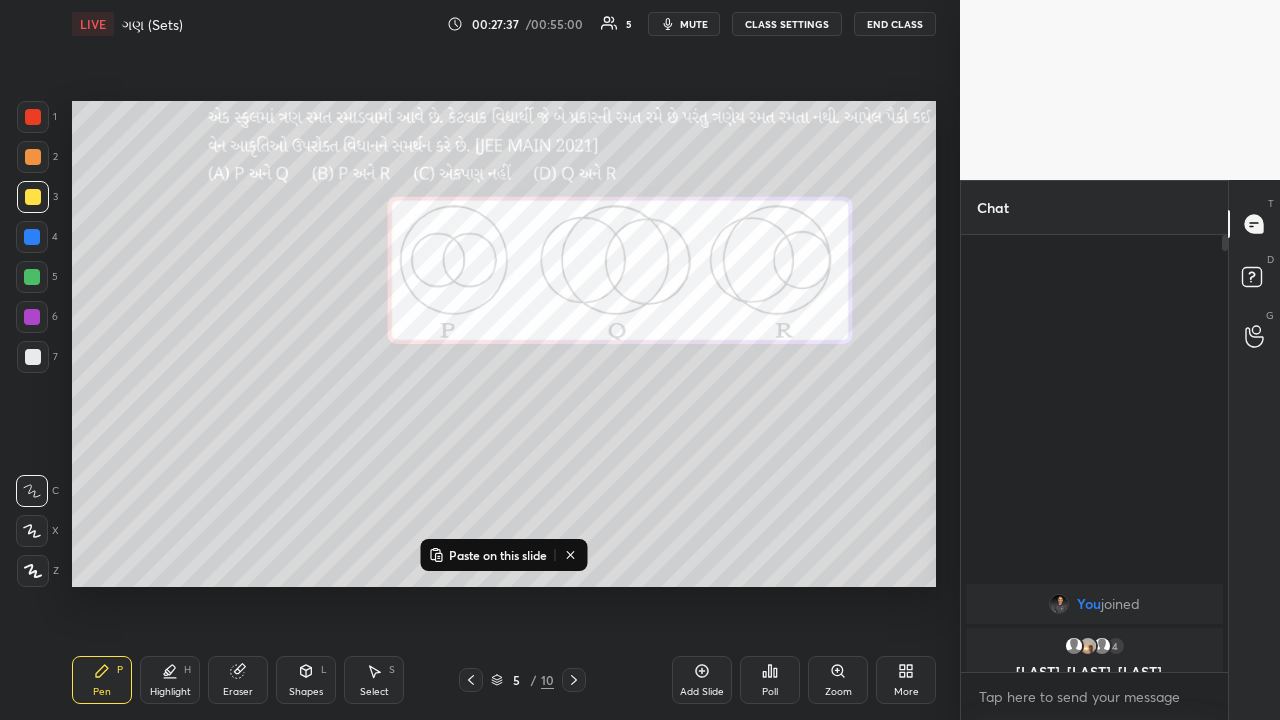 click 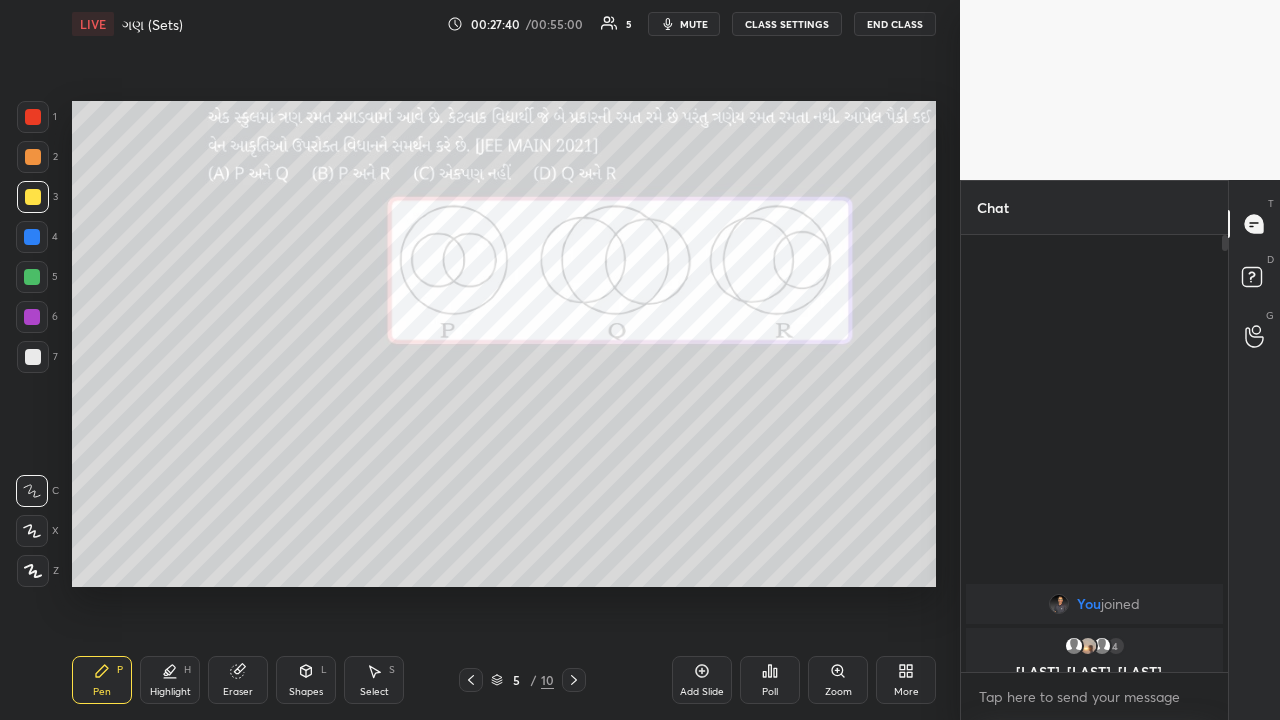 click at bounding box center [574, 680] 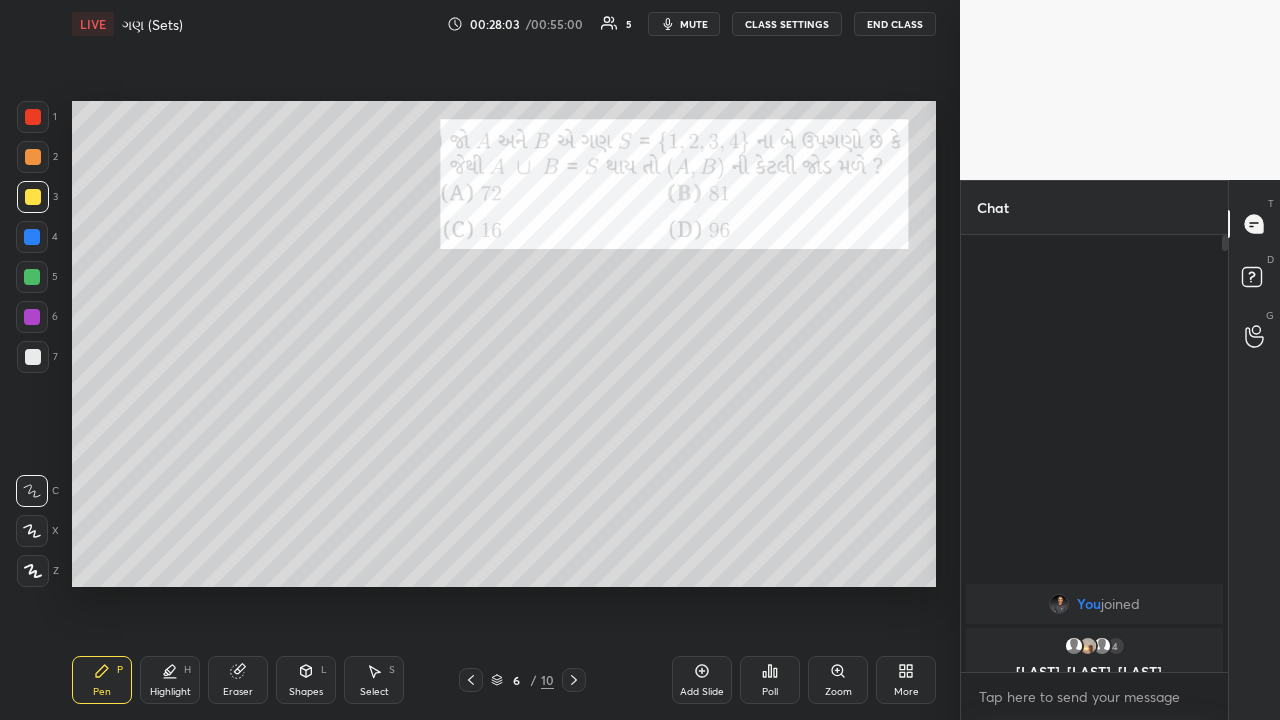 click at bounding box center (33, 197) 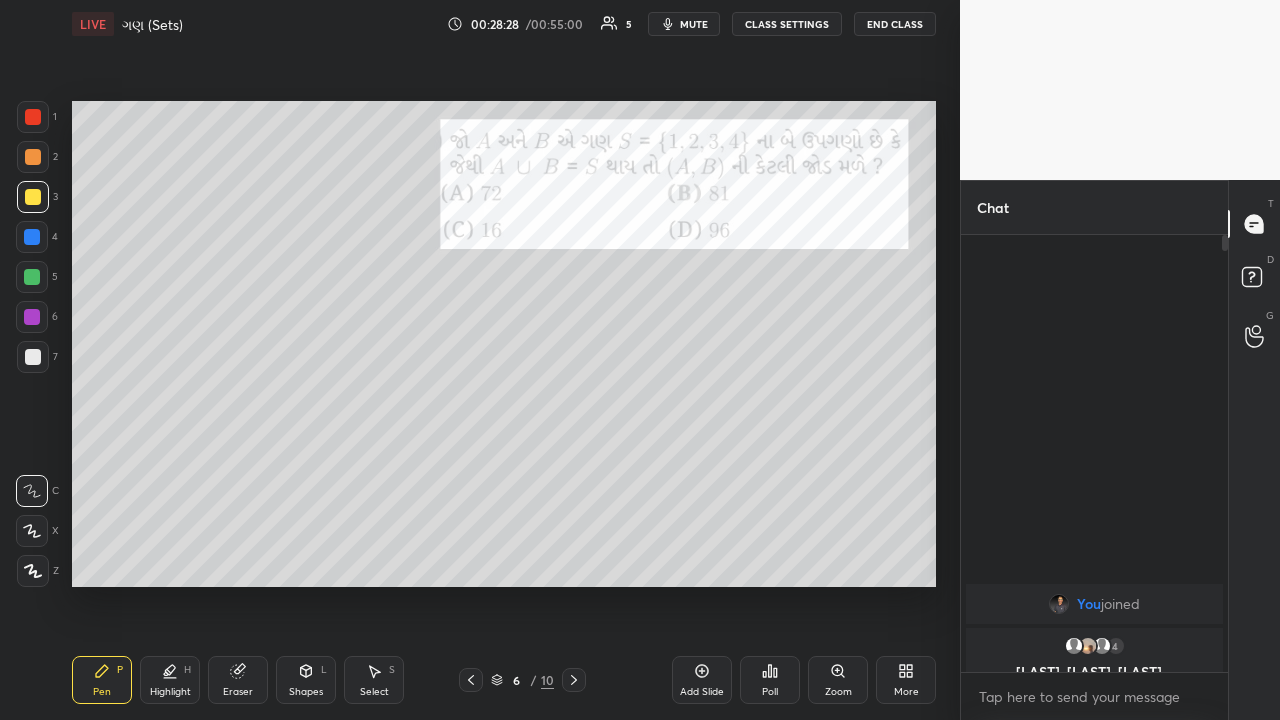 click on "Eraser" at bounding box center [238, 680] 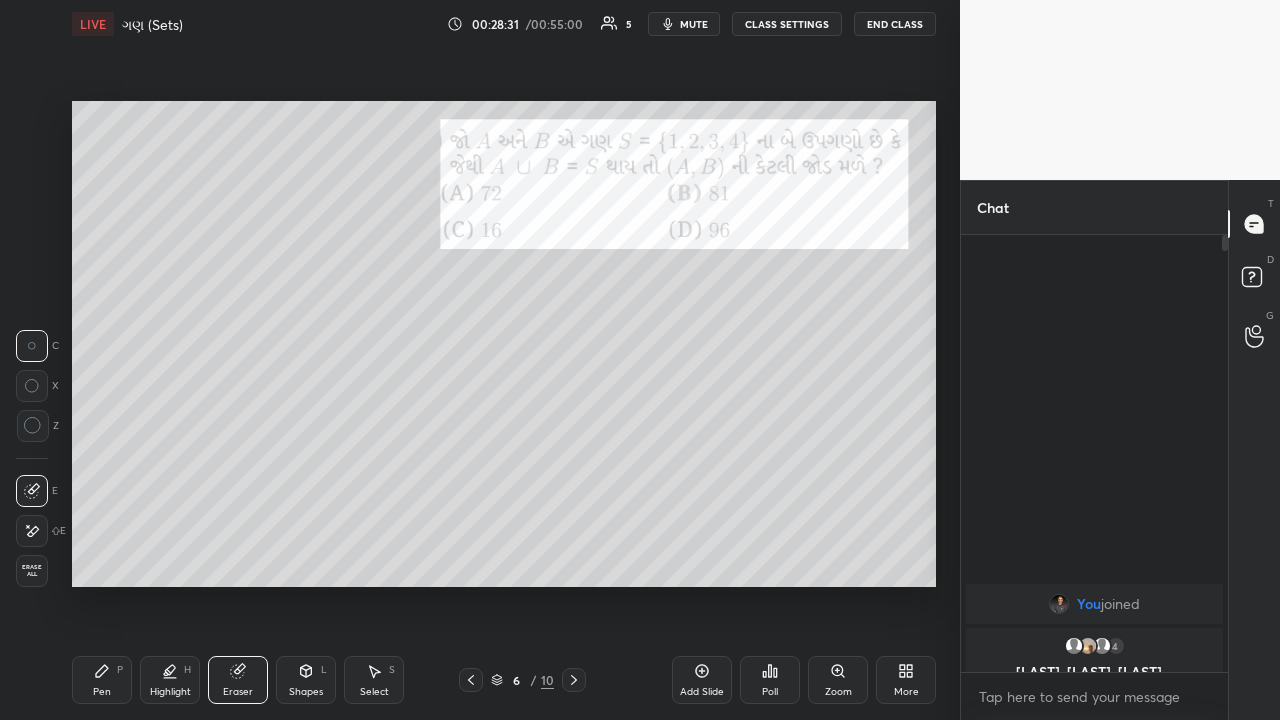 click on "Pen P" at bounding box center (102, 680) 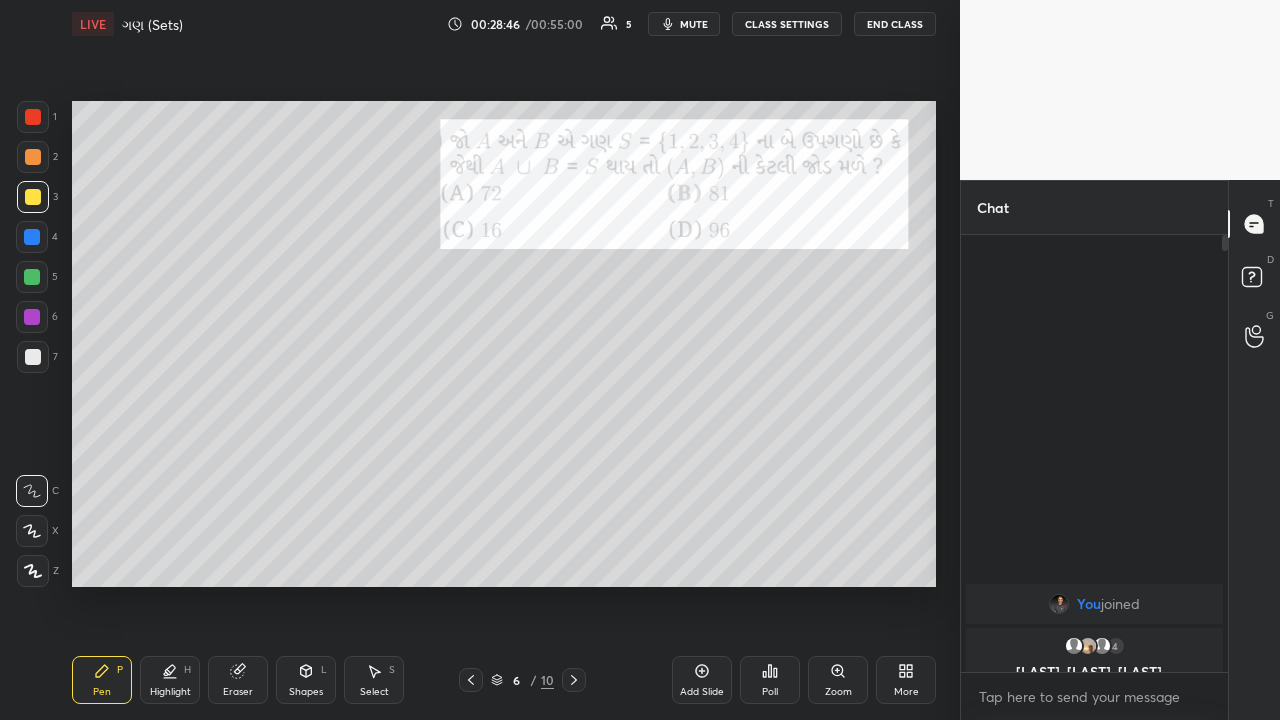 click on "Eraser" at bounding box center (238, 680) 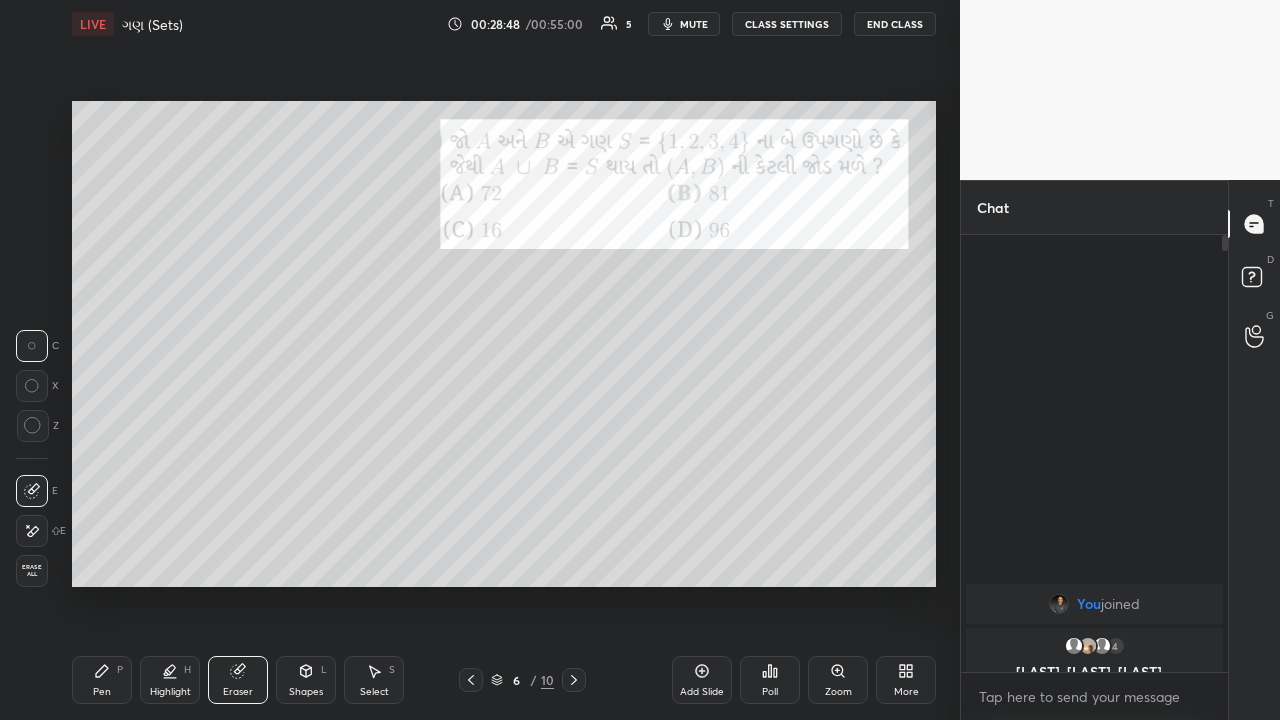 click on "Pen P" at bounding box center [102, 680] 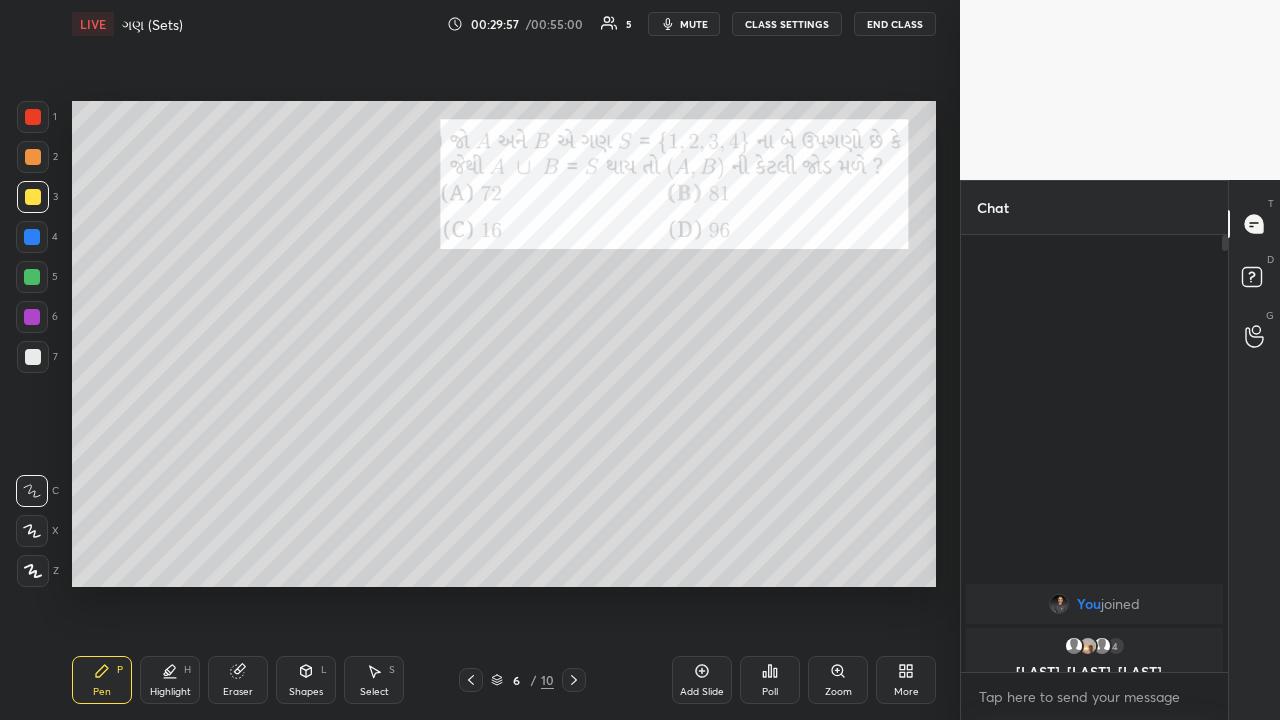 click at bounding box center (32, 277) 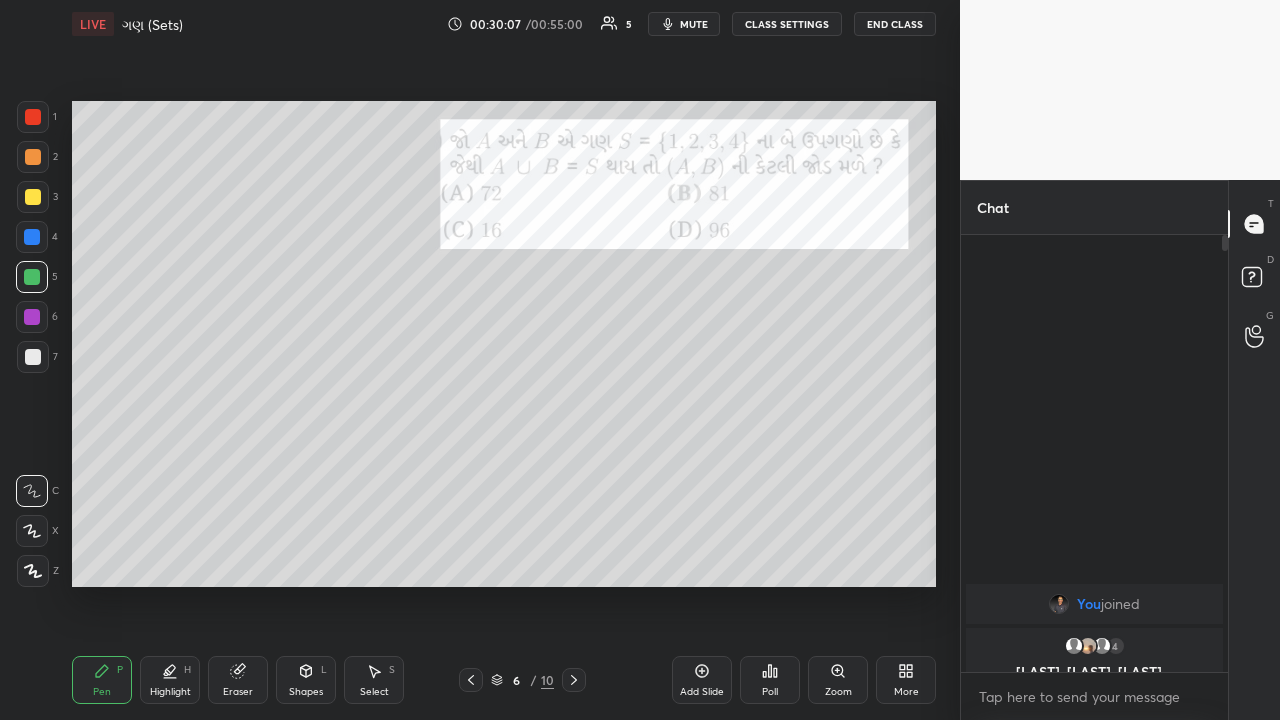click at bounding box center [32, 317] 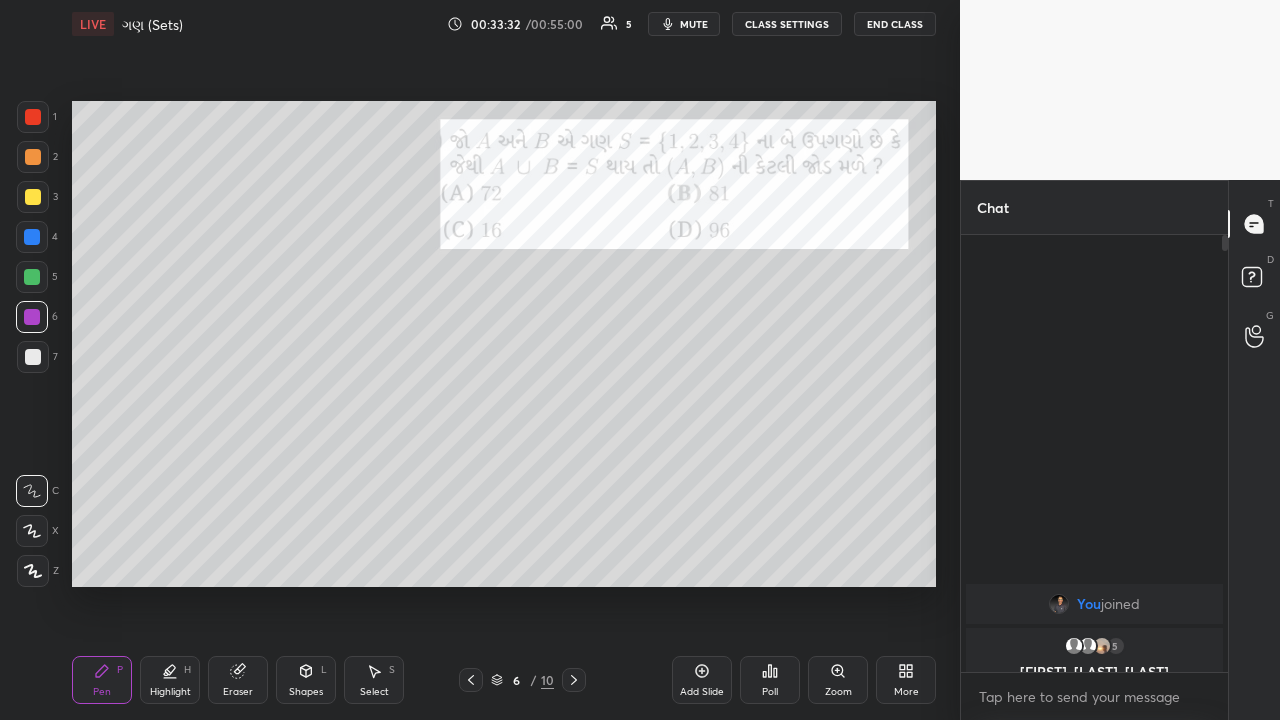 click 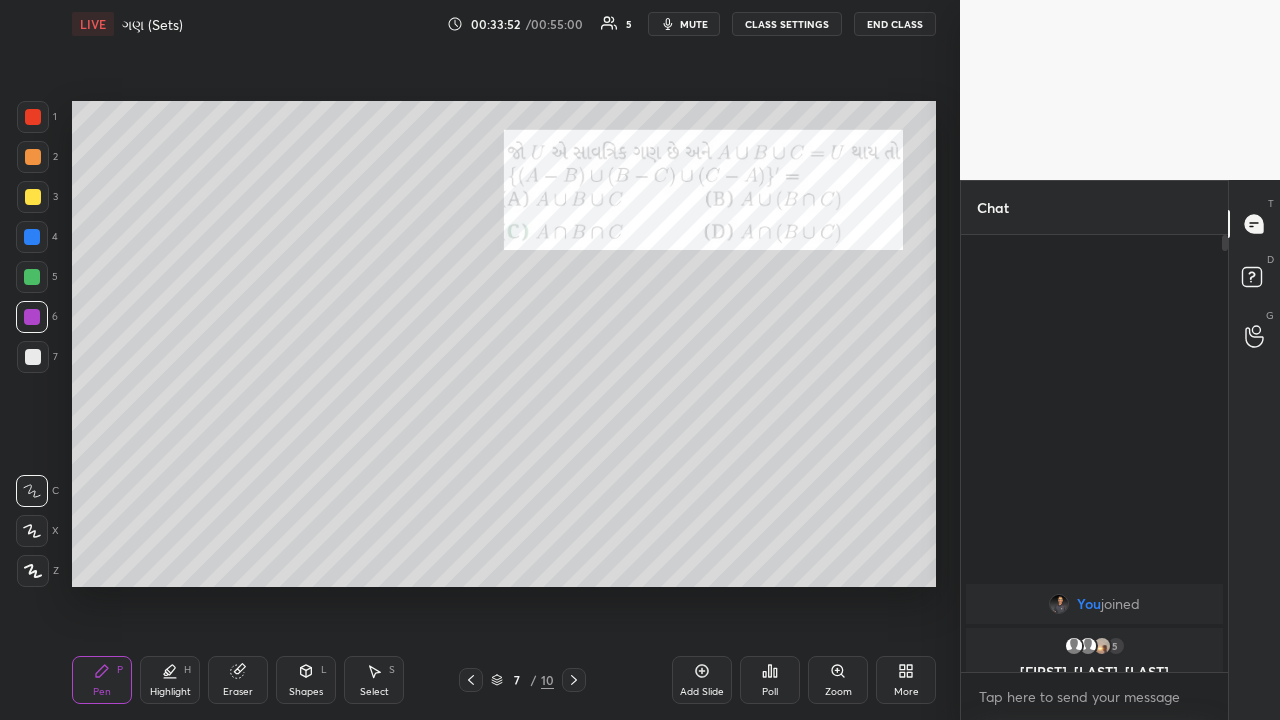 click on "Shapes L" at bounding box center (306, 680) 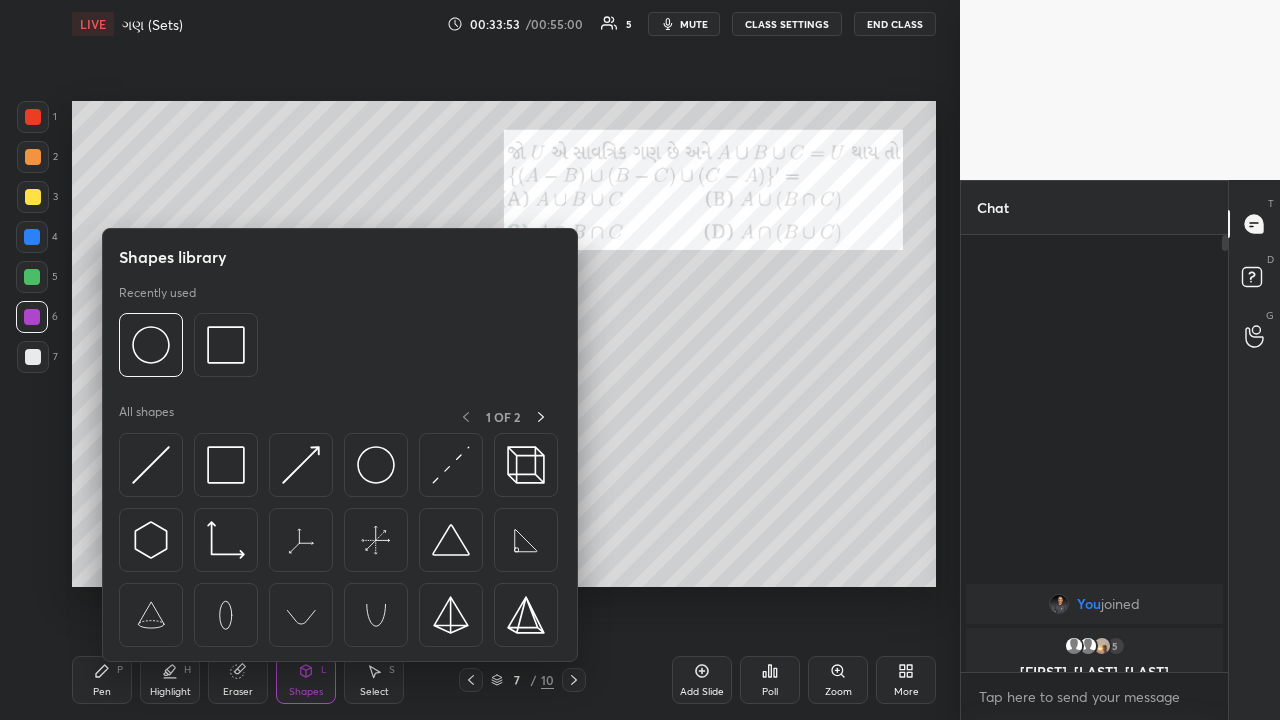 click at bounding box center [376, 465] 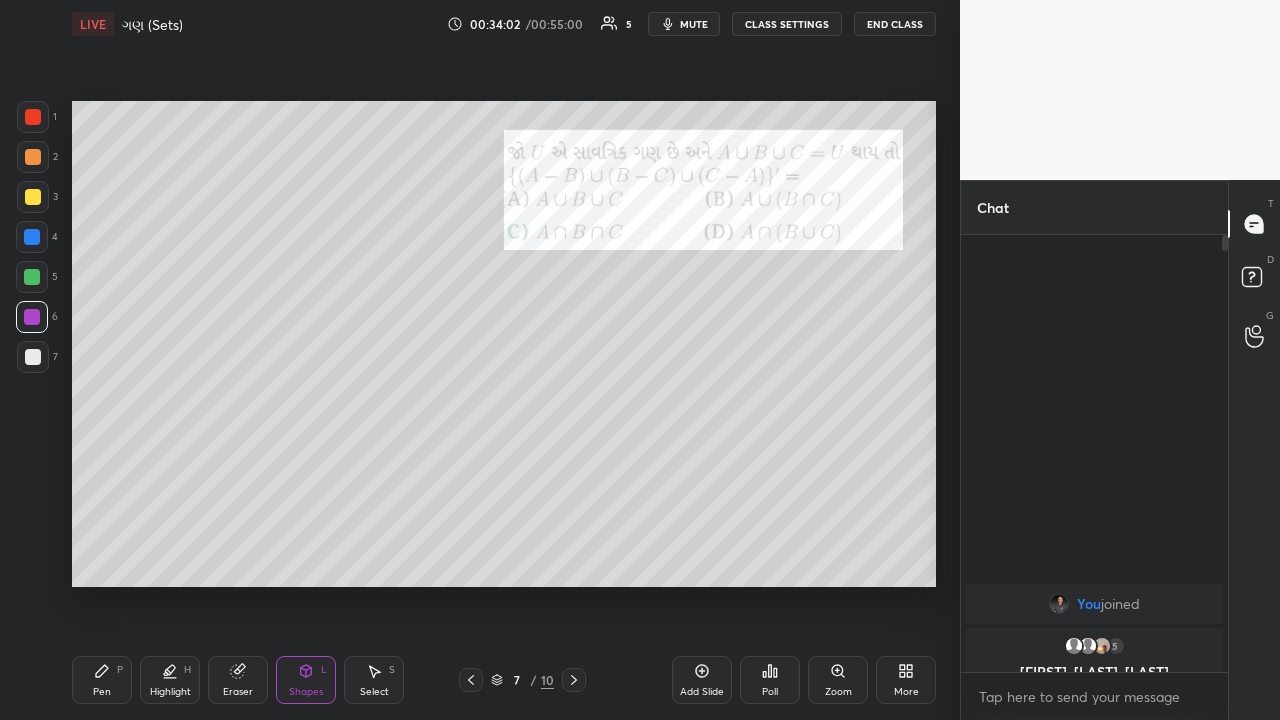 click on "Select" at bounding box center [374, 692] 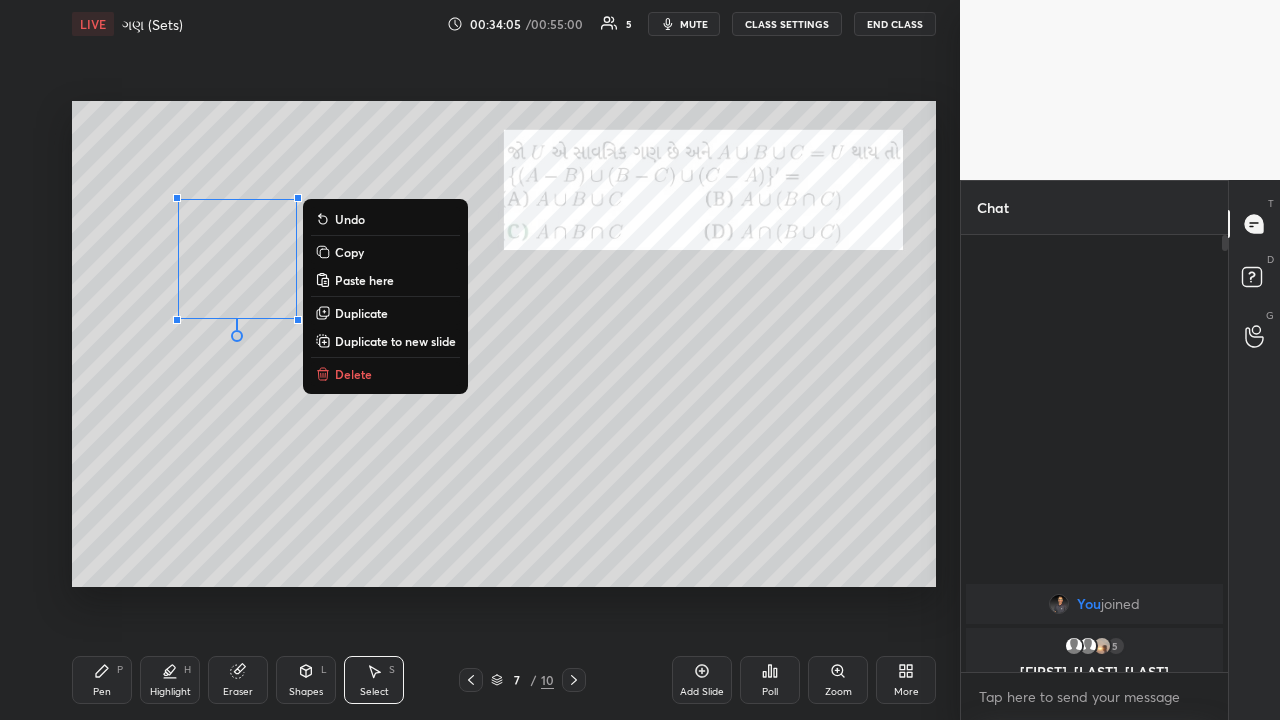 click on "Duplicate" at bounding box center [361, 313] 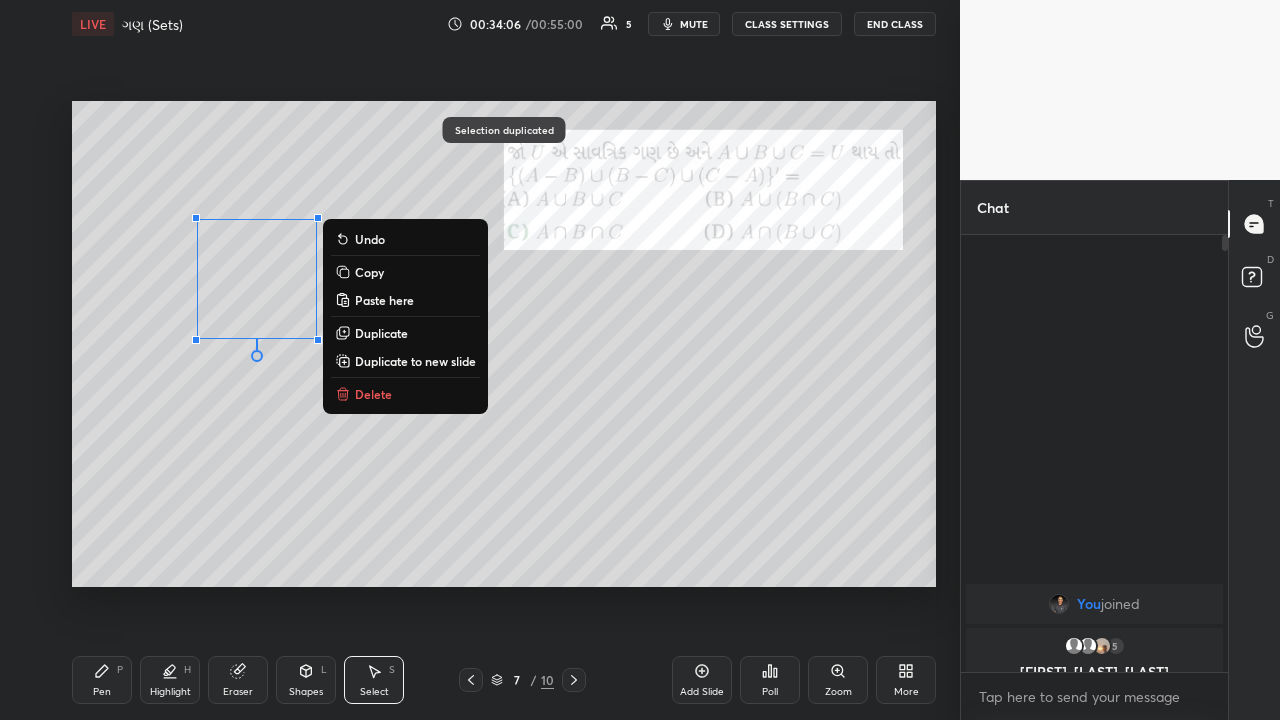 click on "Duplicate" at bounding box center (381, 333) 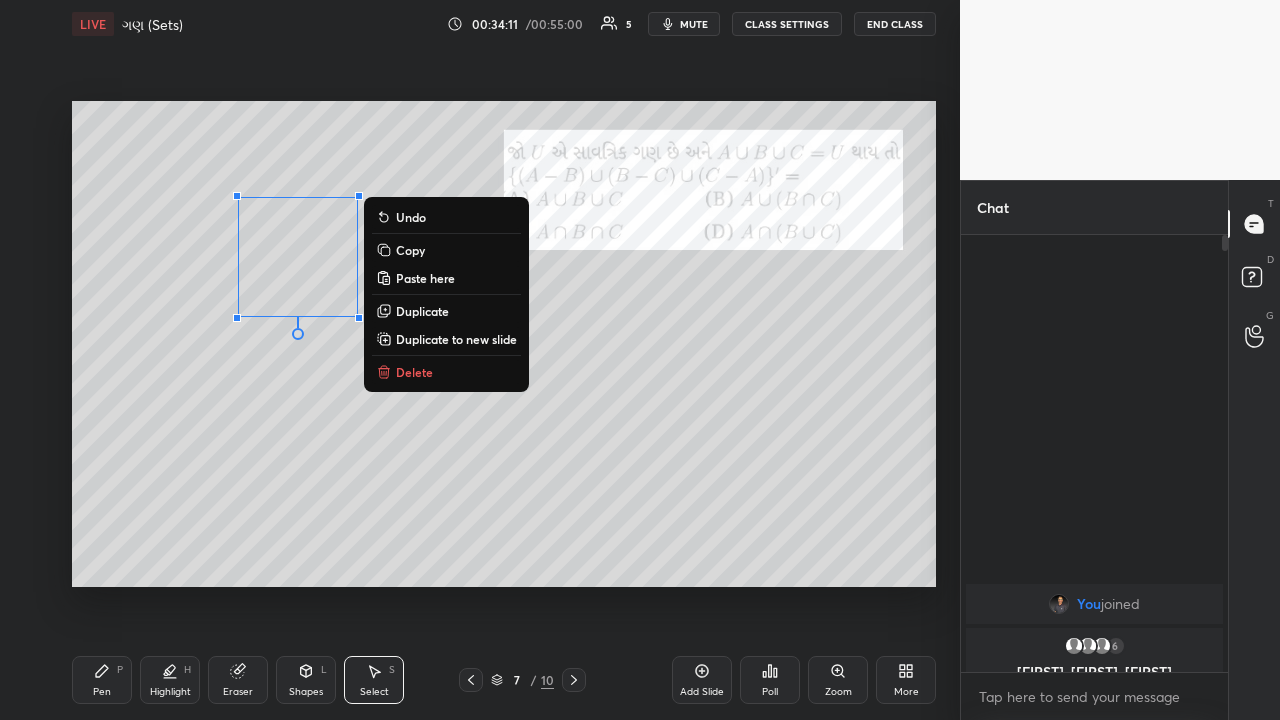 click on "0 ° Undo Copy Paste here Duplicate Duplicate to new slide Delete" at bounding box center (504, 344) 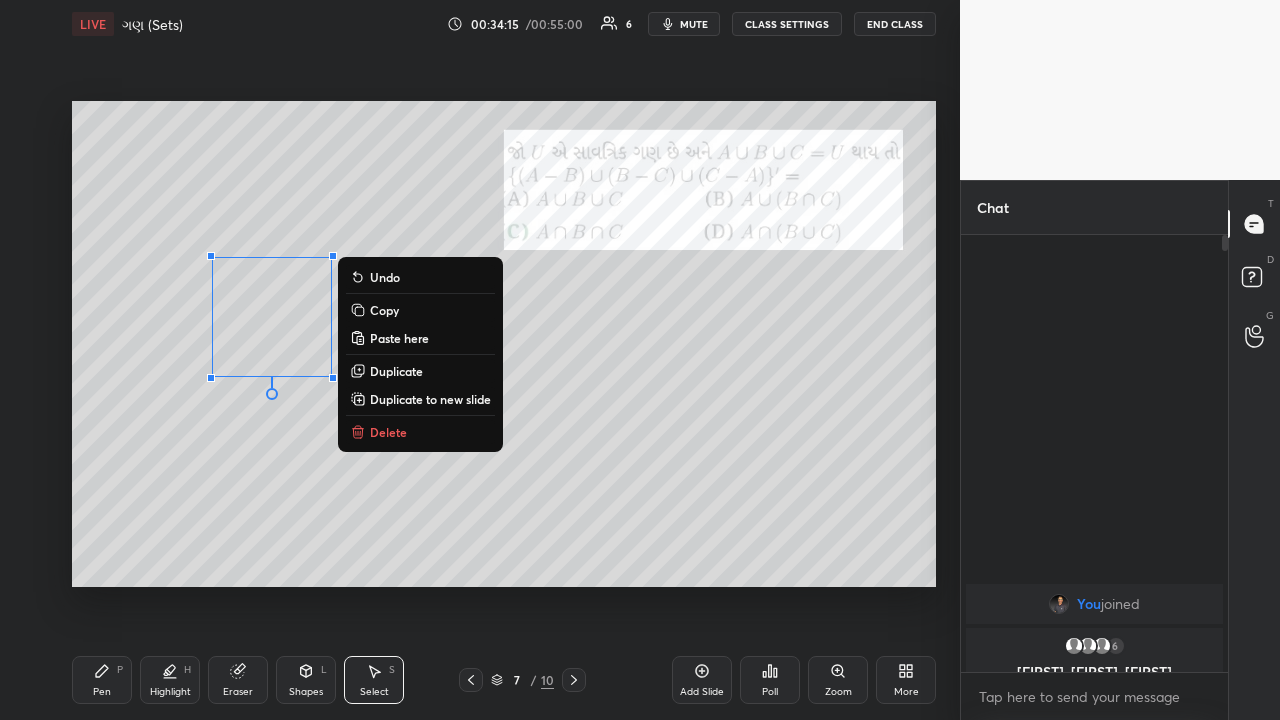 click on "Pen P" at bounding box center (102, 680) 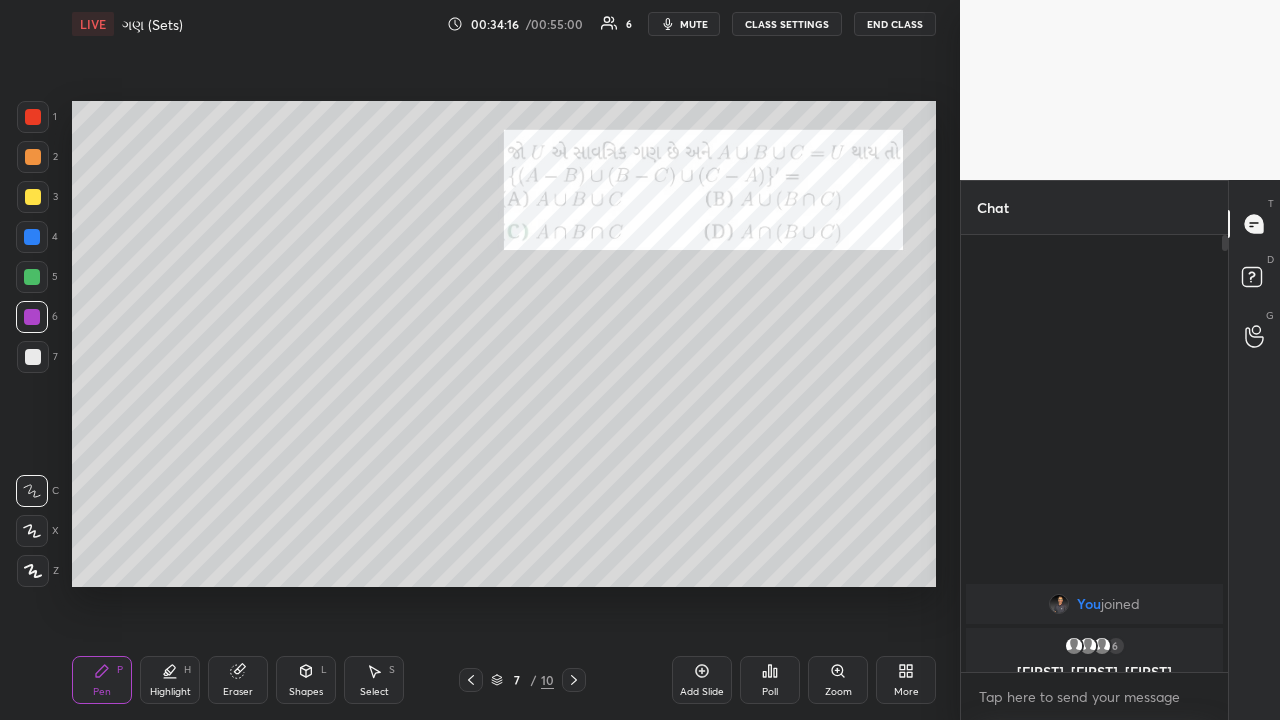 click at bounding box center [33, 197] 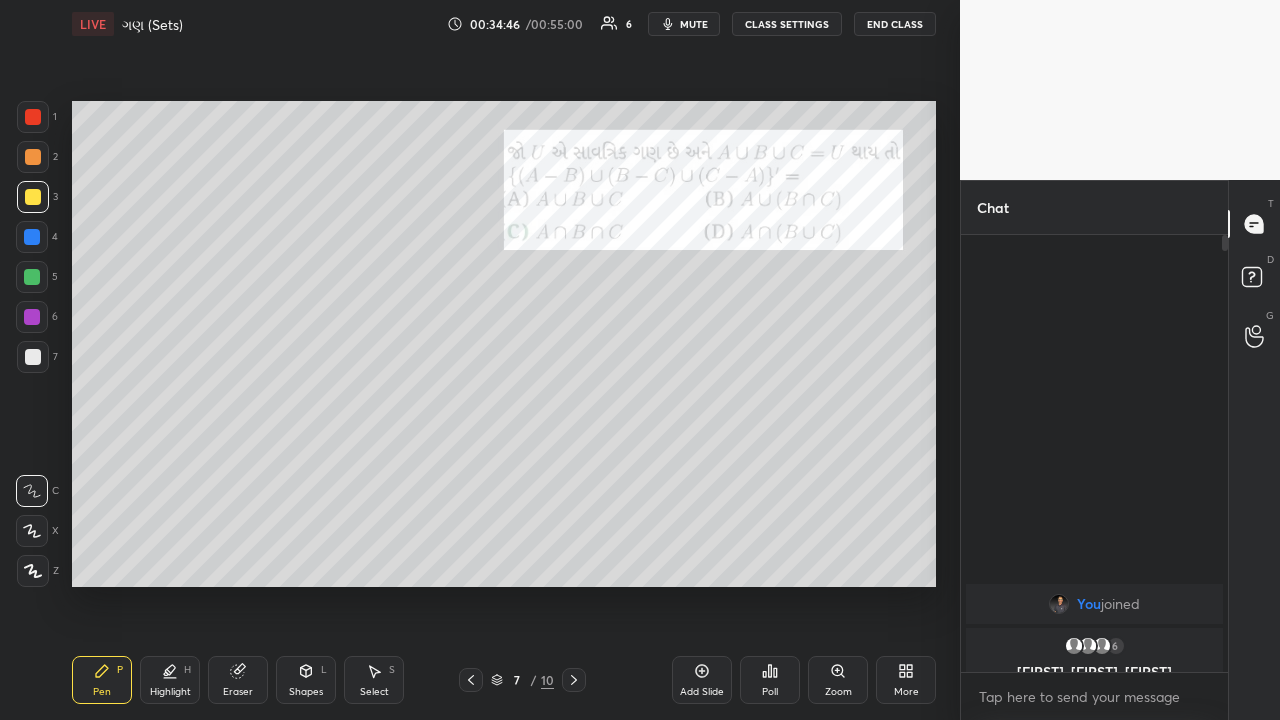click on "Select" at bounding box center [374, 692] 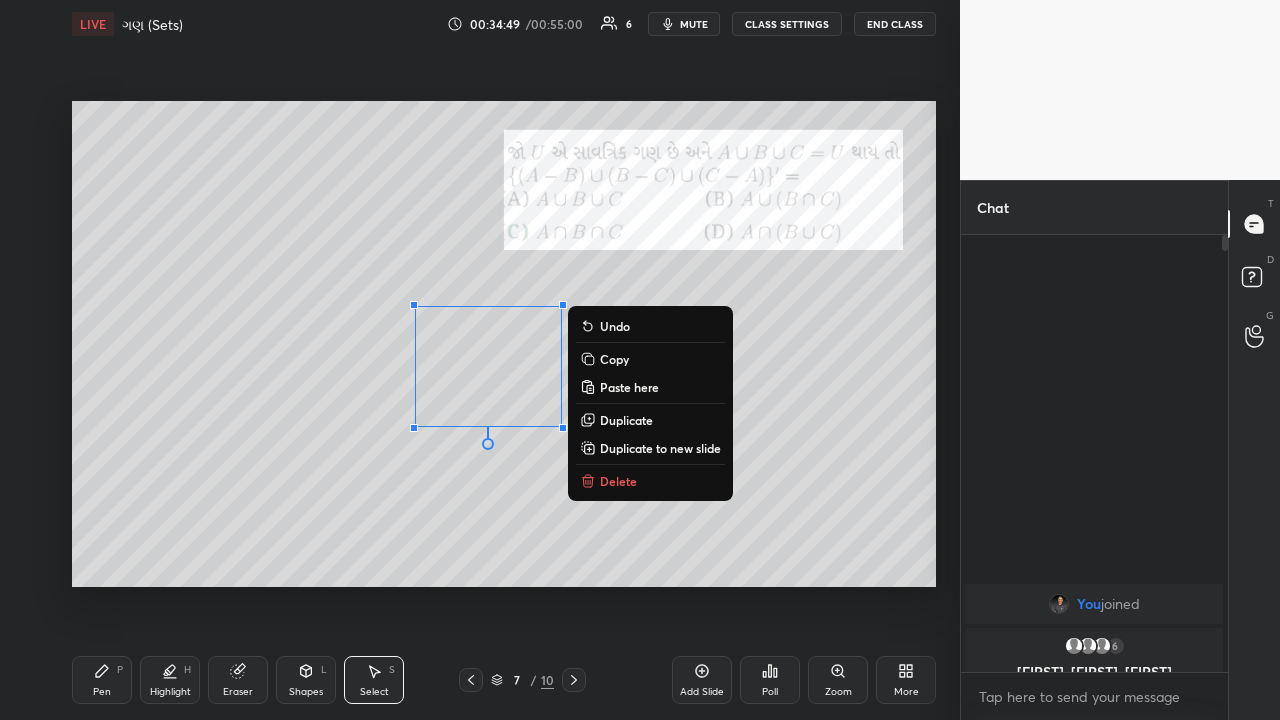 click on "Delete" at bounding box center [618, 481] 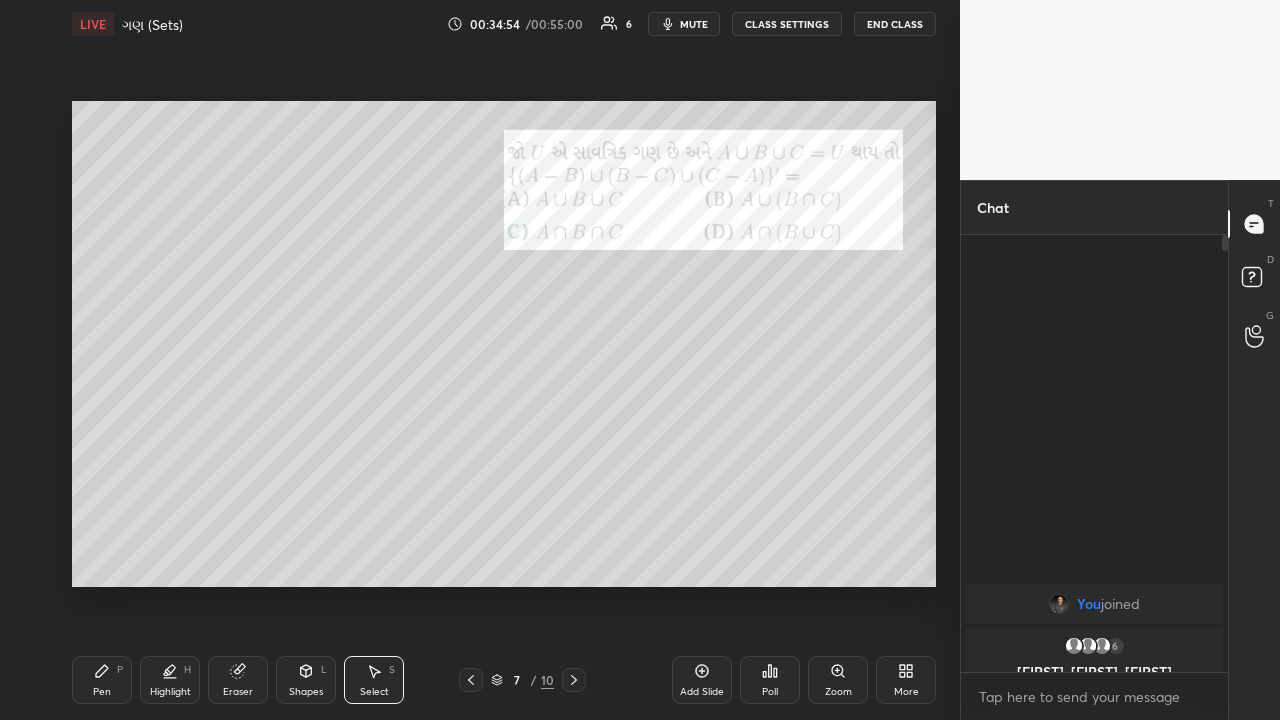 click on "Highlight H" at bounding box center [170, 680] 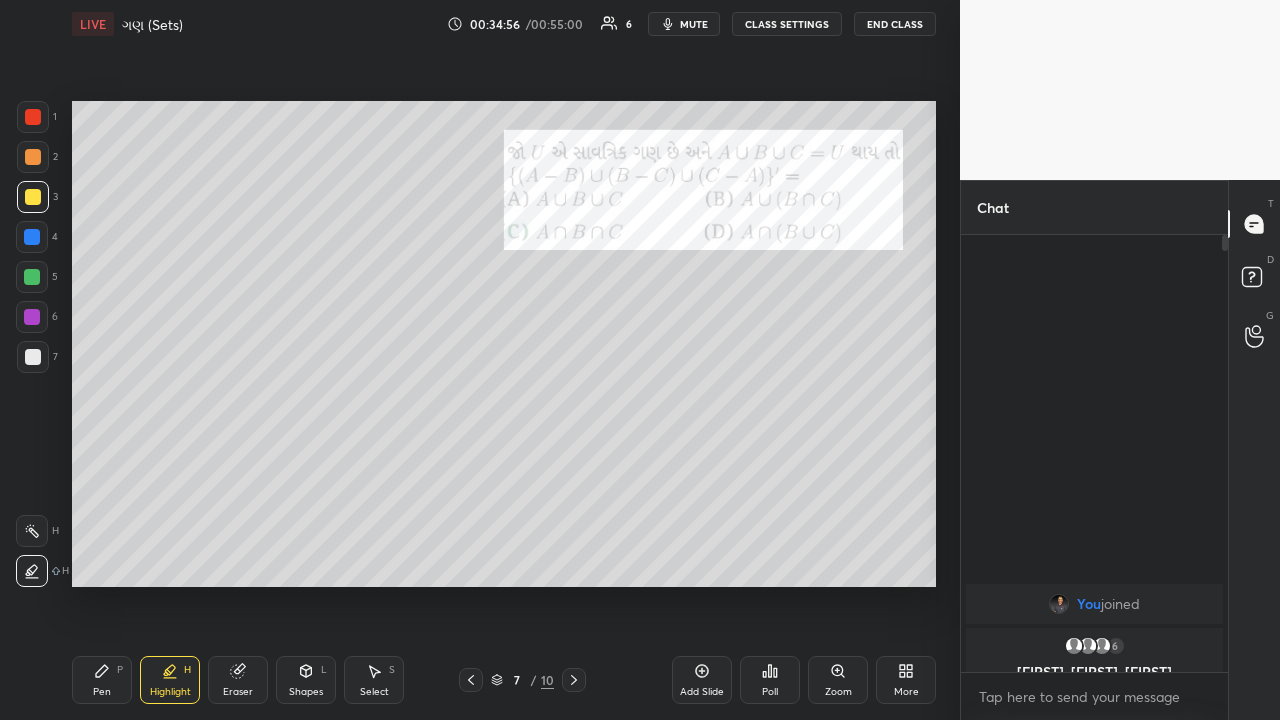 click 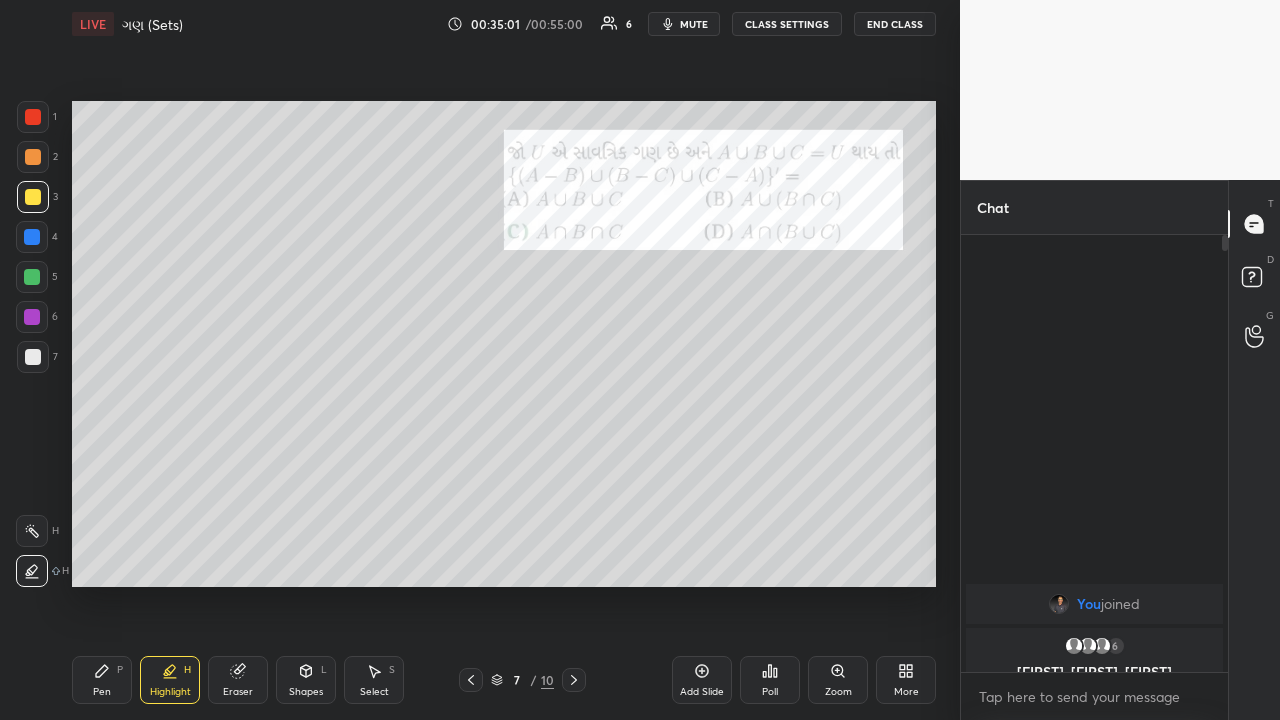 click at bounding box center (33, 197) 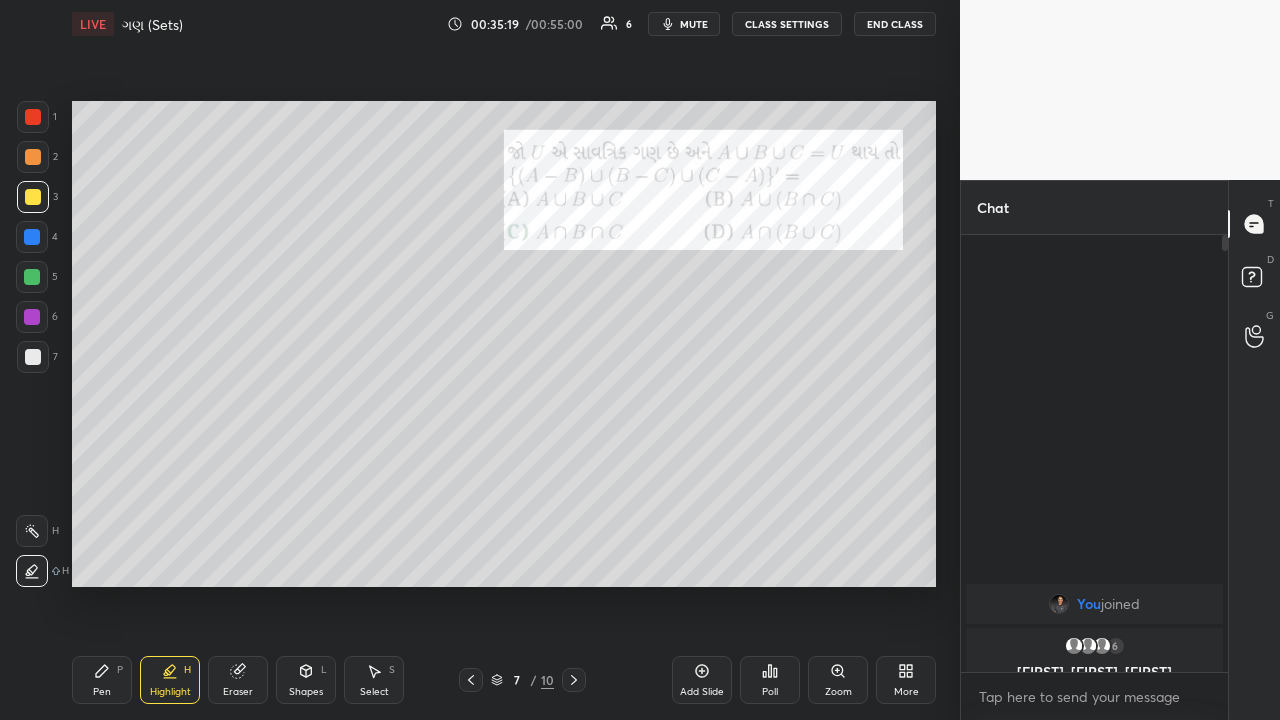 click at bounding box center [32, 237] 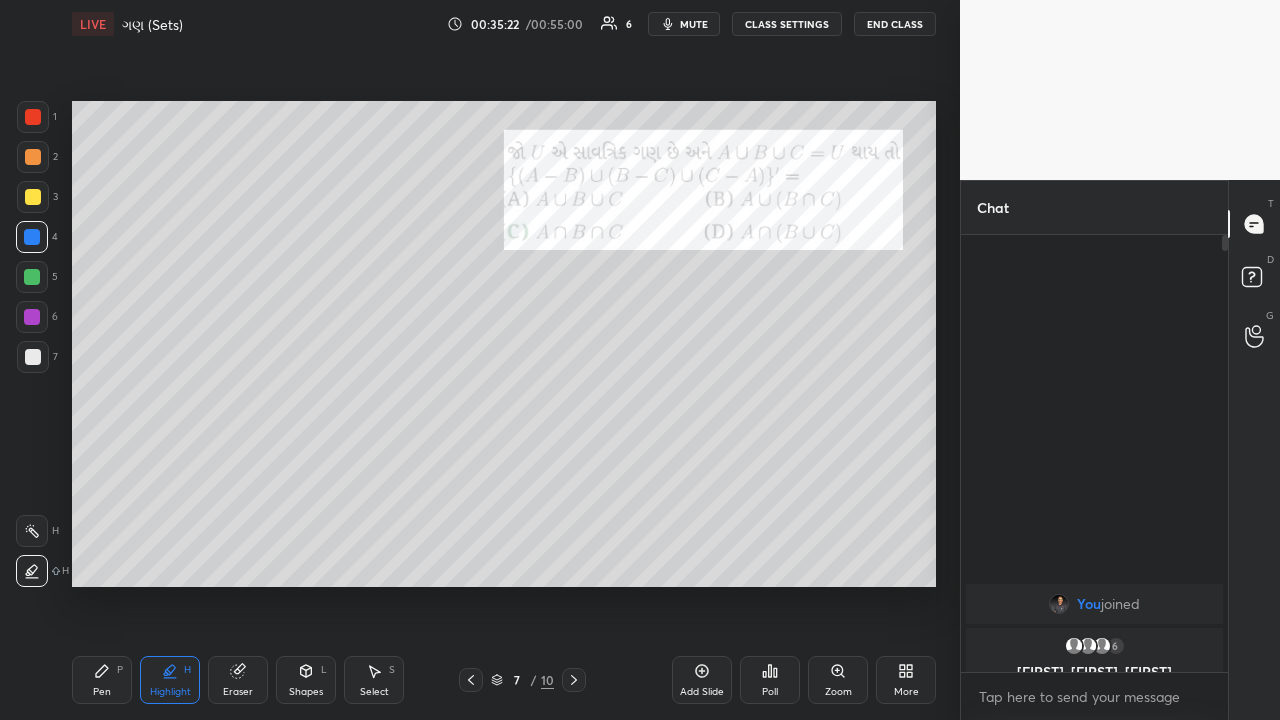 click on "Pen P" at bounding box center [102, 680] 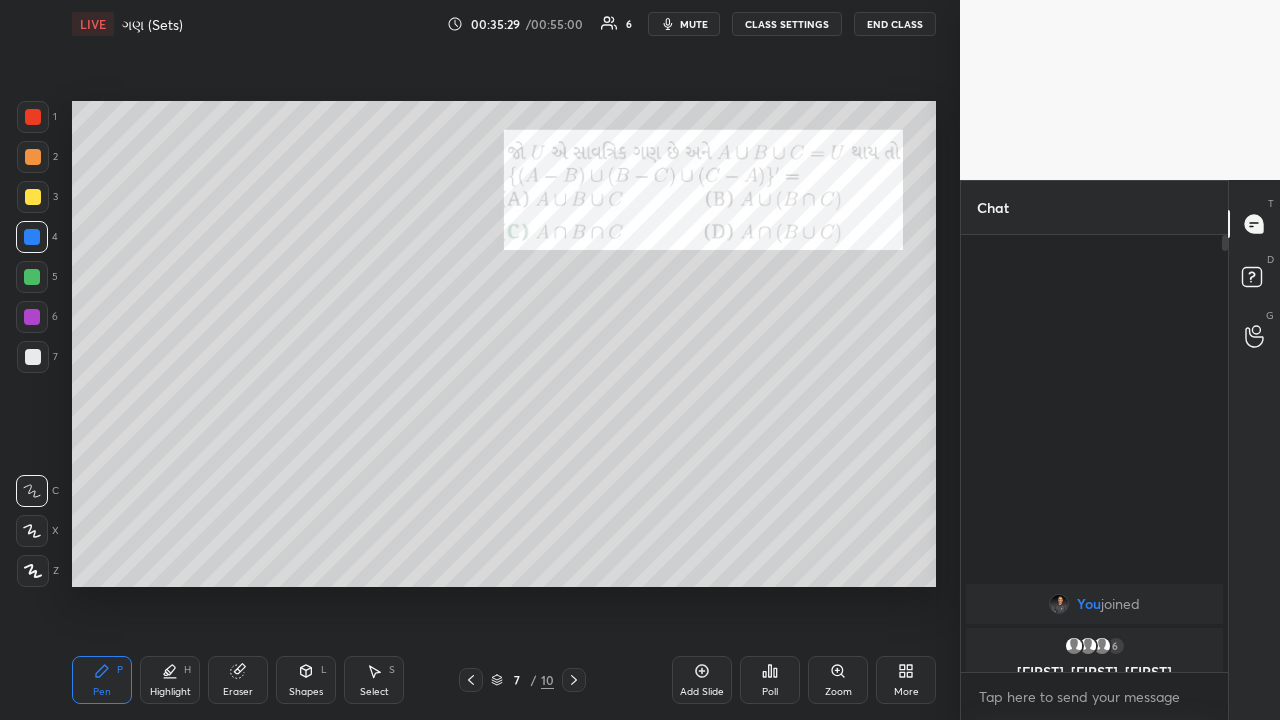 click on "Highlight H" at bounding box center [170, 680] 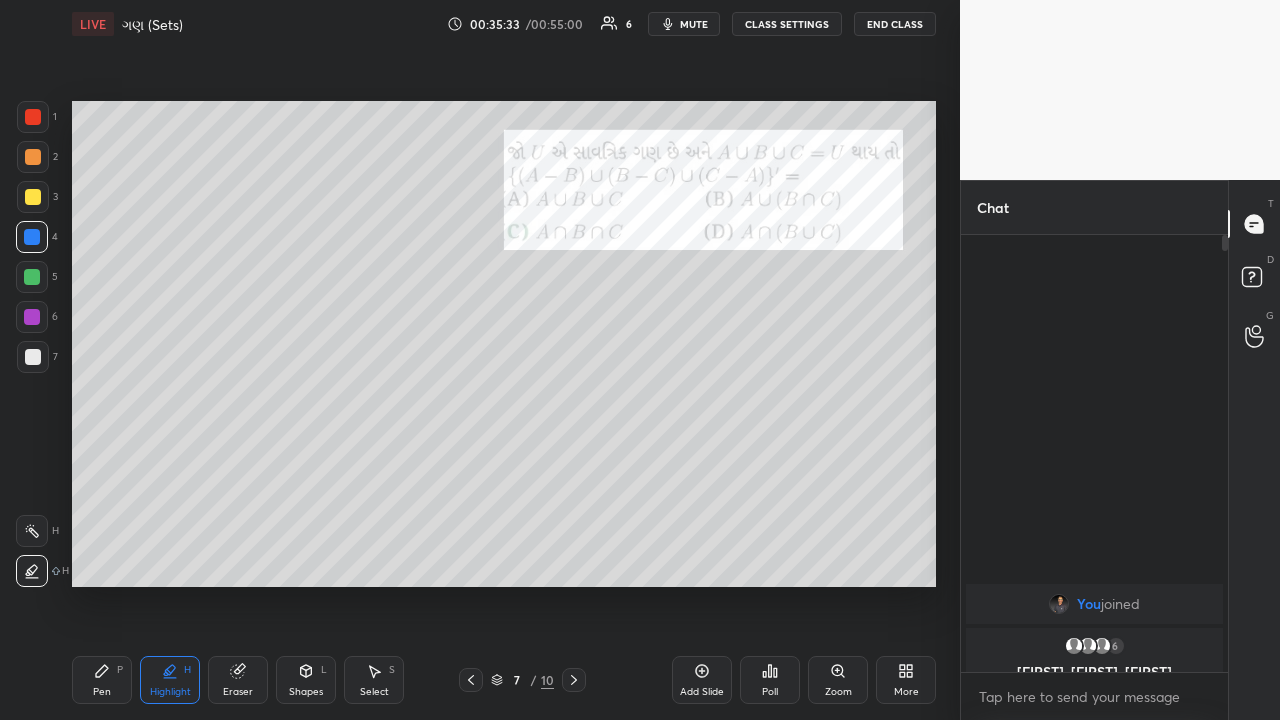 click 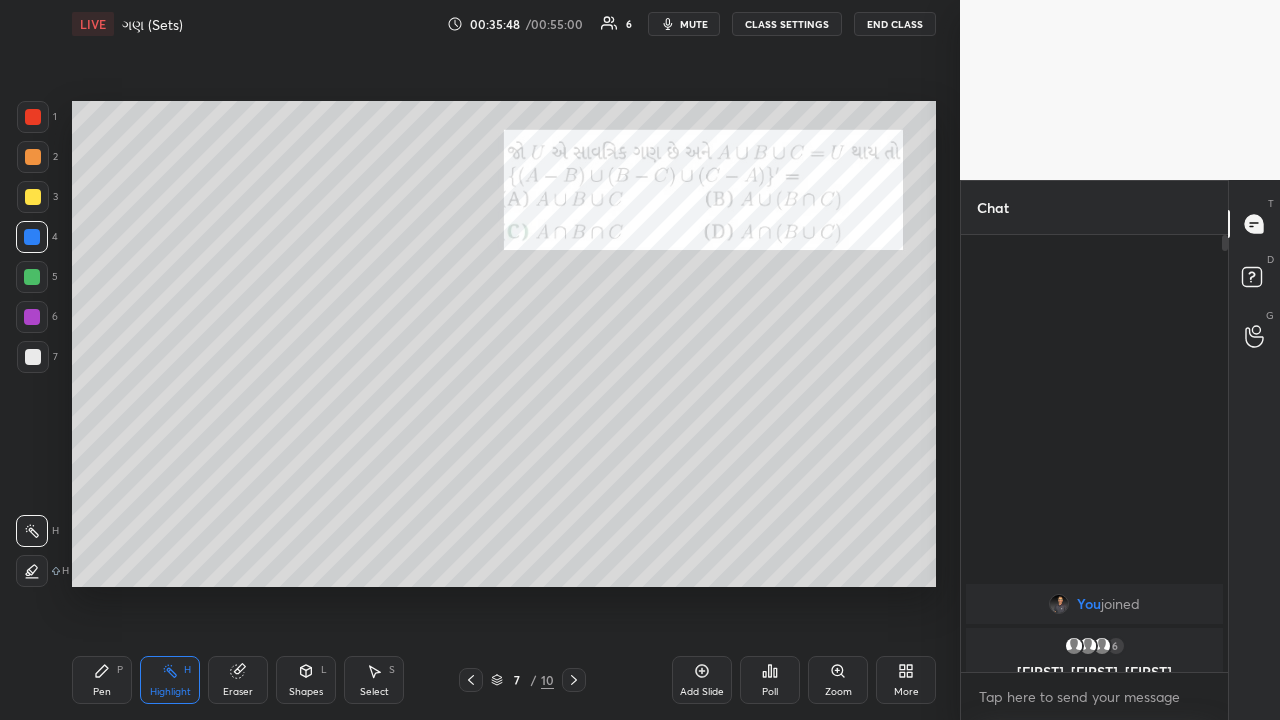 click at bounding box center (32, 571) 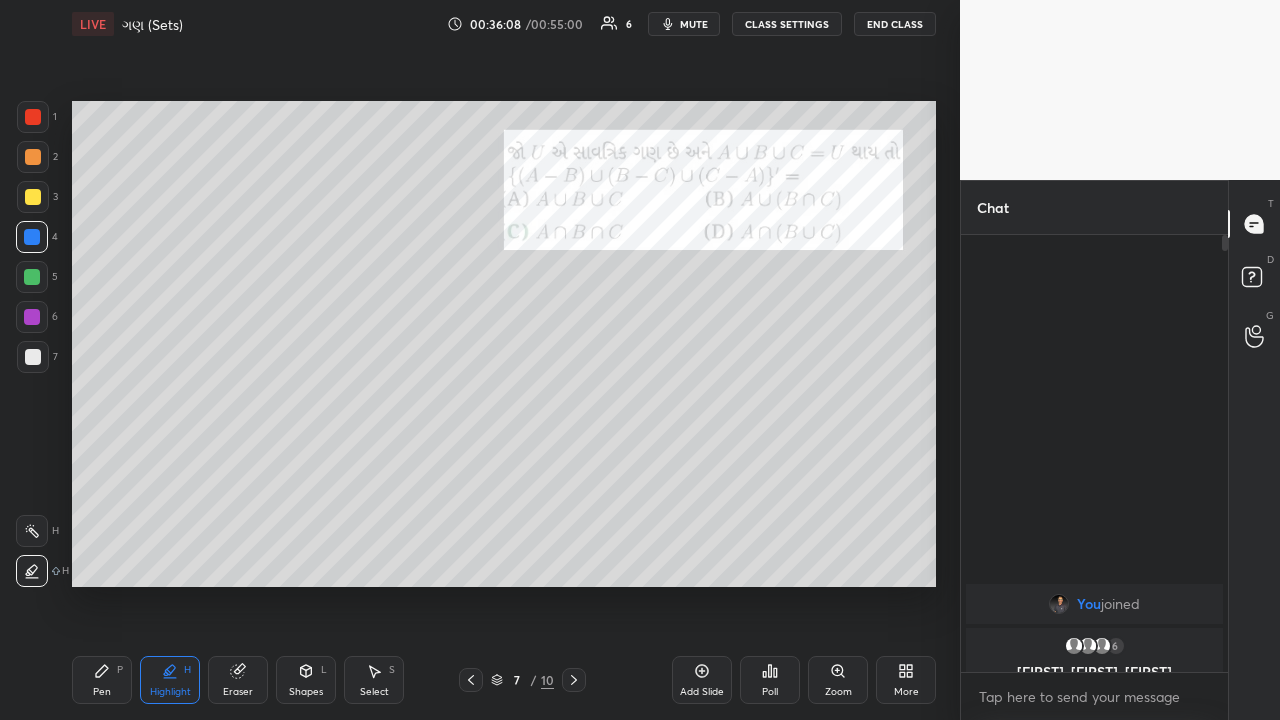 click at bounding box center [32, 277] 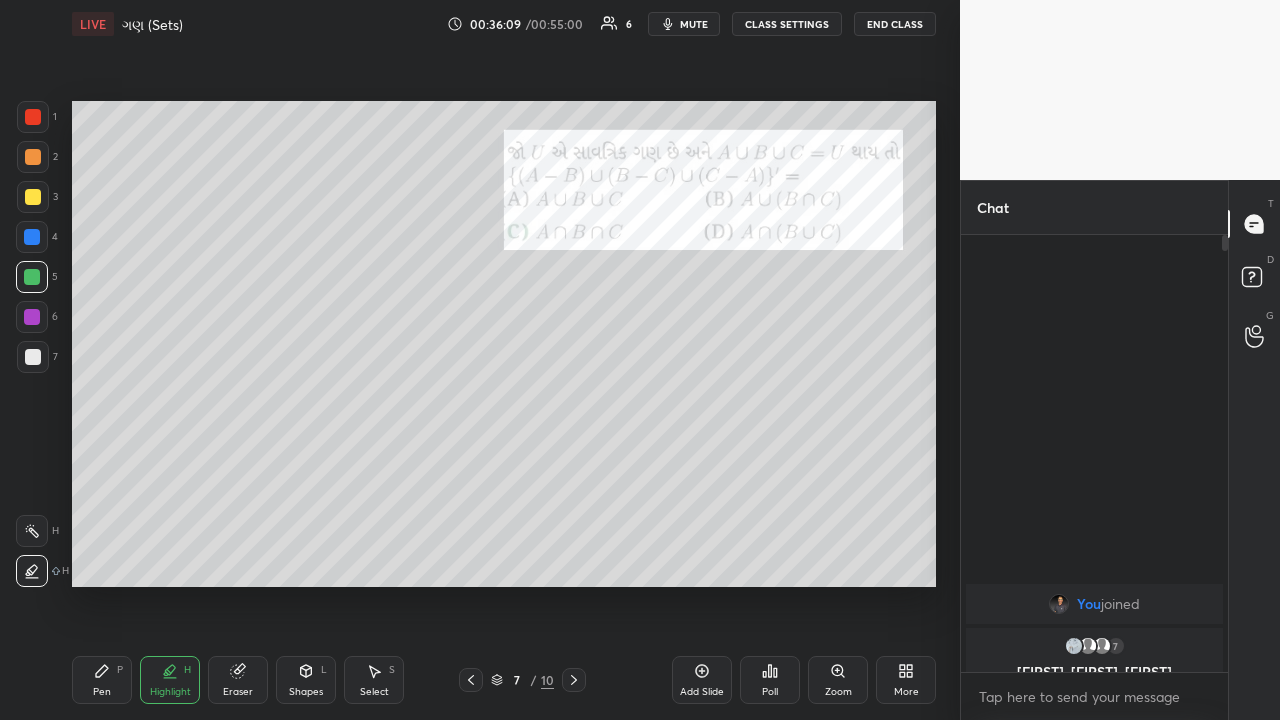 click on "Pen P" at bounding box center (102, 680) 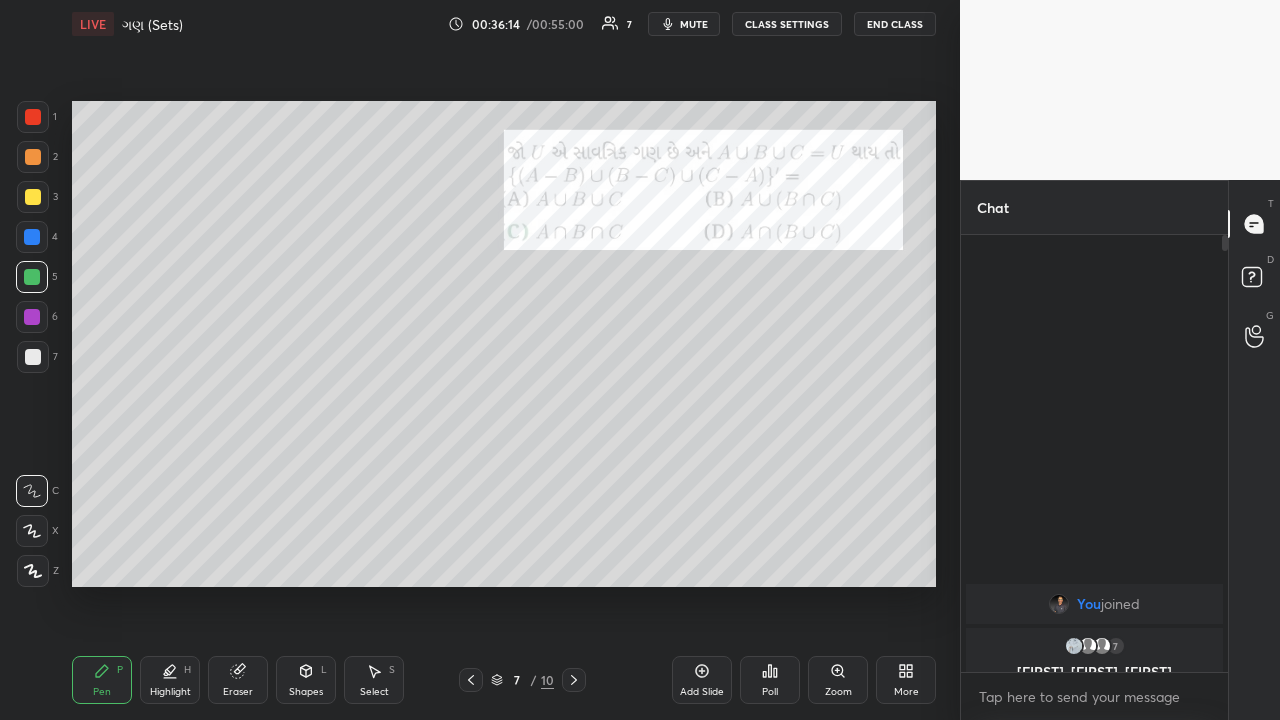 click at bounding box center [32, 317] 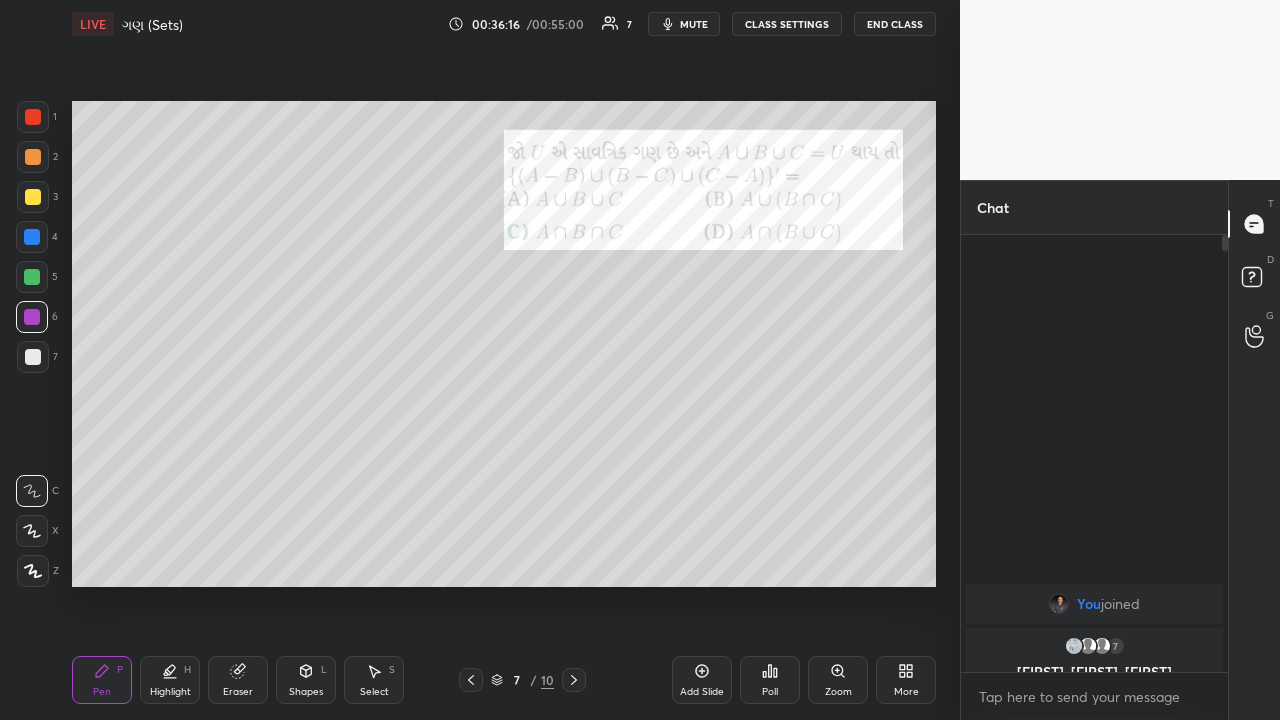 click on "Highlight H" at bounding box center (170, 680) 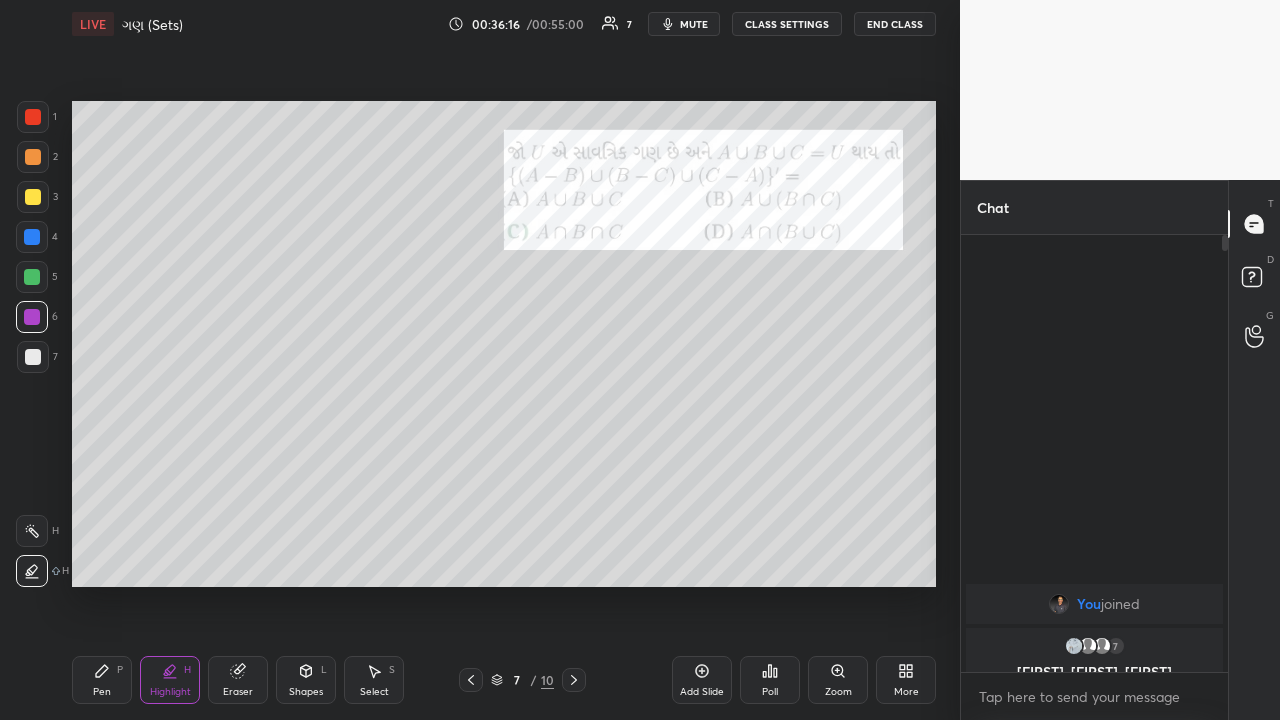 click 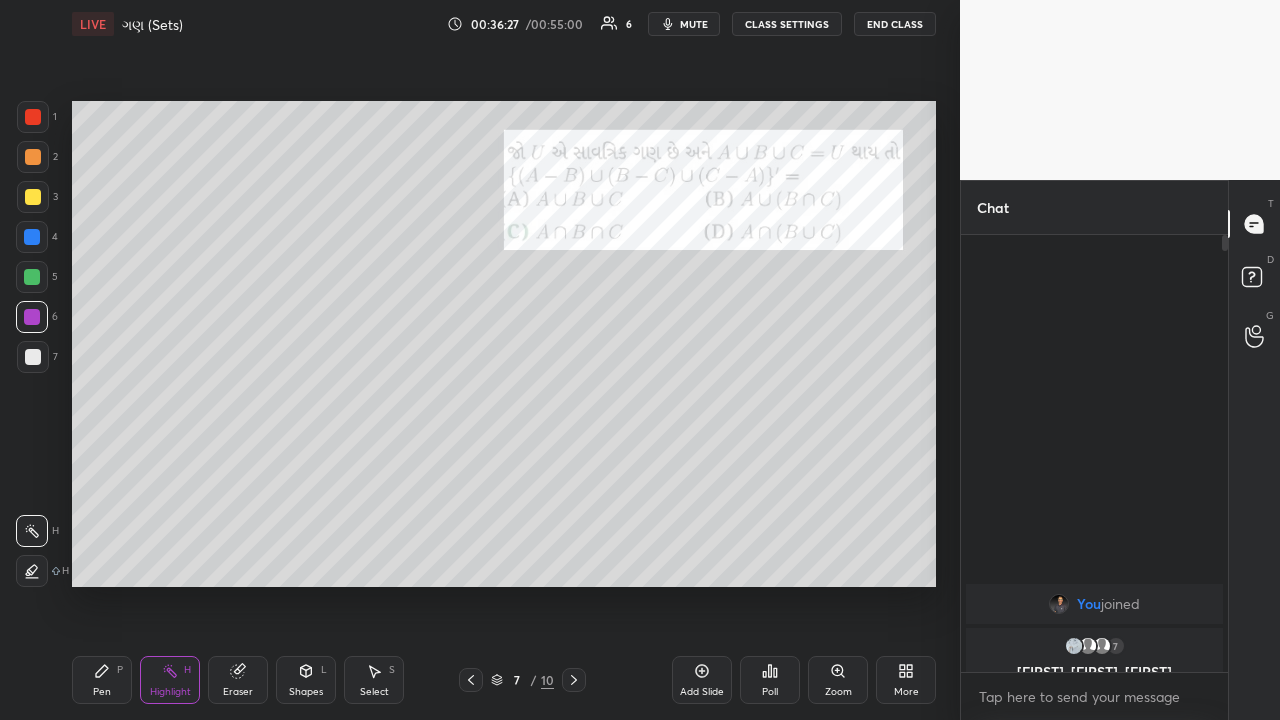 click 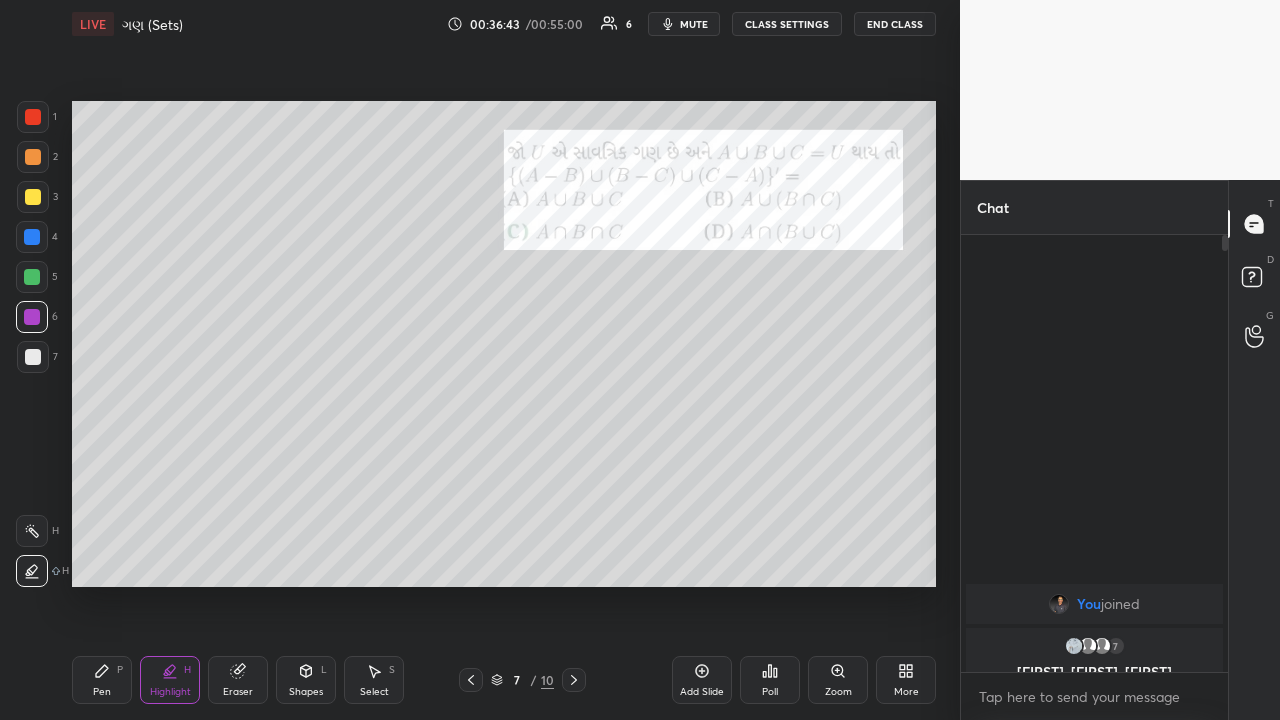 click at bounding box center [32, 277] 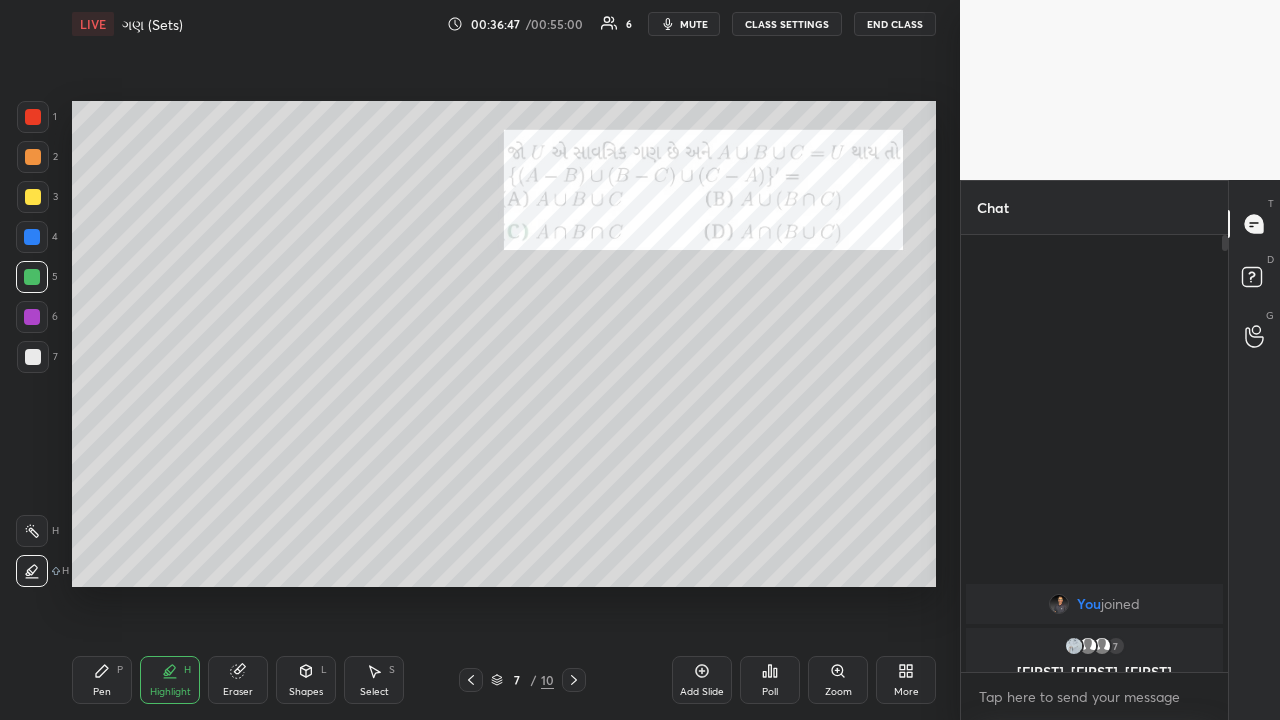 click 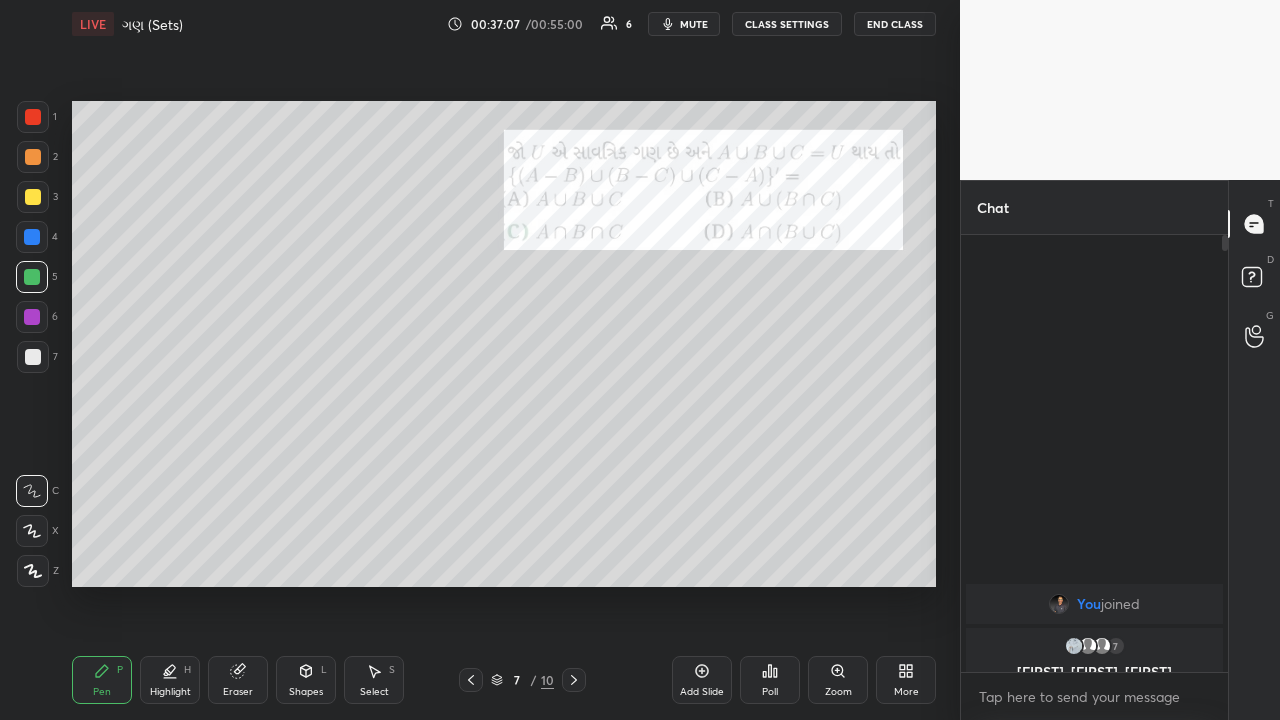 click at bounding box center (33, 197) 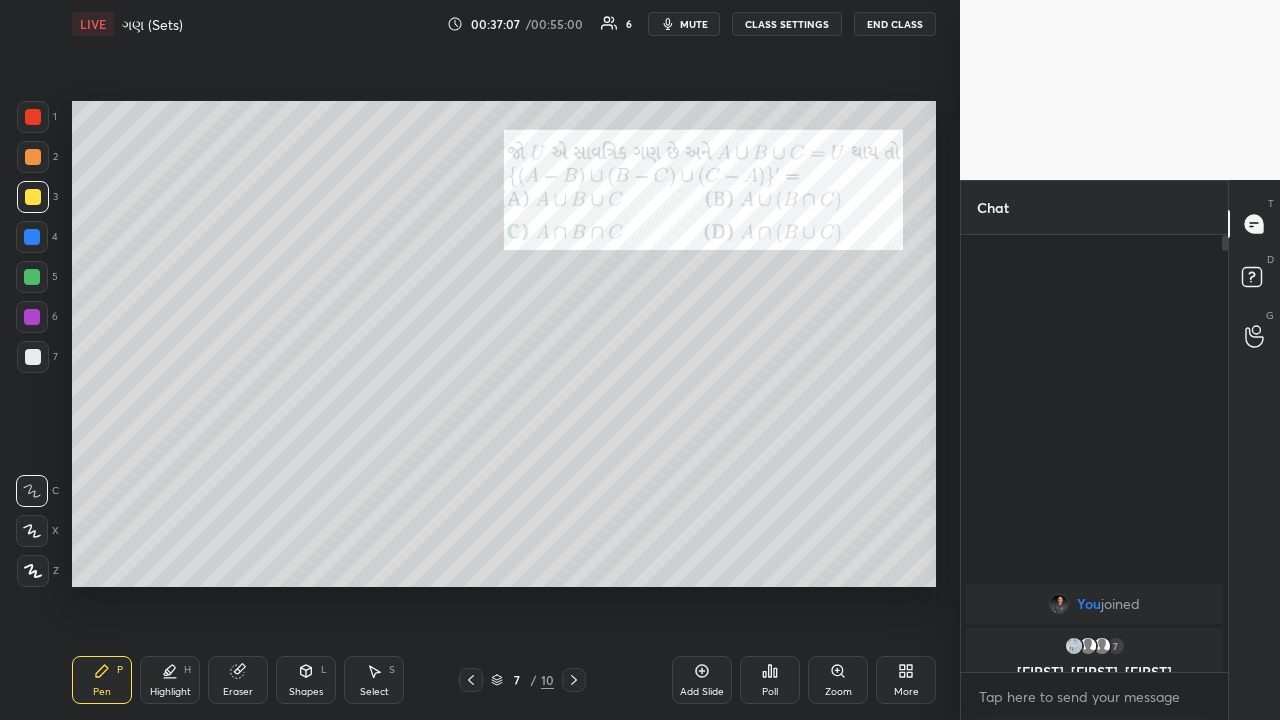 click at bounding box center [33, 157] 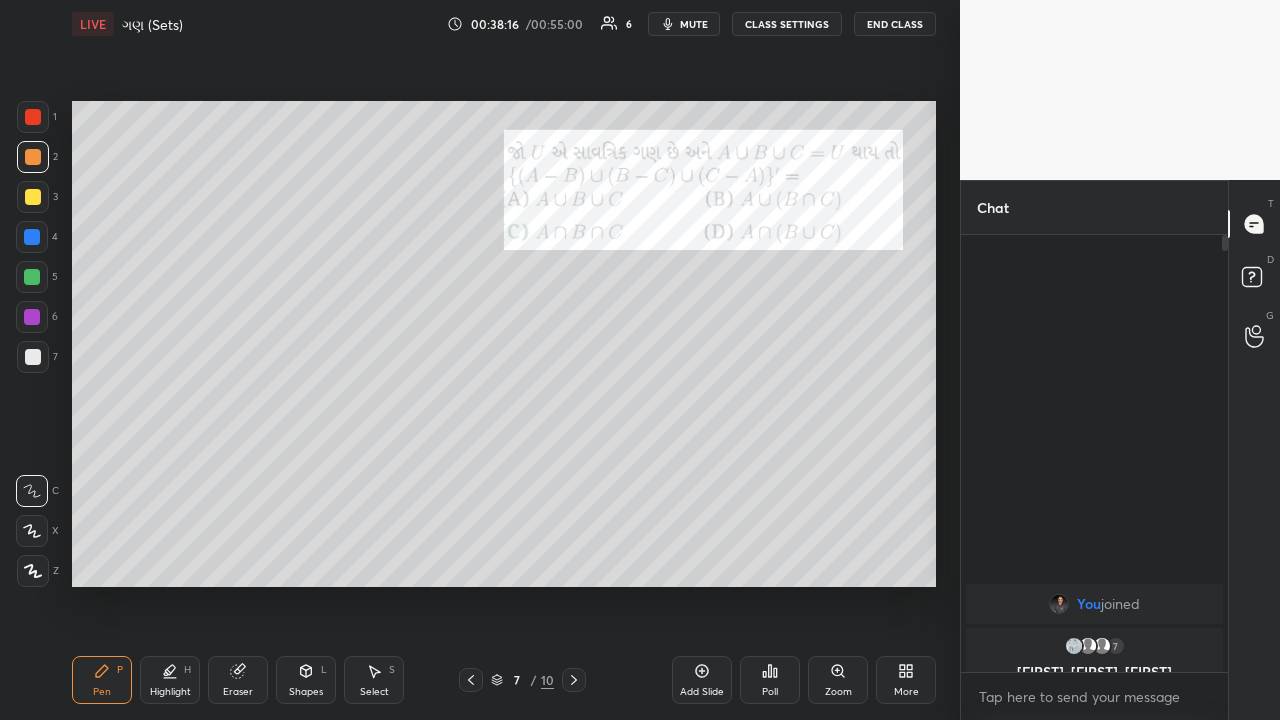 click 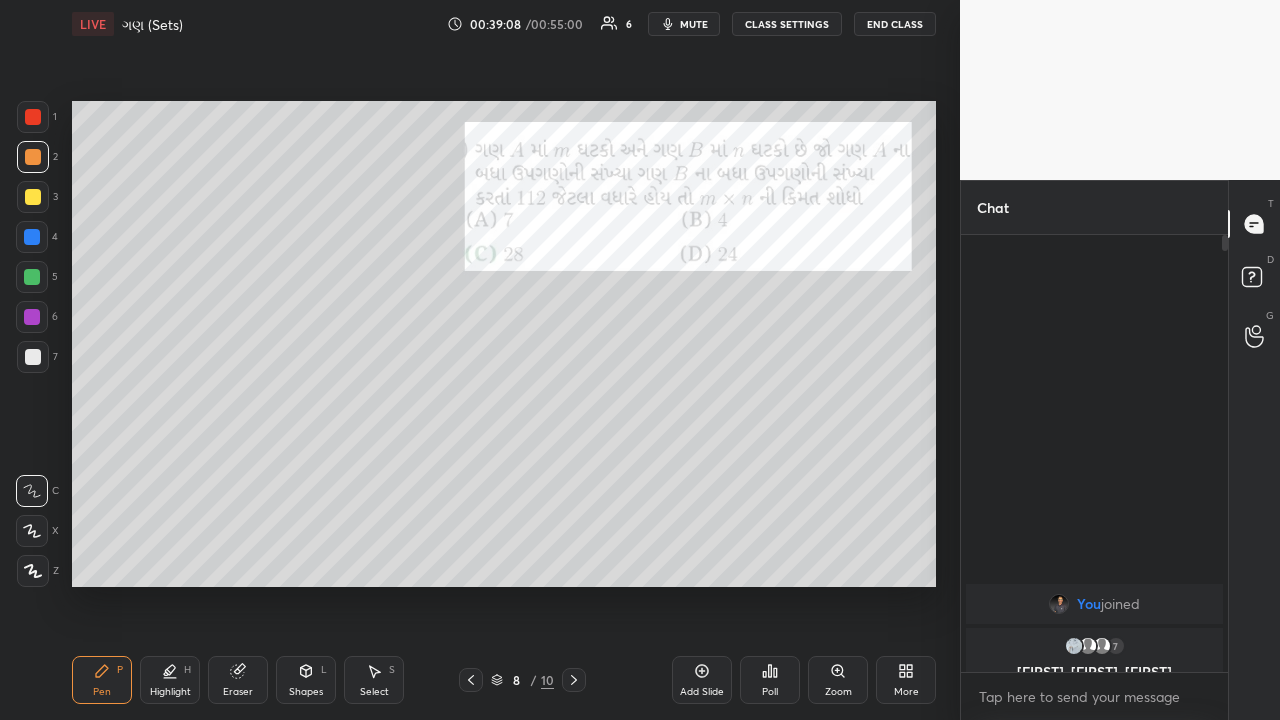 click on "Pen P" at bounding box center [102, 680] 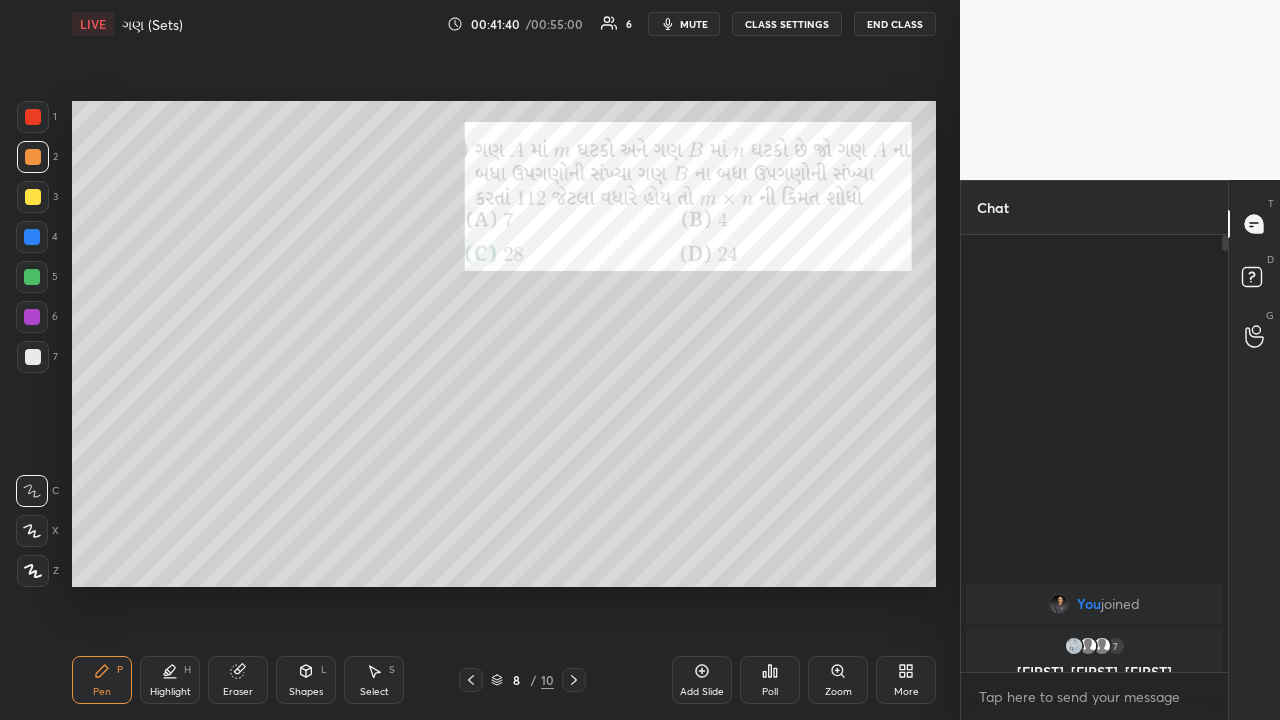 click at bounding box center [32, 277] 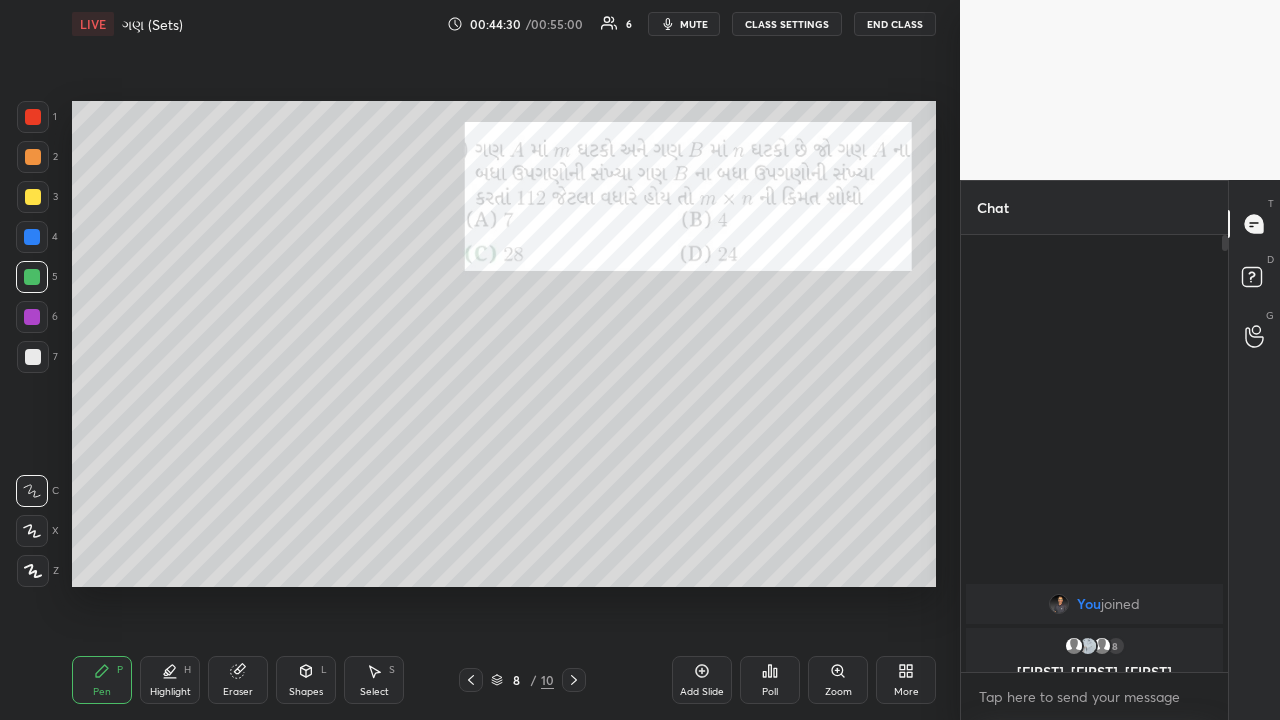 click on "Highlight H" at bounding box center [170, 680] 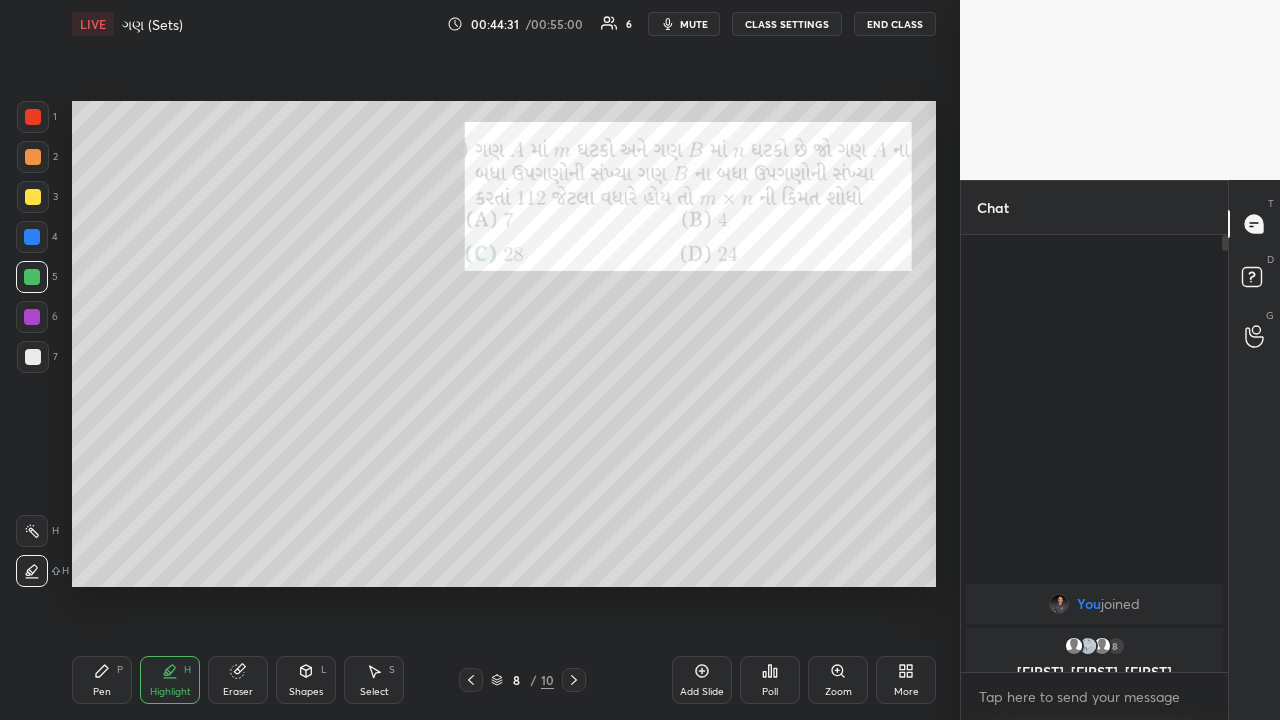click 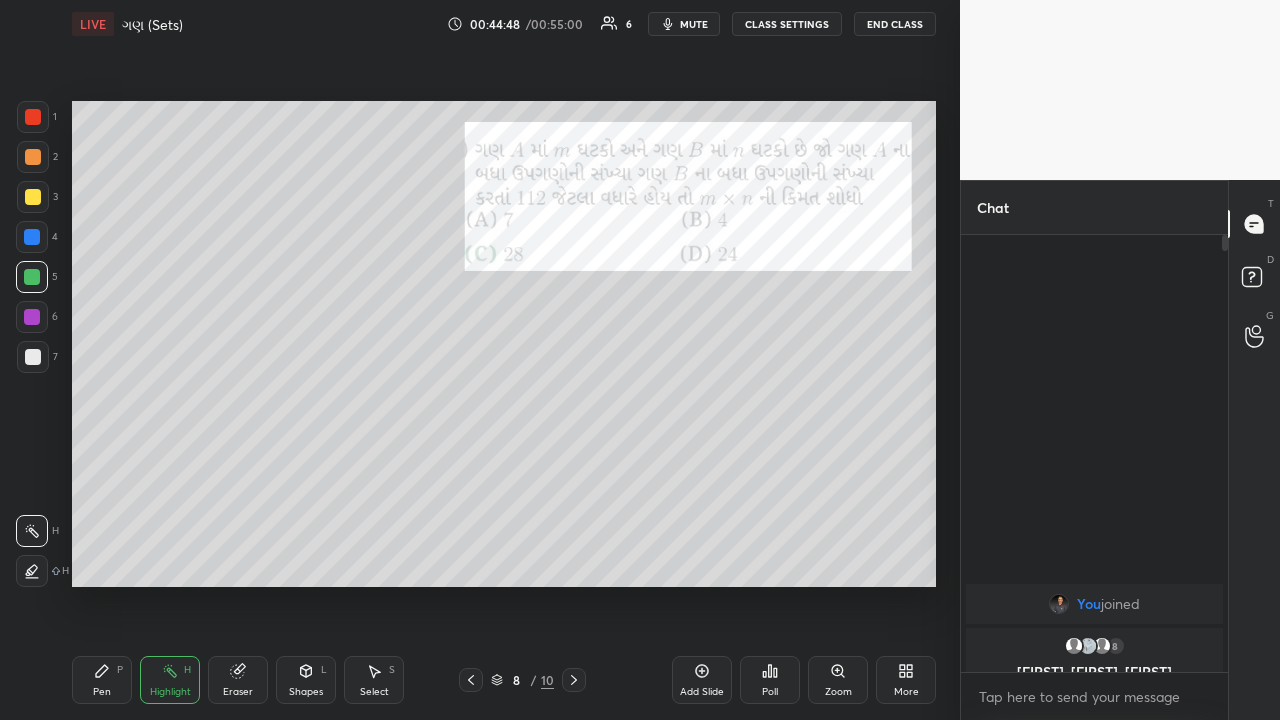 click 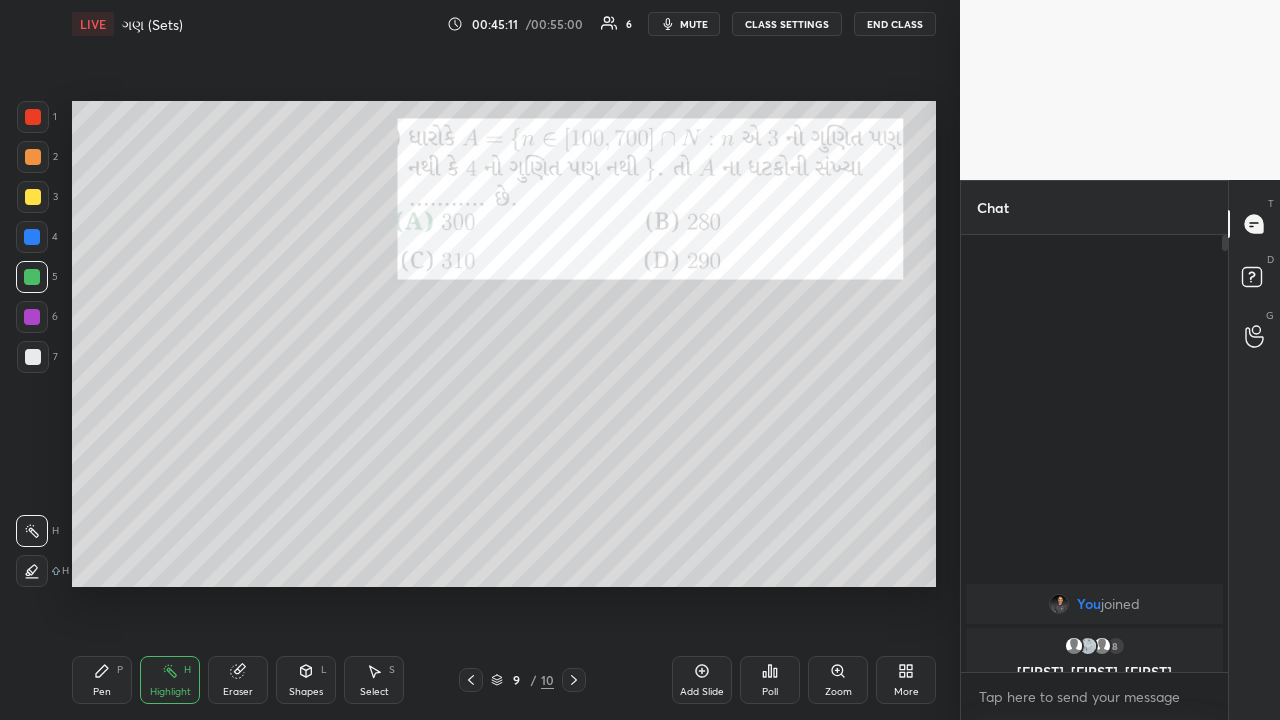 click at bounding box center (32, 317) 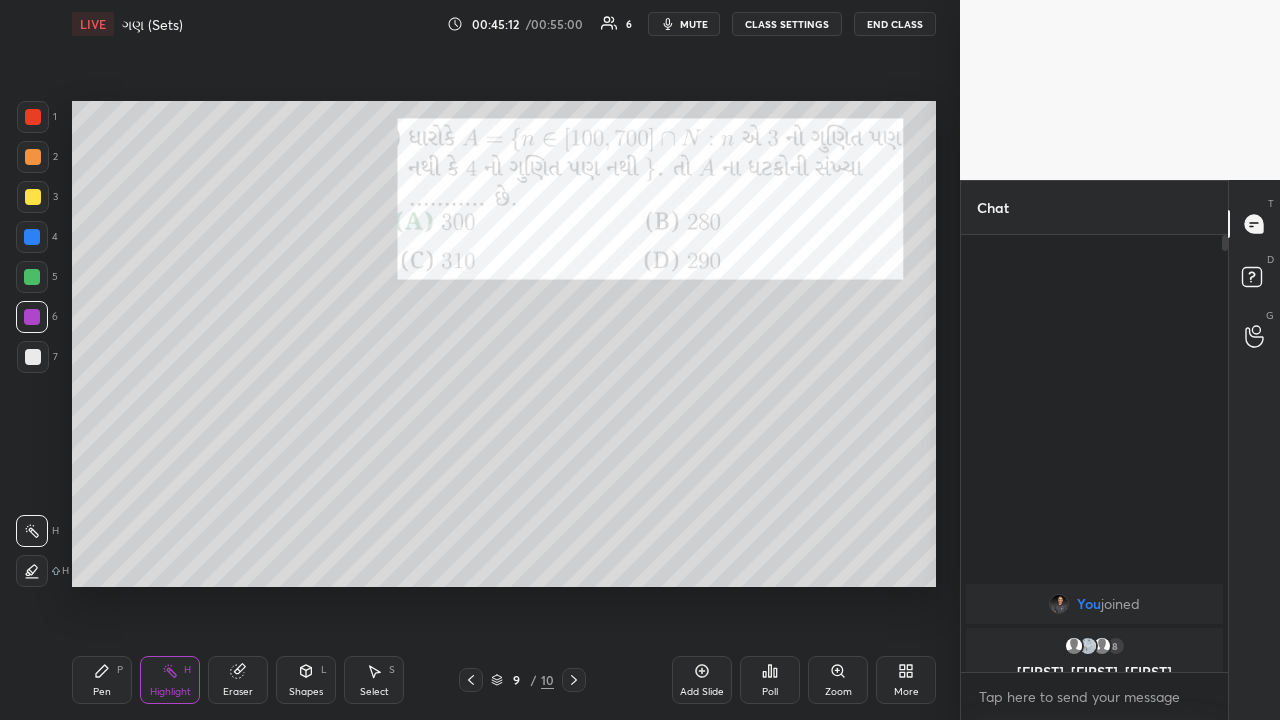 click on "Pen P" at bounding box center [102, 680] 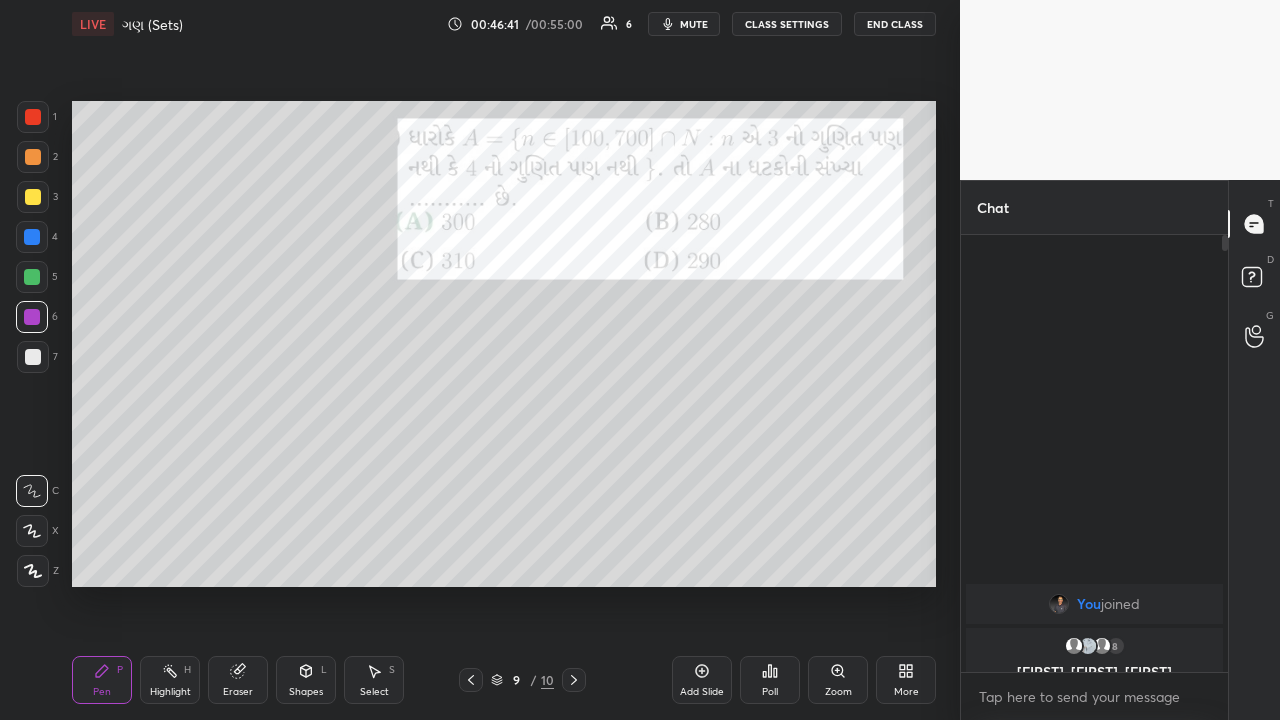 click on "Select S" at bounding box center (374, 680) 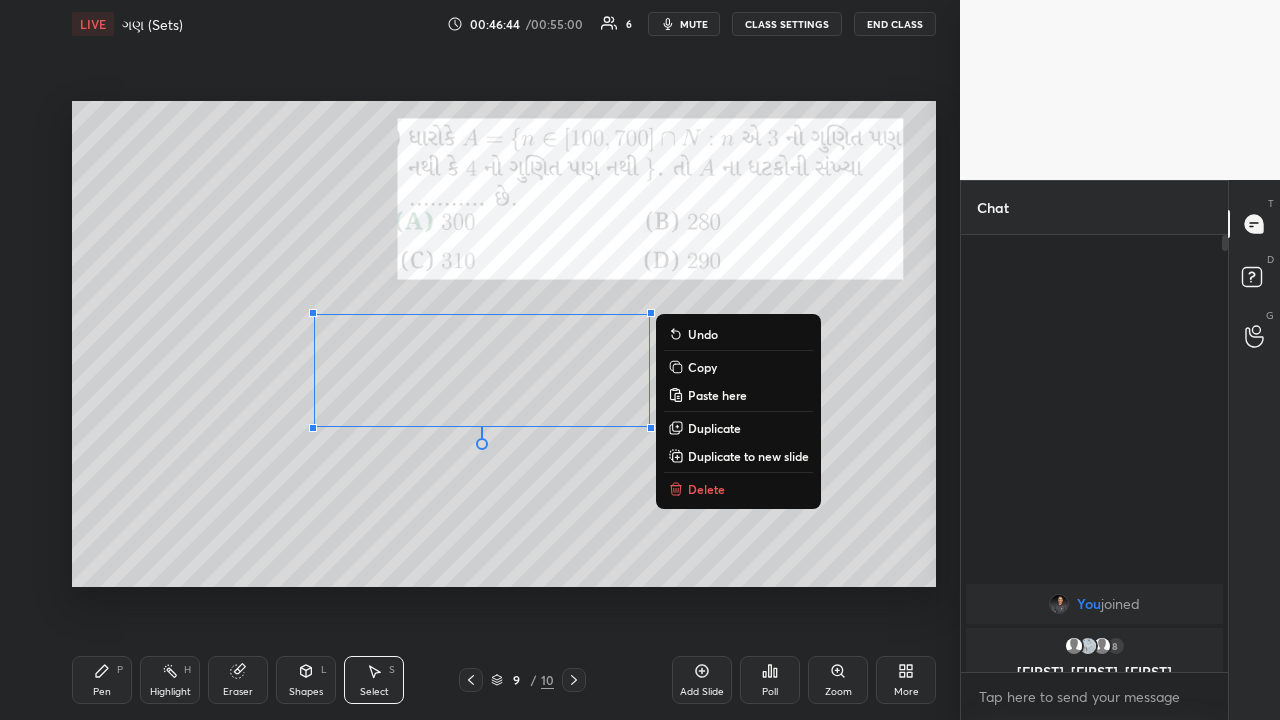click on "Delete" at bounding box center (706, 489) 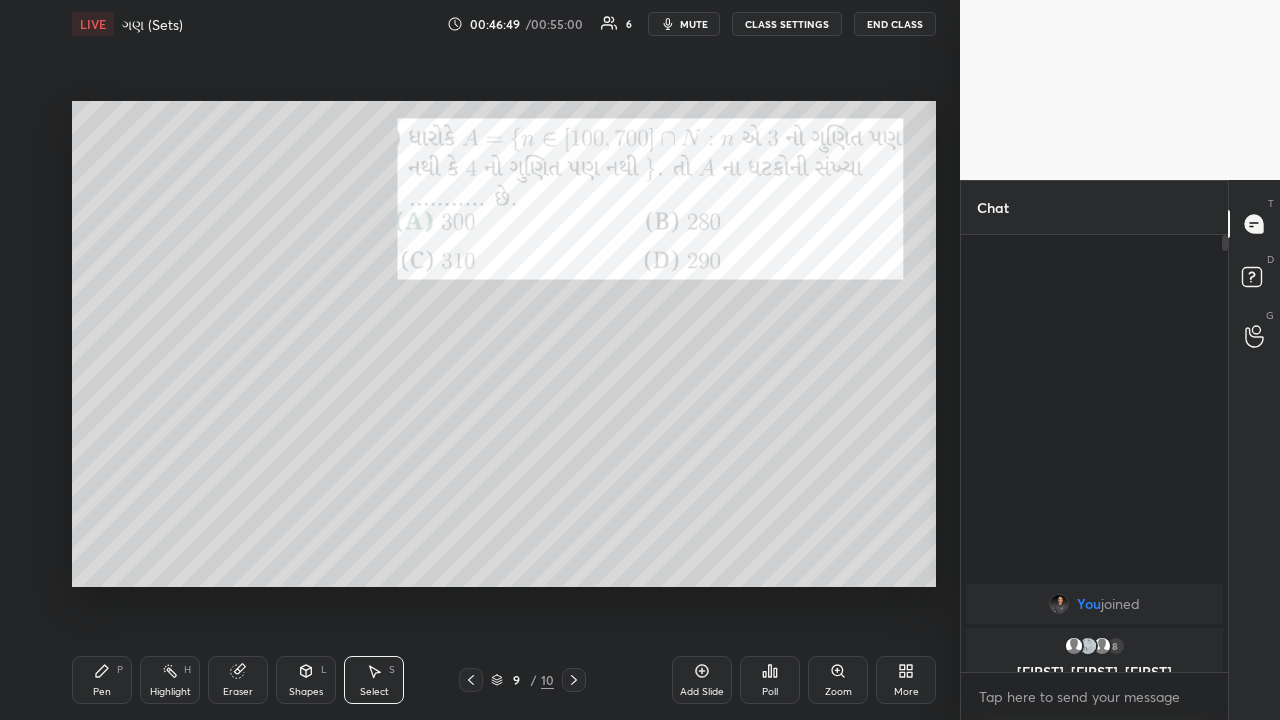 click on "Pen P" at bounding box center [102, 680] 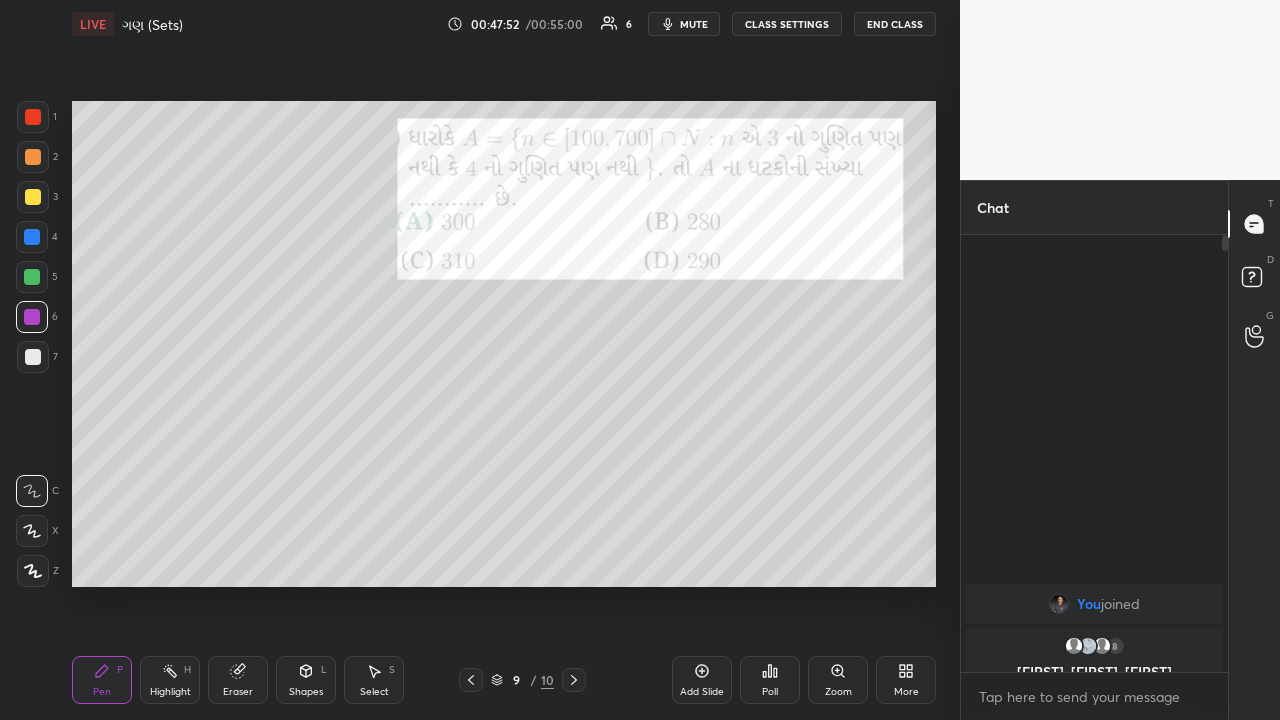 click on "Eraser" at bounding box center [238, 680] 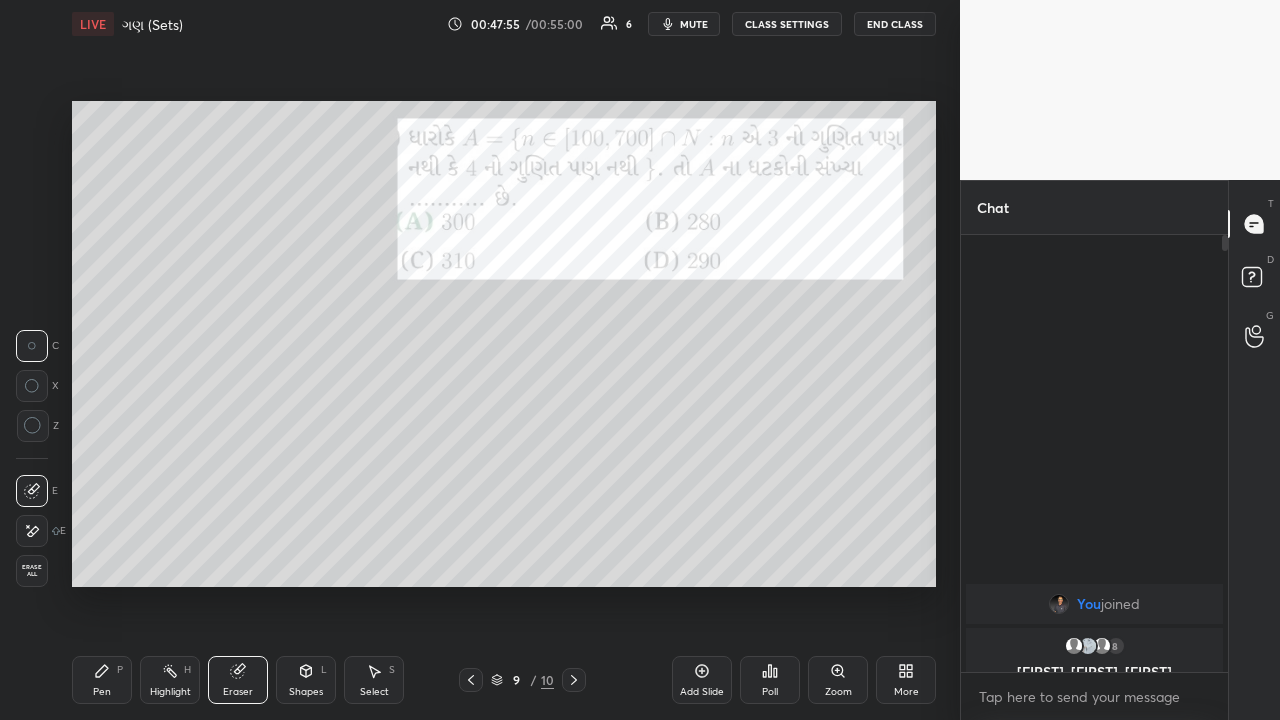 click on "Pen P" at bounding box center (102, 680) 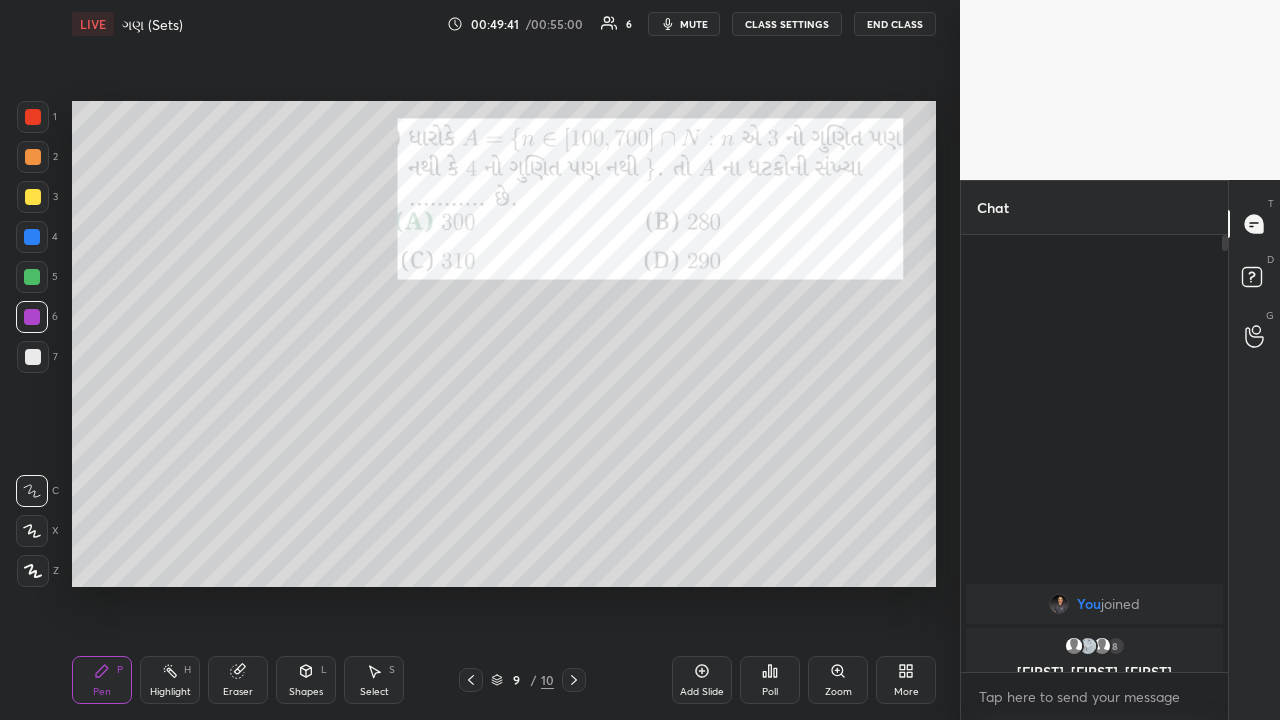click at bounding box center (32, 277) 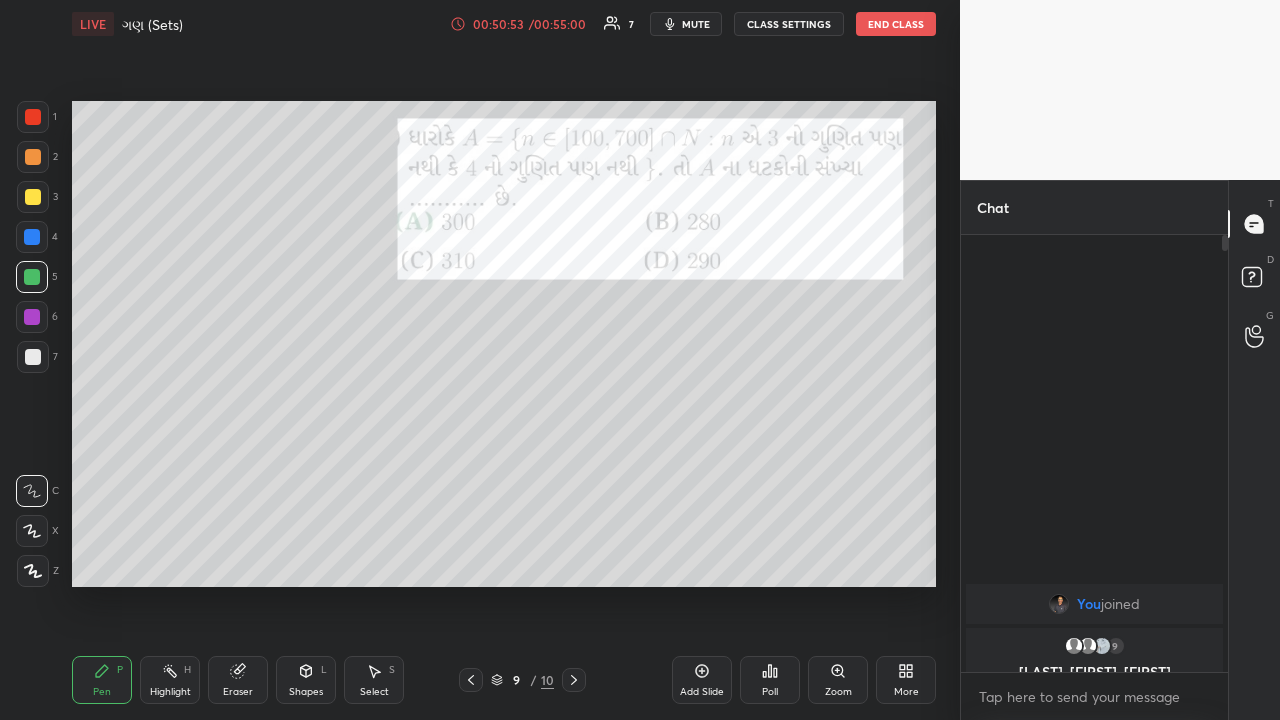 click on "Eraser" at bounding box center [238, 692] 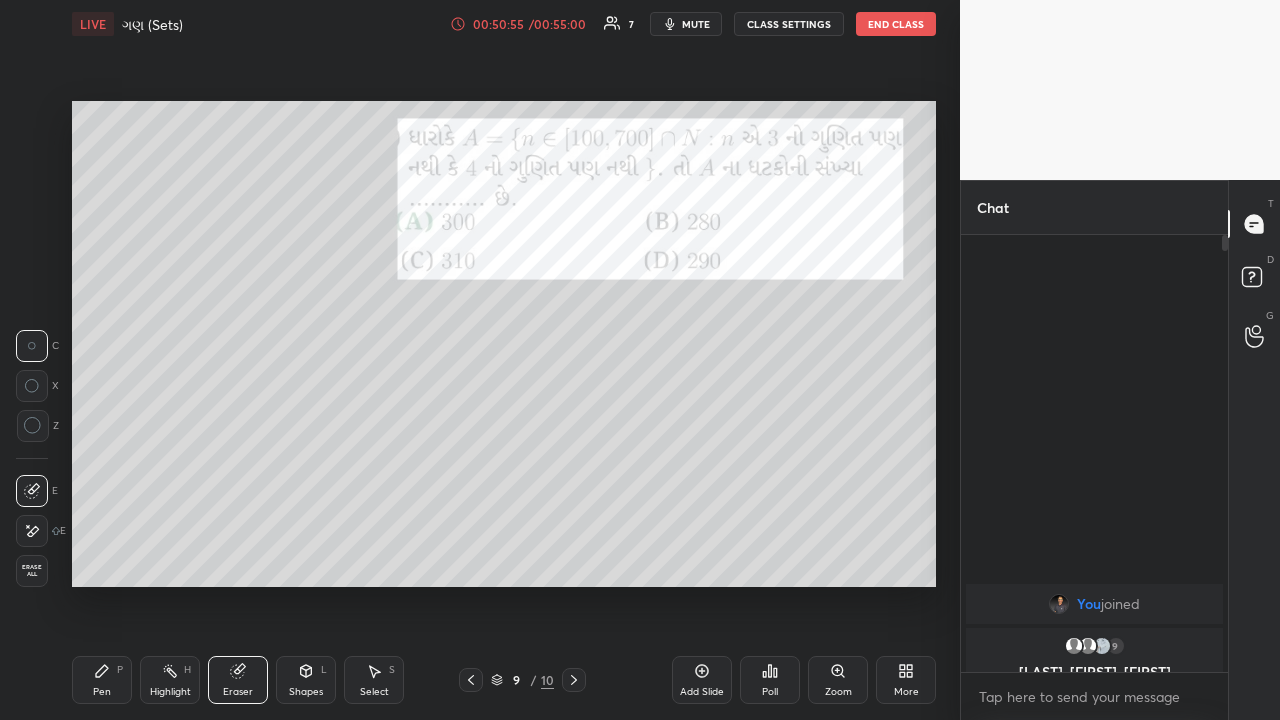 click on "Select S" at bounding box center (374, 680) 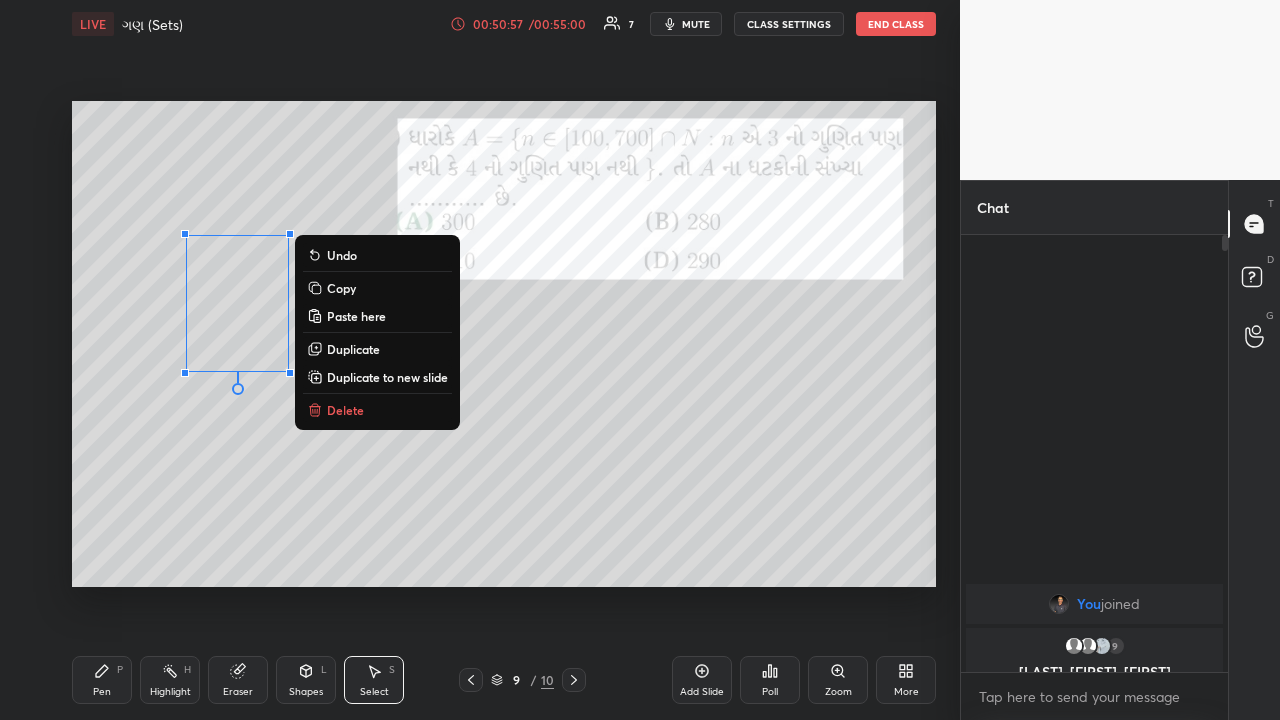 click on "Delete" at bounding box center [345, 410] 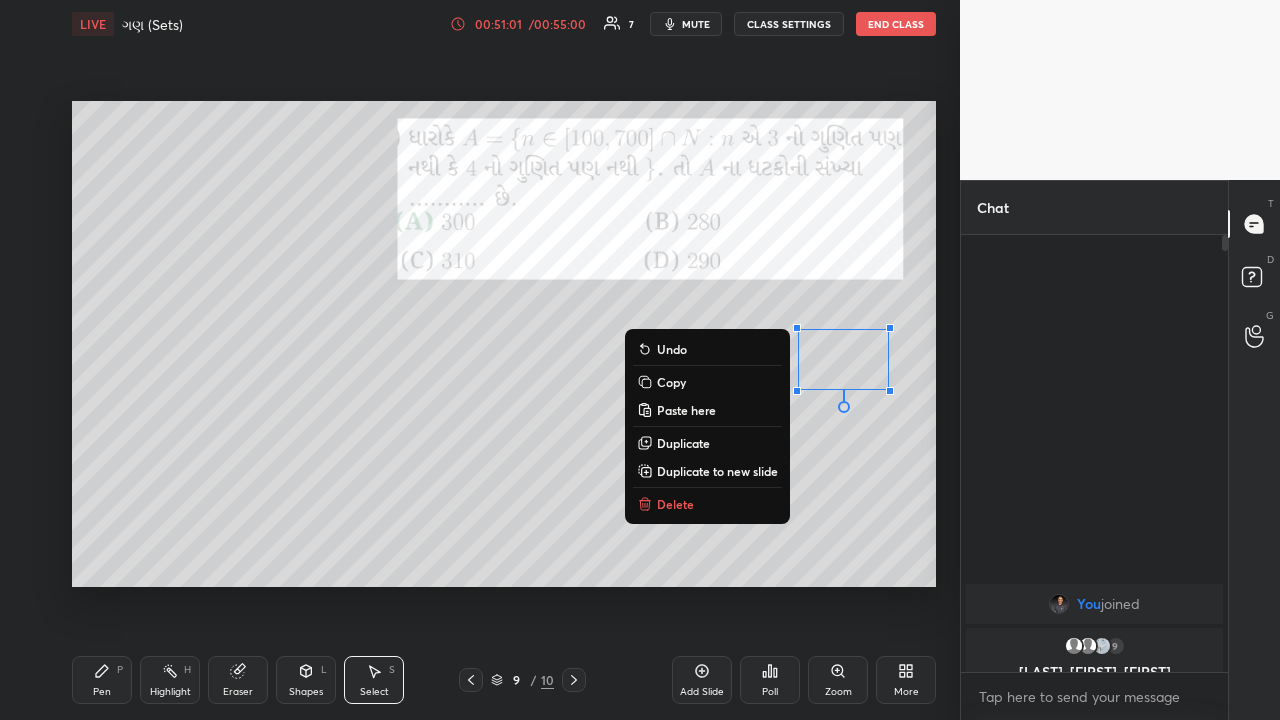click on "Delete" at bounding box center [675, 504] 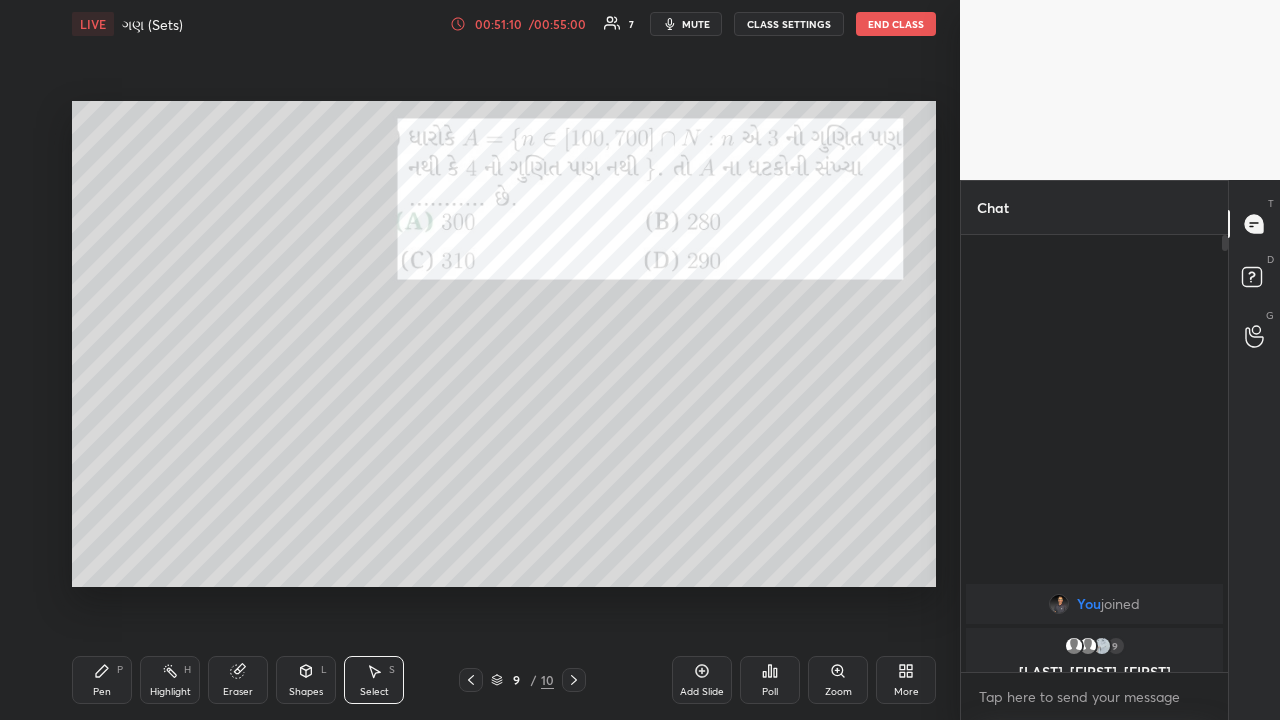 click on "0 ° Undo Copy Paste here Duplicate Duplicate to new slide Delete" at bounding box center [504, 344] 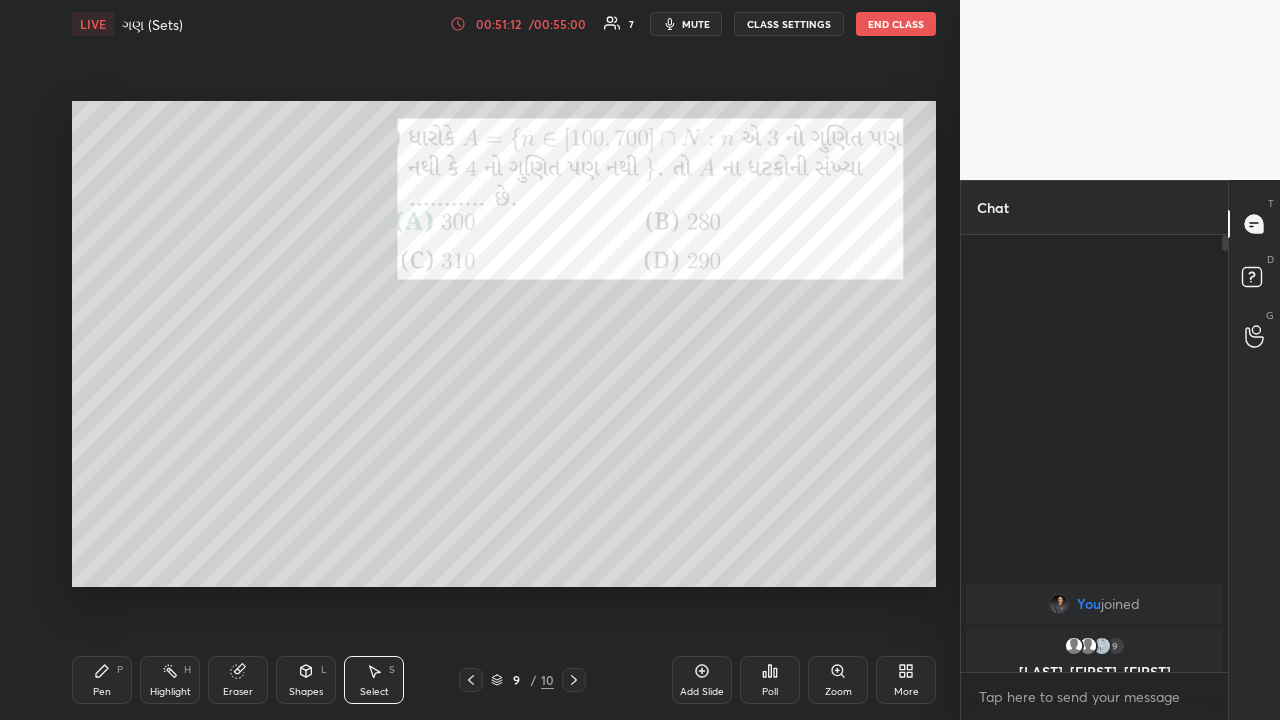 click on "Pen P" at bounding box center (102, 680) 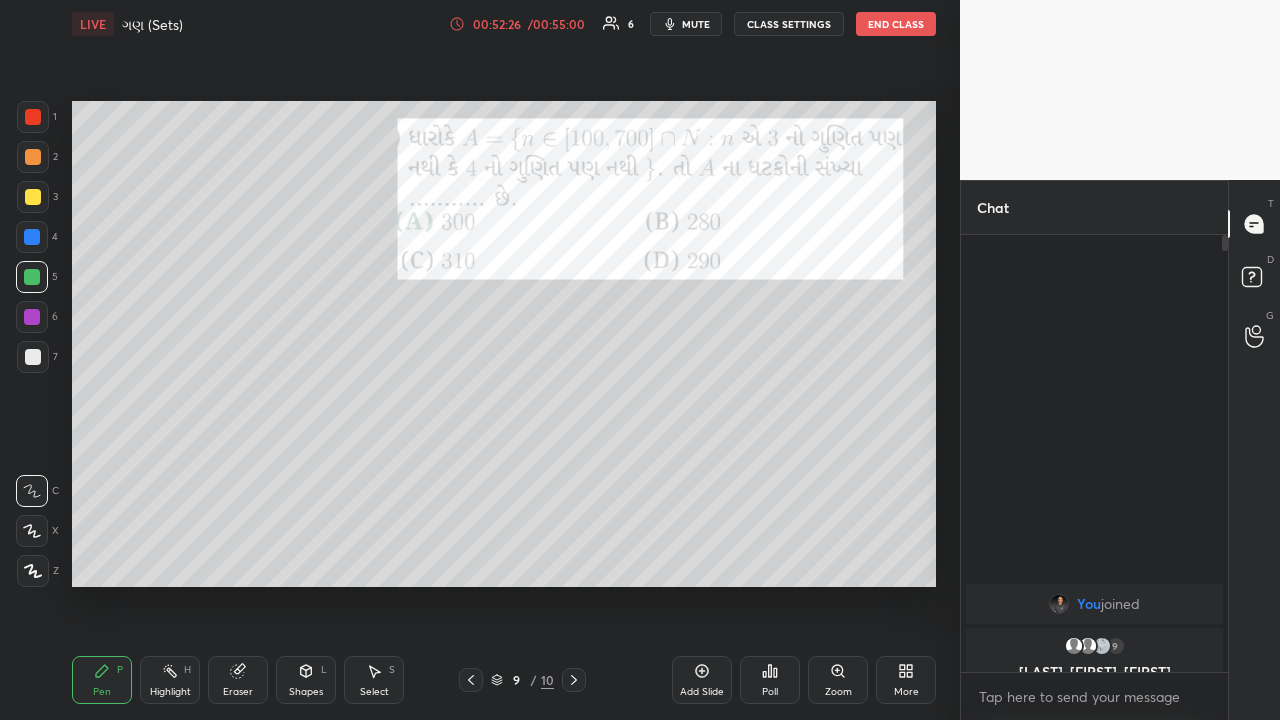 click at bounding box center (33, 197) 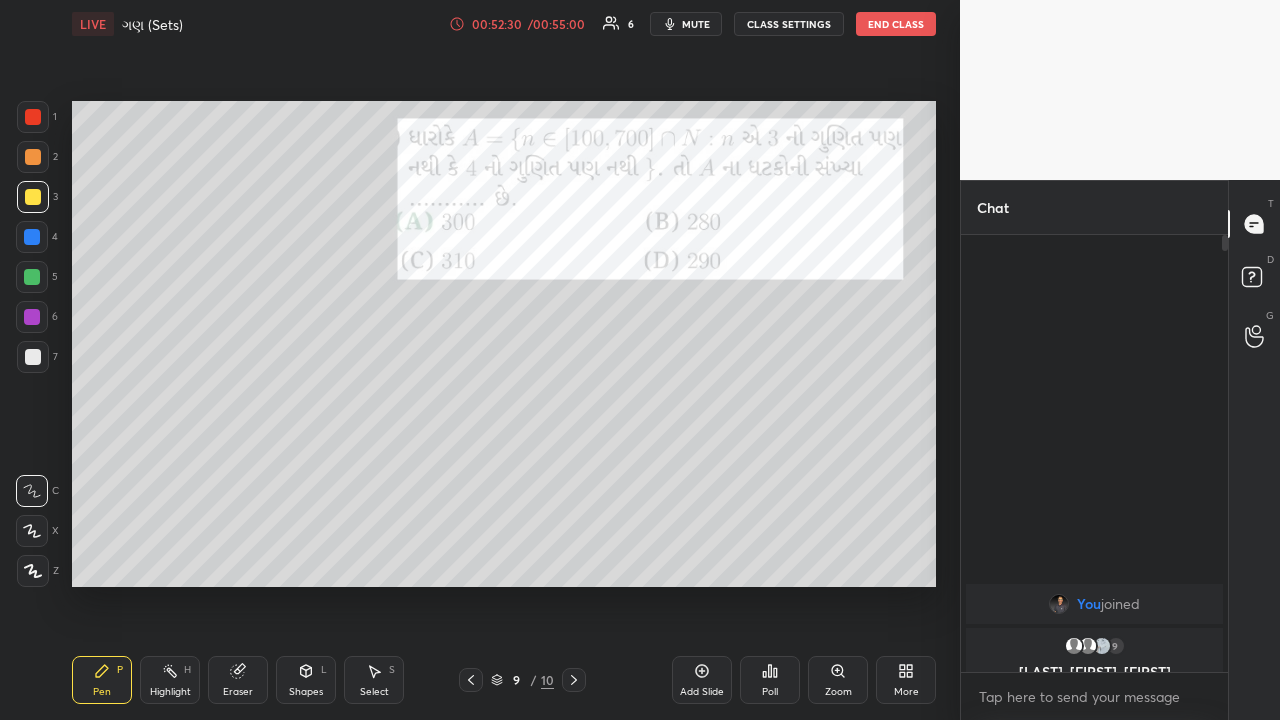 click on "Eraser" at bounding box center [238, 692] 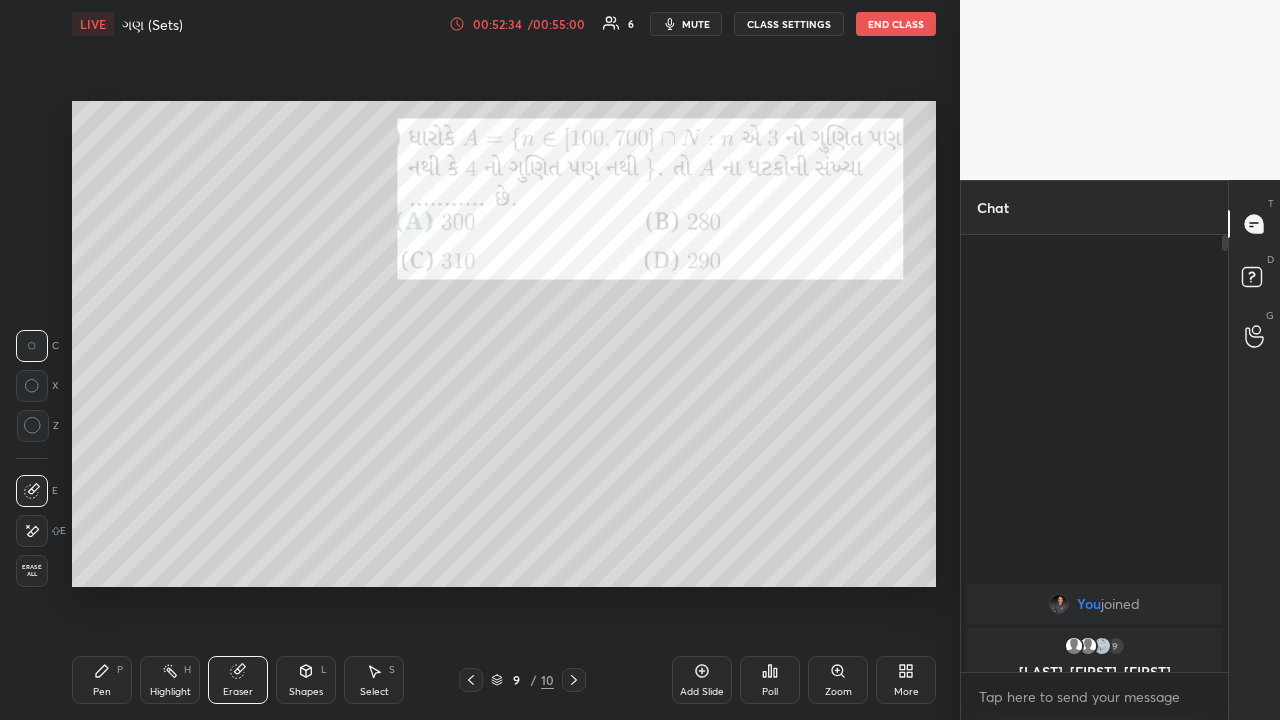 click on "Pen" at bounding box center (102, 692) 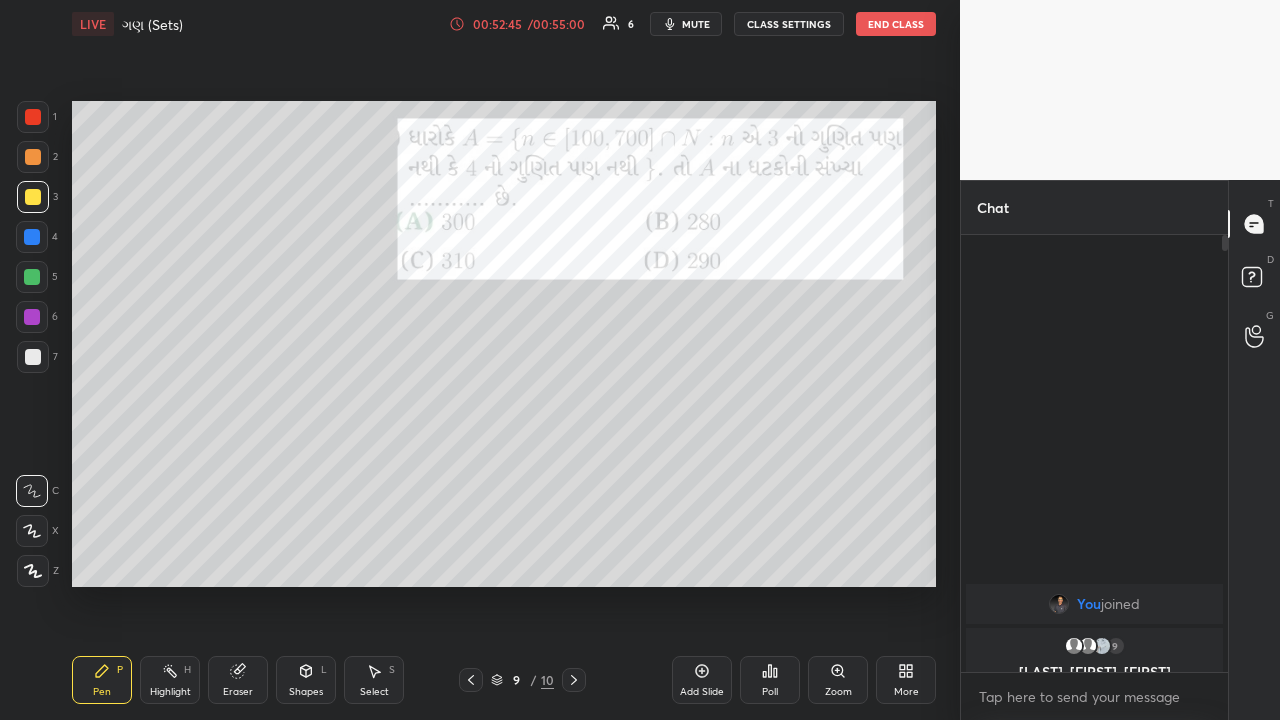click at bounding box center [32, 317] 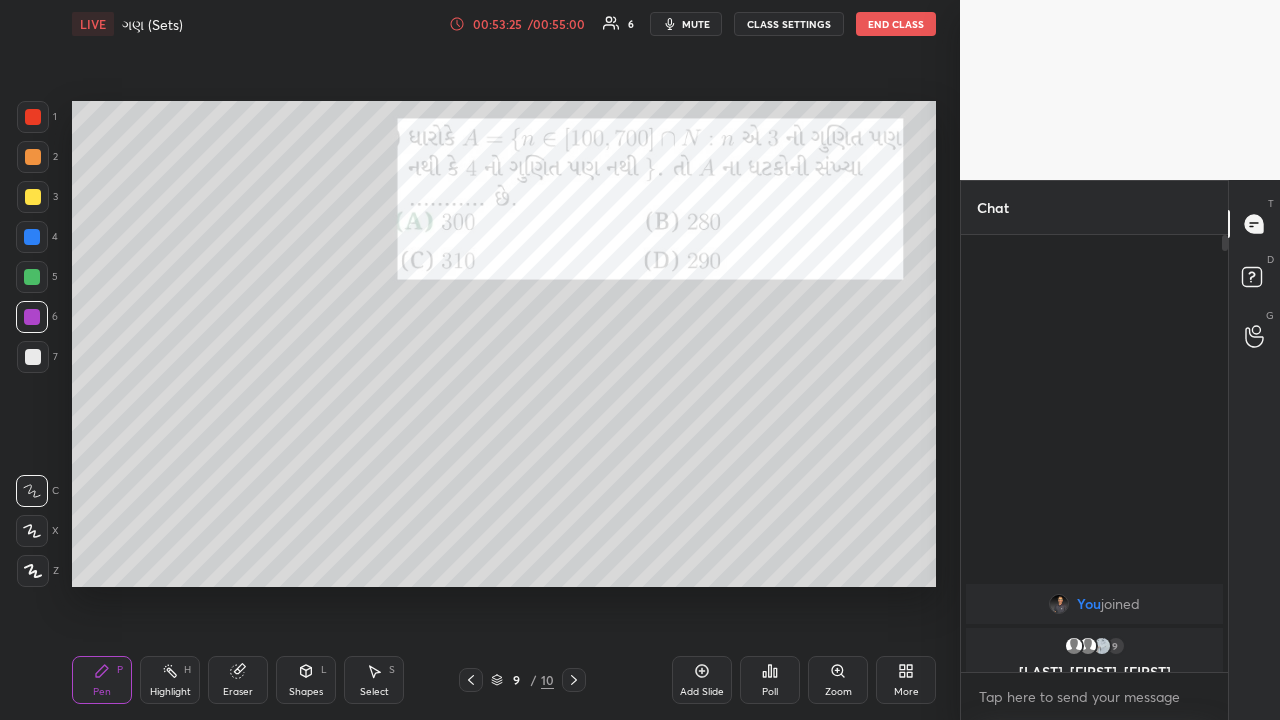 click at bounding box center [33, 197] 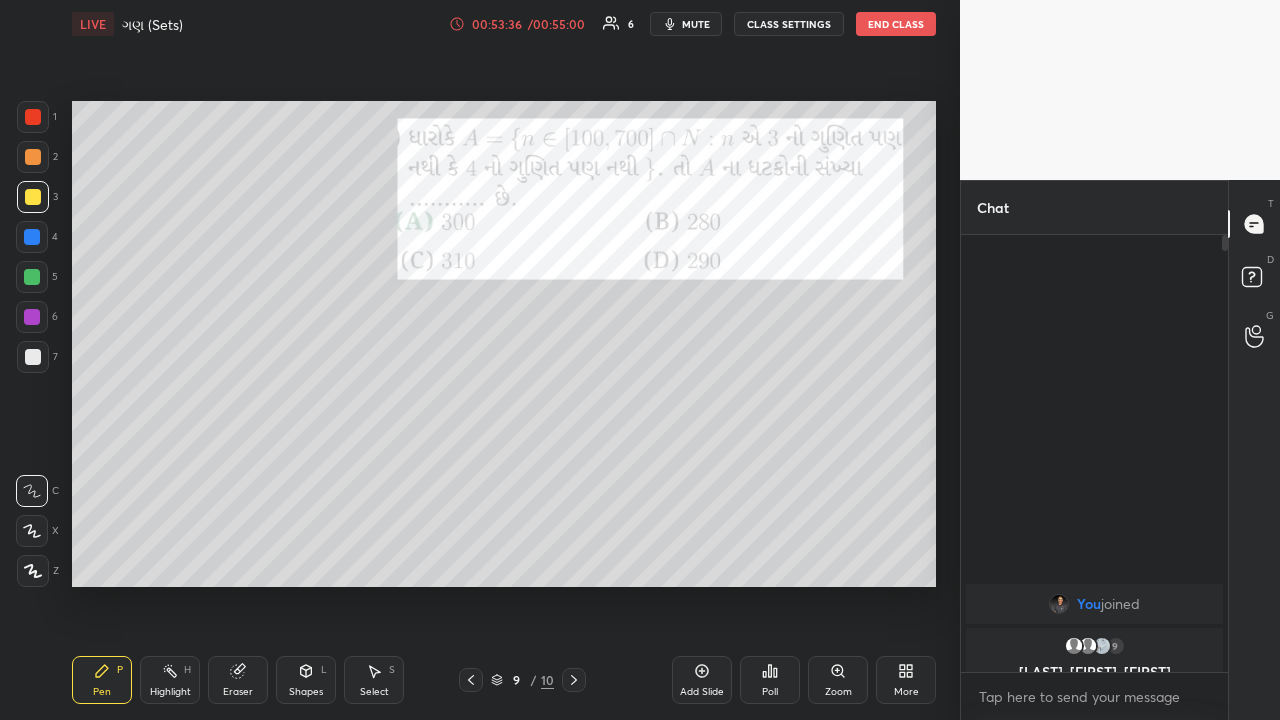 click 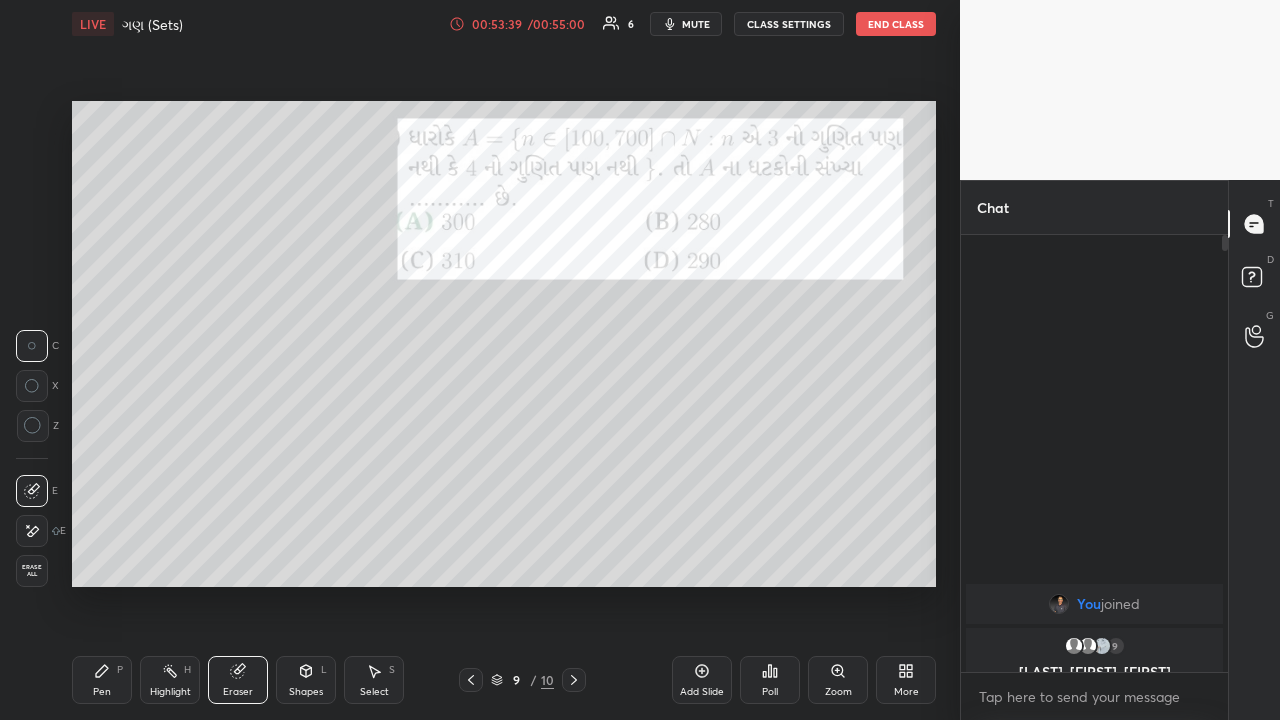 click on "Pen P" at bounding box center [102, 680] 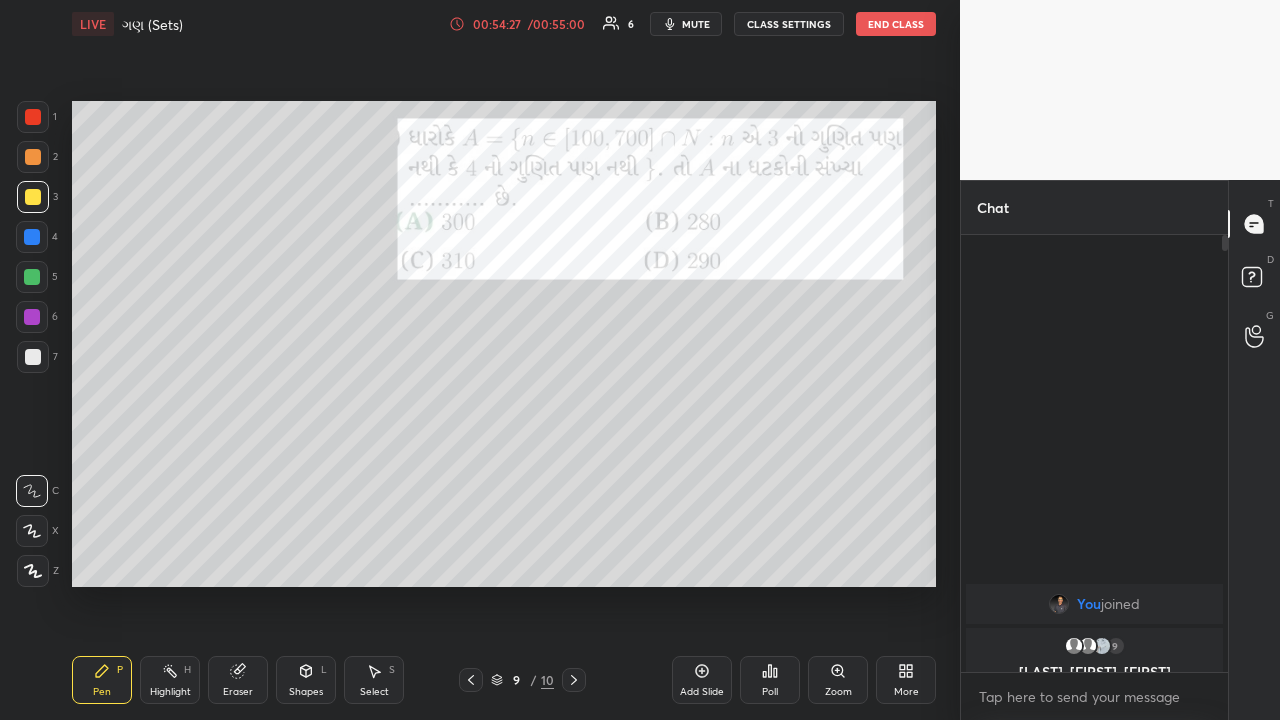 click at bounding box center (32, 277) 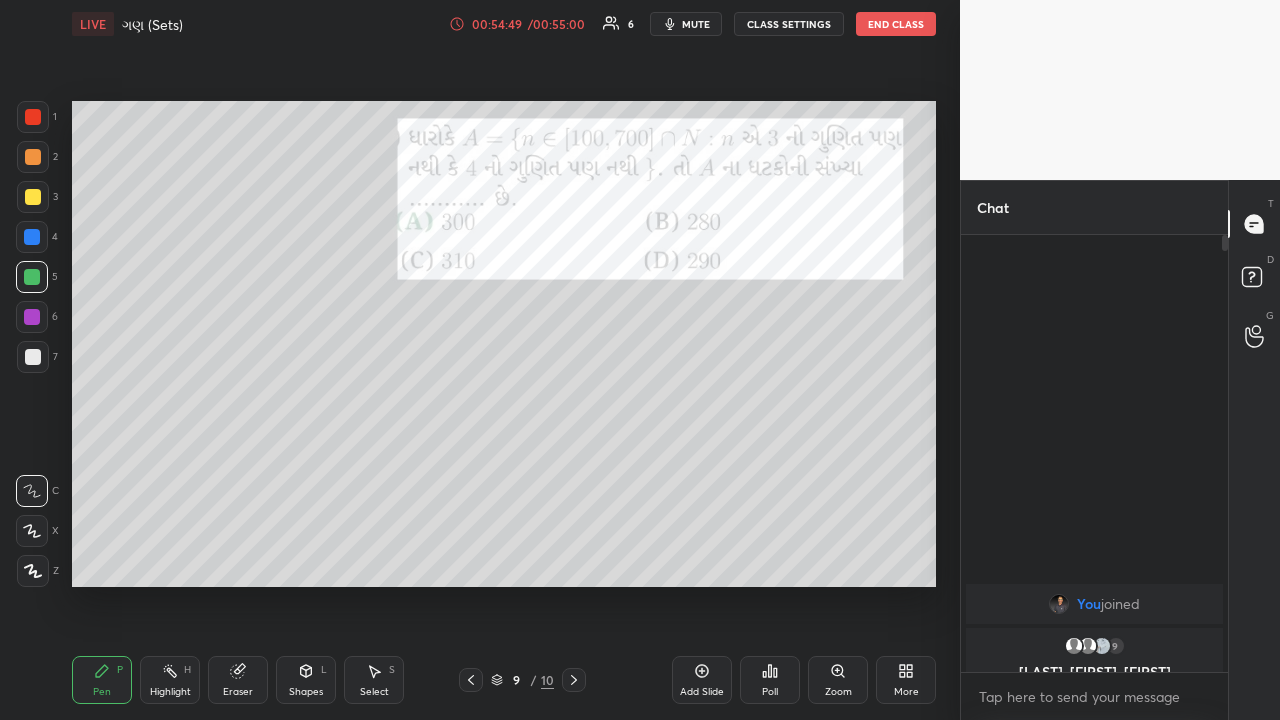 click on "Eraser" at bounding box center [238, 692] 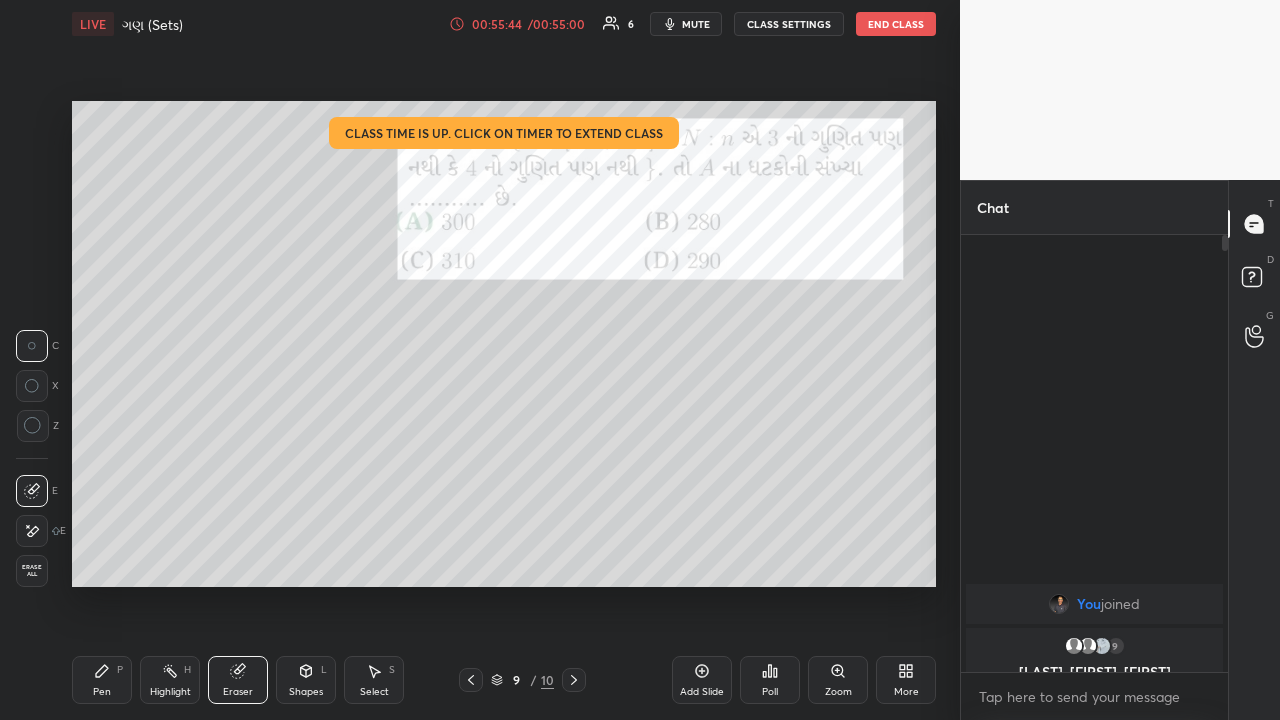 click on "End Class" at bounding box center [896, 24] 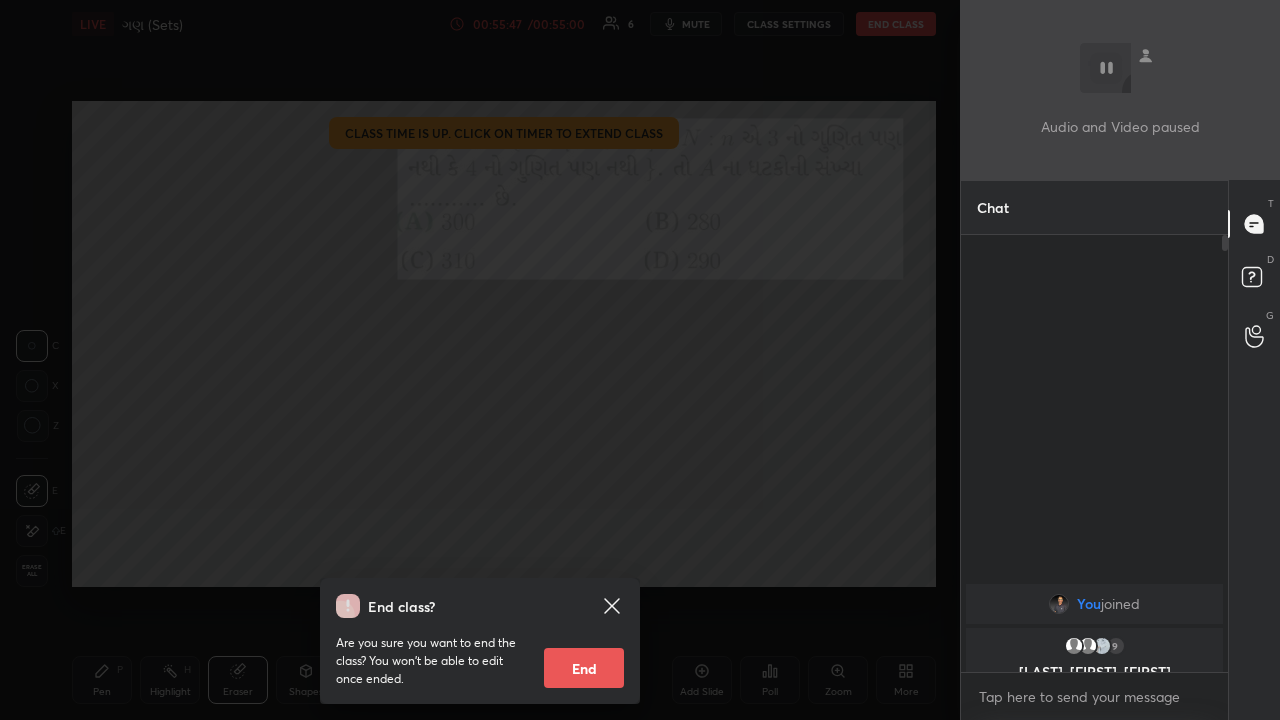 click on "End" at bounding box center [584, 668] 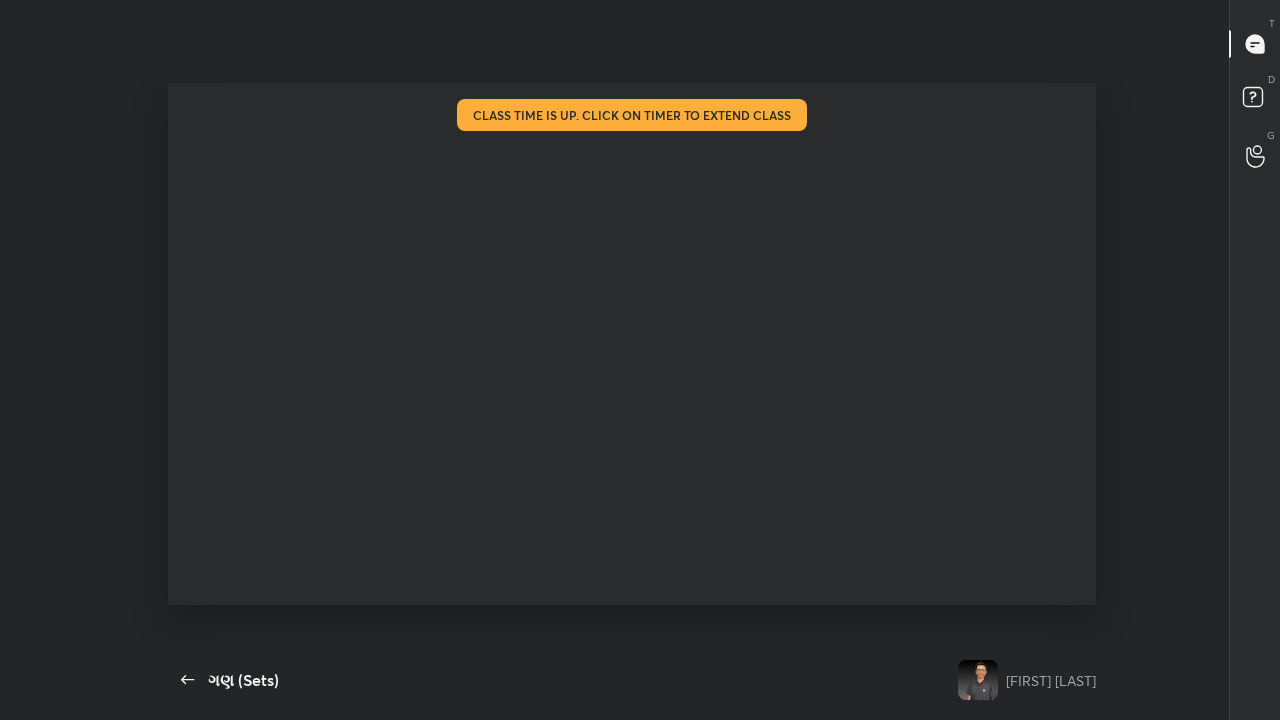 scroll, scrollTop: 99408, scrollLeft: 99053, axis: both 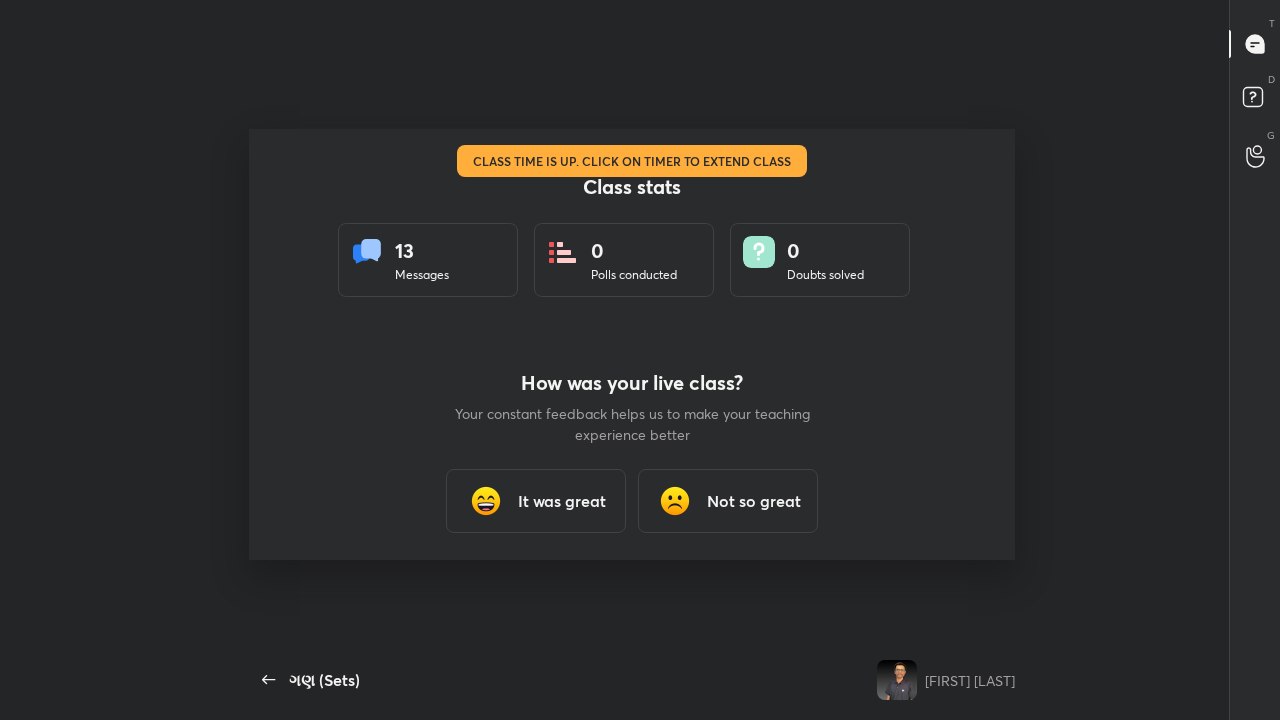 type on "x" 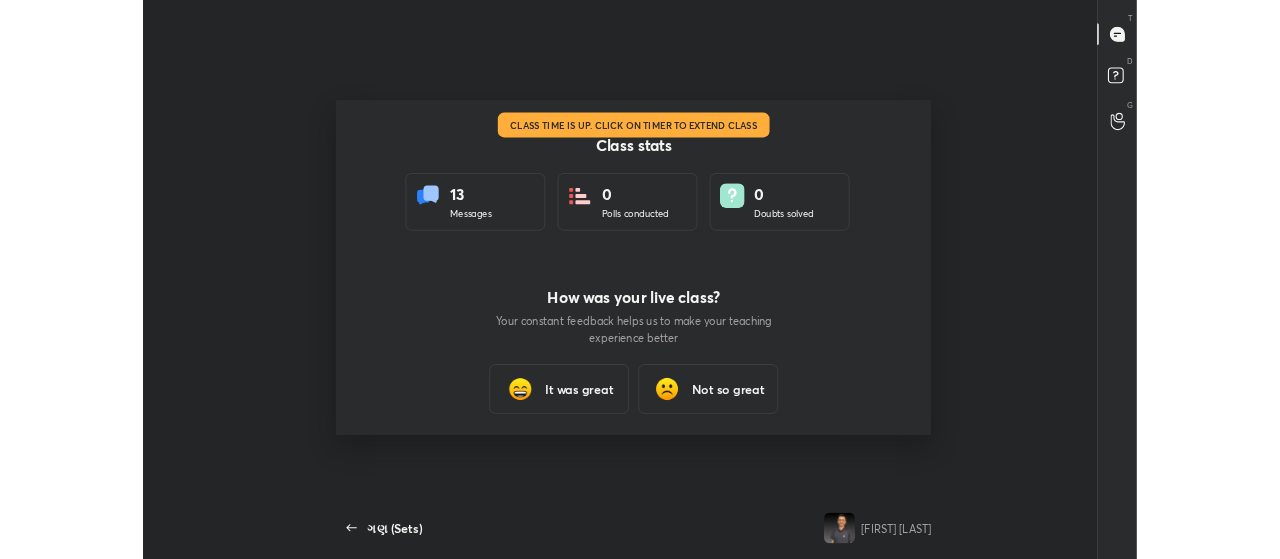 scroll, scrollTop: 431, scrollLeft: 1264, axis: both 